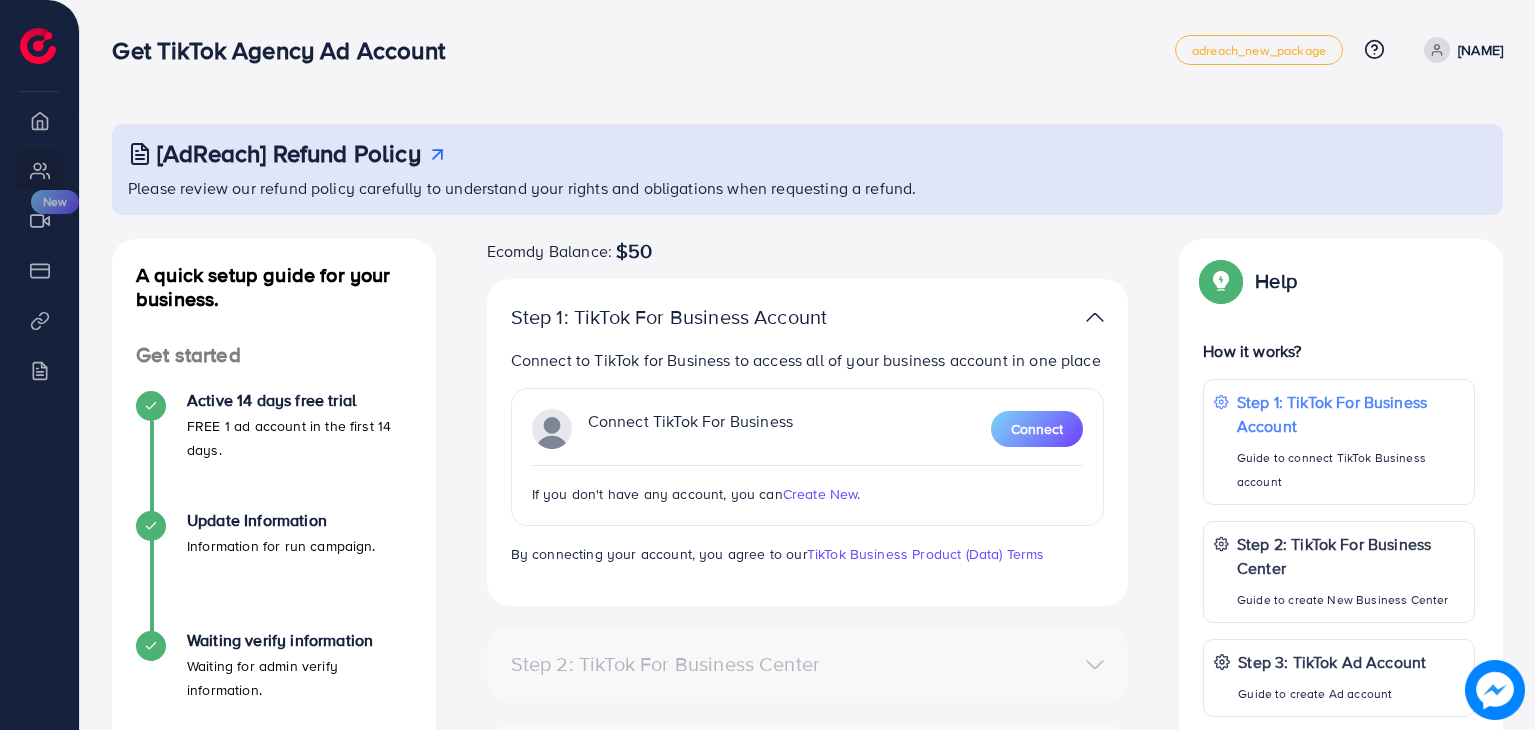 scroll, scrollTop: 0, scrollLeft: 0, axis: both 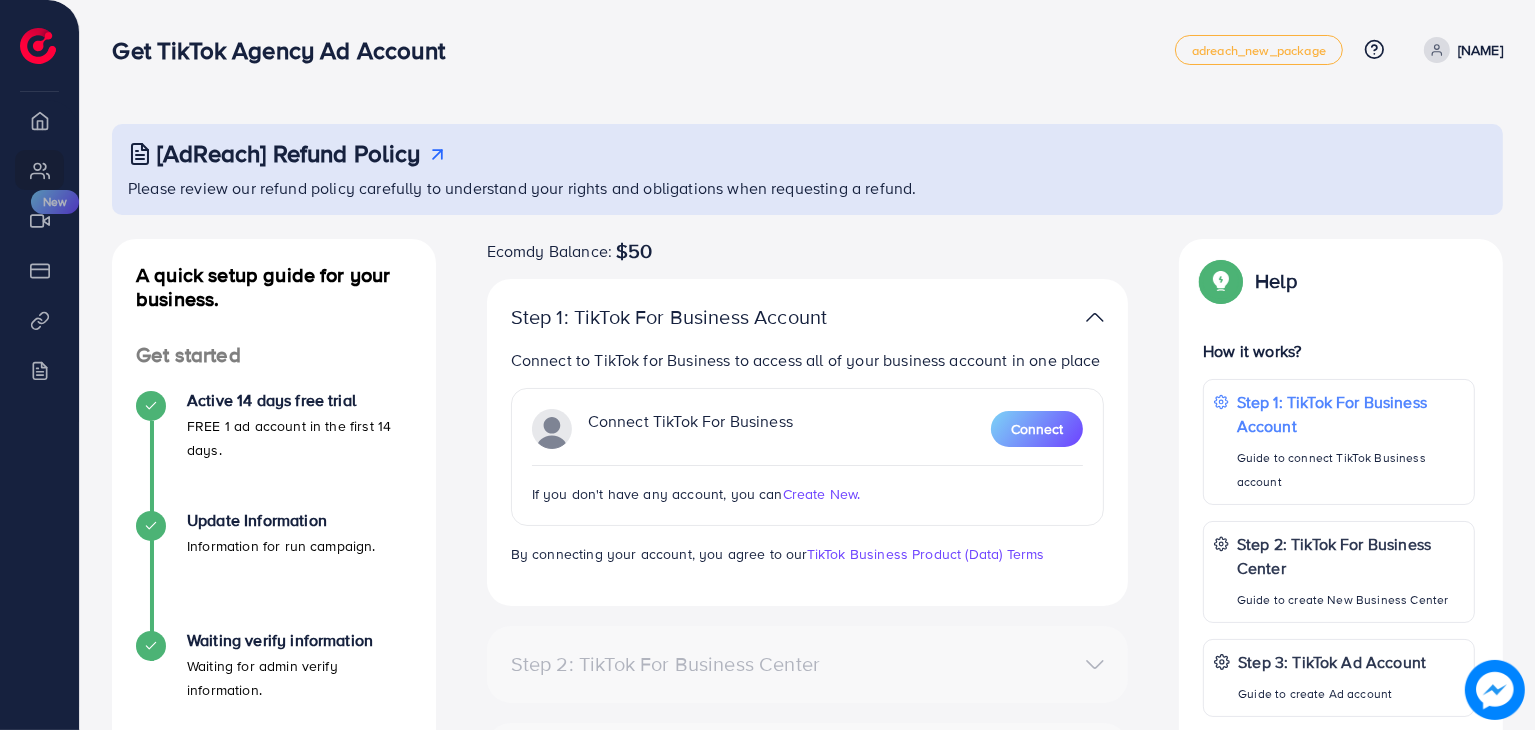 drag, startPoint x: 1527, startPoint y: 175, endPoint x: 1532, endPoint y: 298, distance: 123.101585 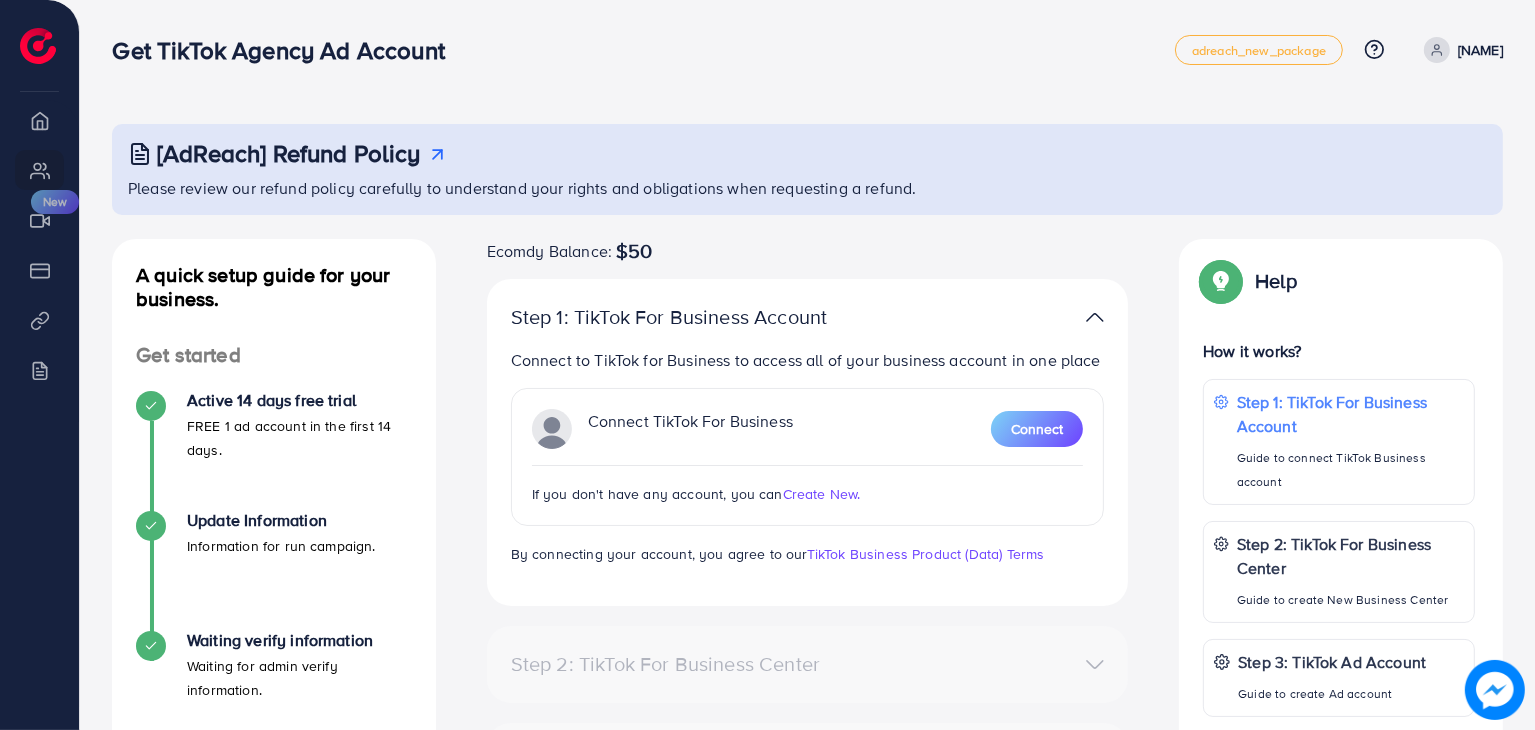 click on "[AdReach] Refund Policy   Please review our refund policy carefully to understand your rights and obligations when requesting a refund.   A quick setup guide for your business.   Get started   Active 14 days free trial   FREE 1 ad account in the first 14 days.   Update Information   Information for run campaign.   Waiting verify information   Waiting for admin verify information.   Run your campaign   Add fund   Add fund to Ecomdy balance   5   Create ad account   Take a look at how your TikTok ad account works.  A quick setup guide for your business.  Create ad account   Take a look at how your TikTok ad account works.   Ecomdy Balance:  $50  Step 1: TikTok For Business Account   Connect to TikTok for Business to access all of your business account in one place   Connect TikTok For Business   Connect  If you don't have any account, you can  Create New.  By connecting your account, you agree to our   TikTok Business Product (Data) Terms   Step 2: TikTok For Business Center  No Business account found  Help" at bounding box center [807, 548] 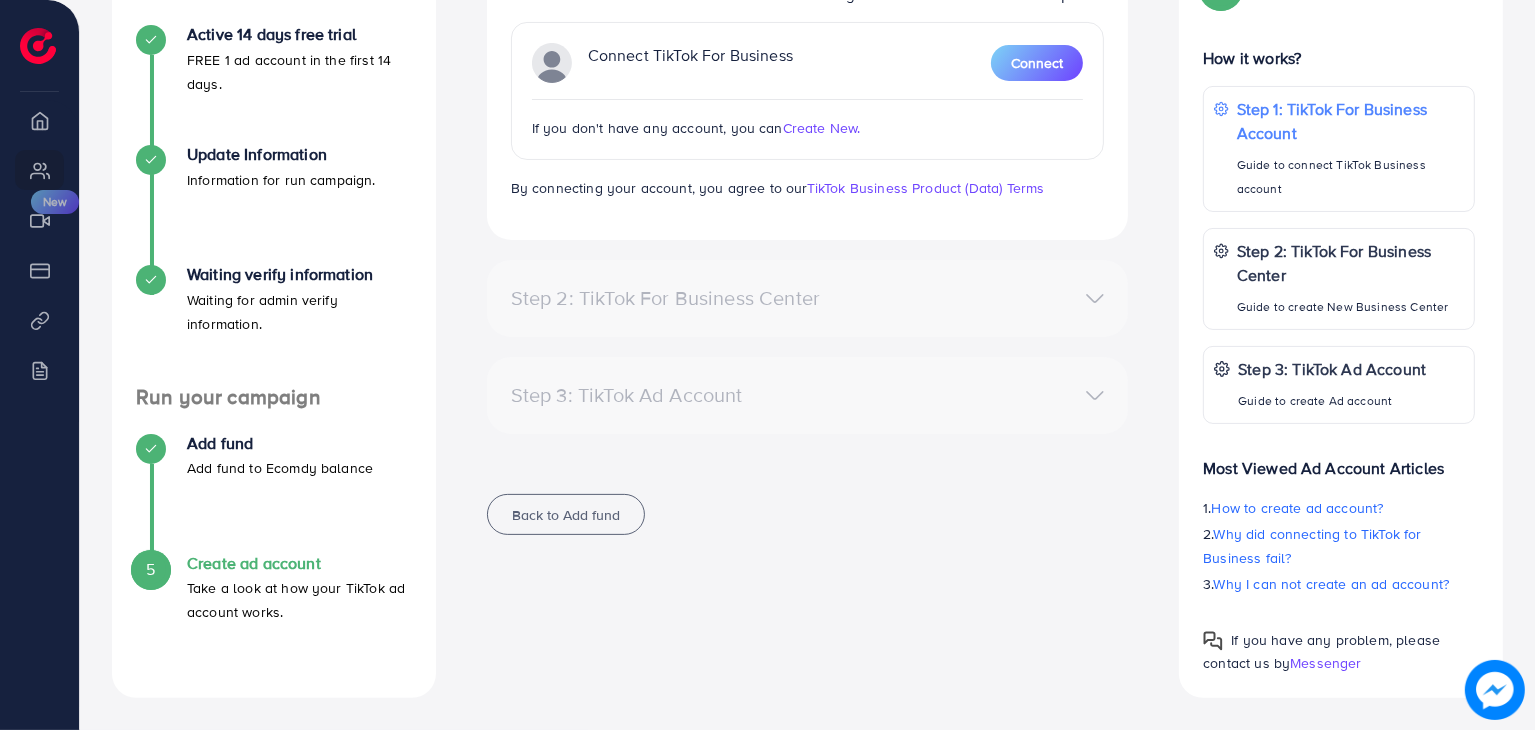 scroll, scrollTop: 0, scrollLeft: 0, axis: both 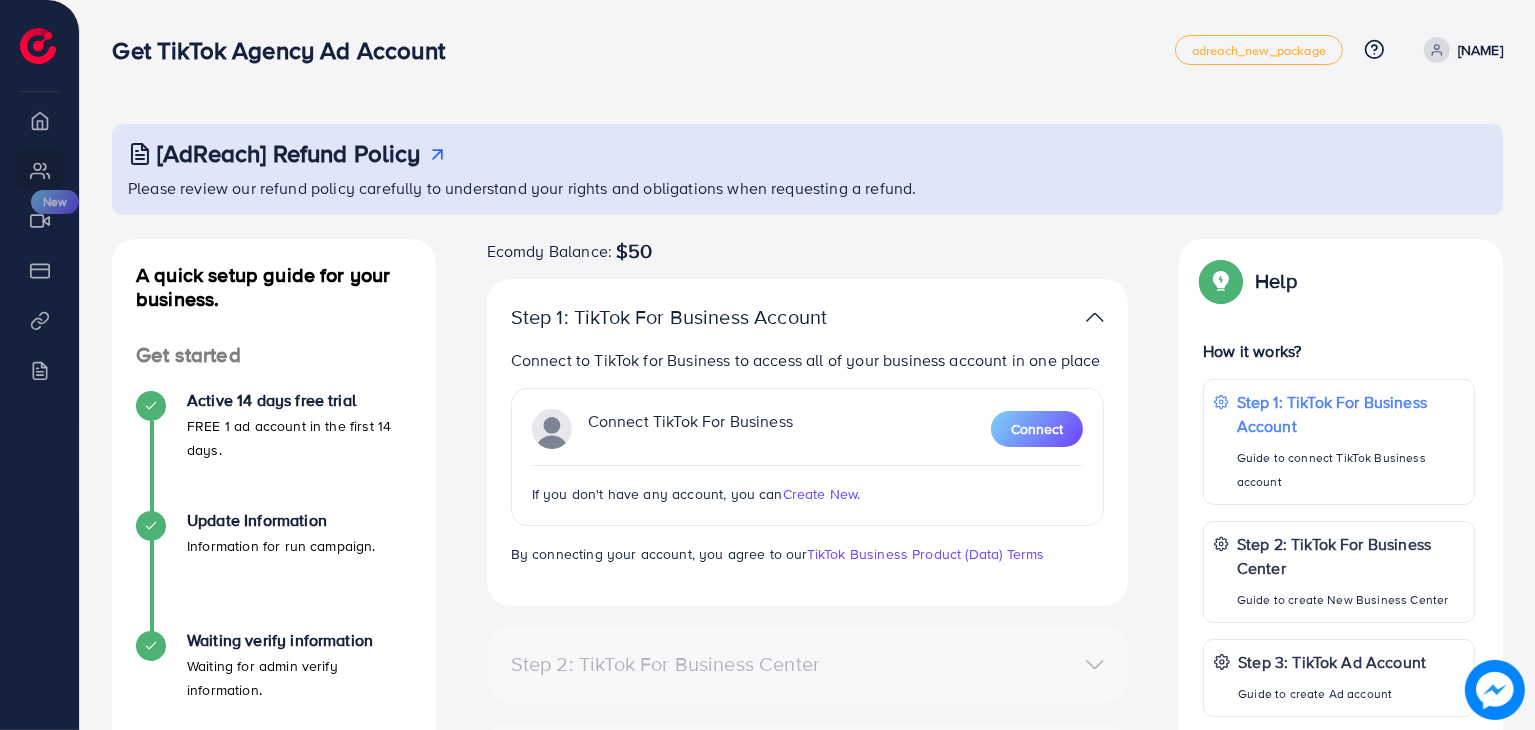 drag, startPoint x: 860, startPoint y: 315, endPoint x: 938, endPoint y: 250, distance: 101.53325 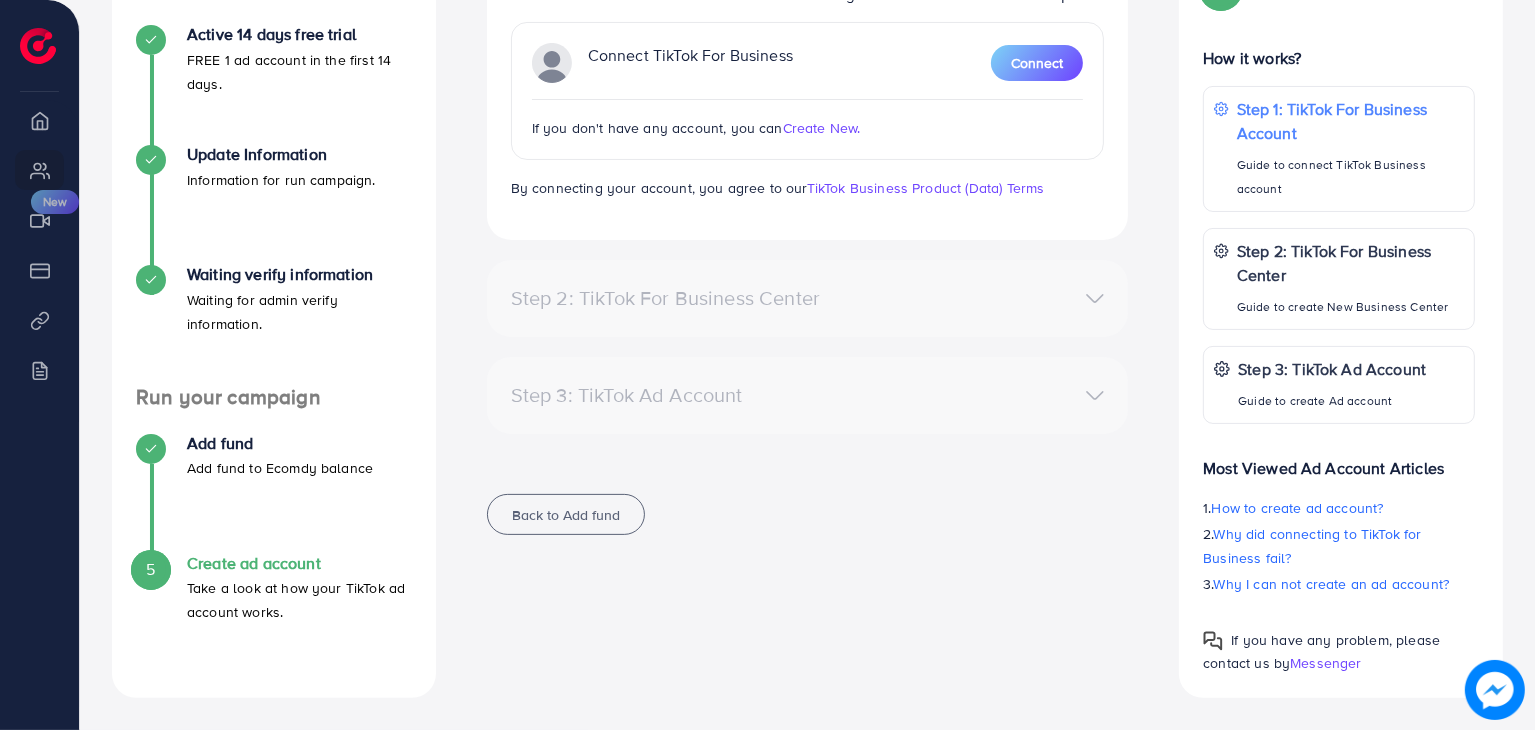 scroll, scrollTop: 0, scrollLeft: 0, axis: both 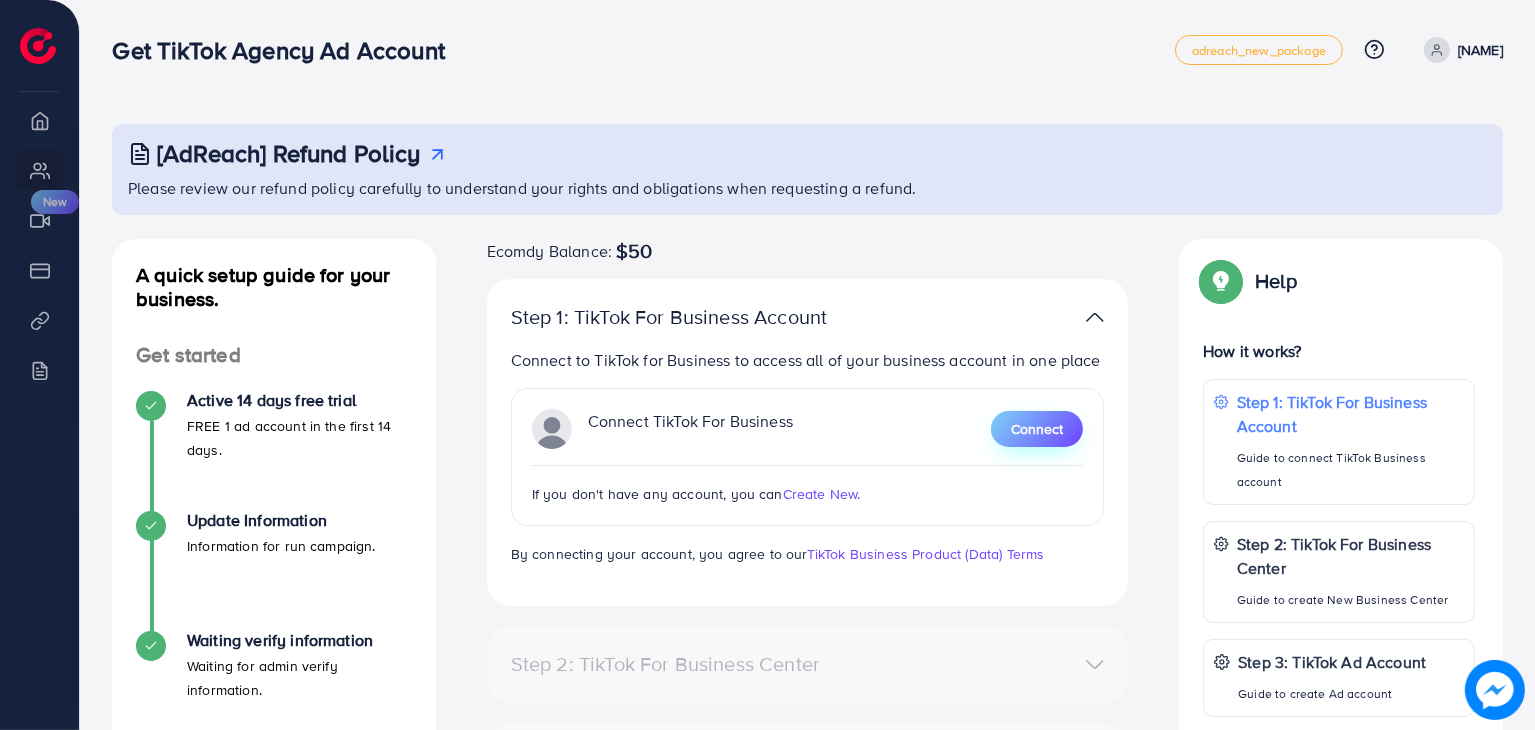 click on "Connect" at bounding box center [1037, 429] 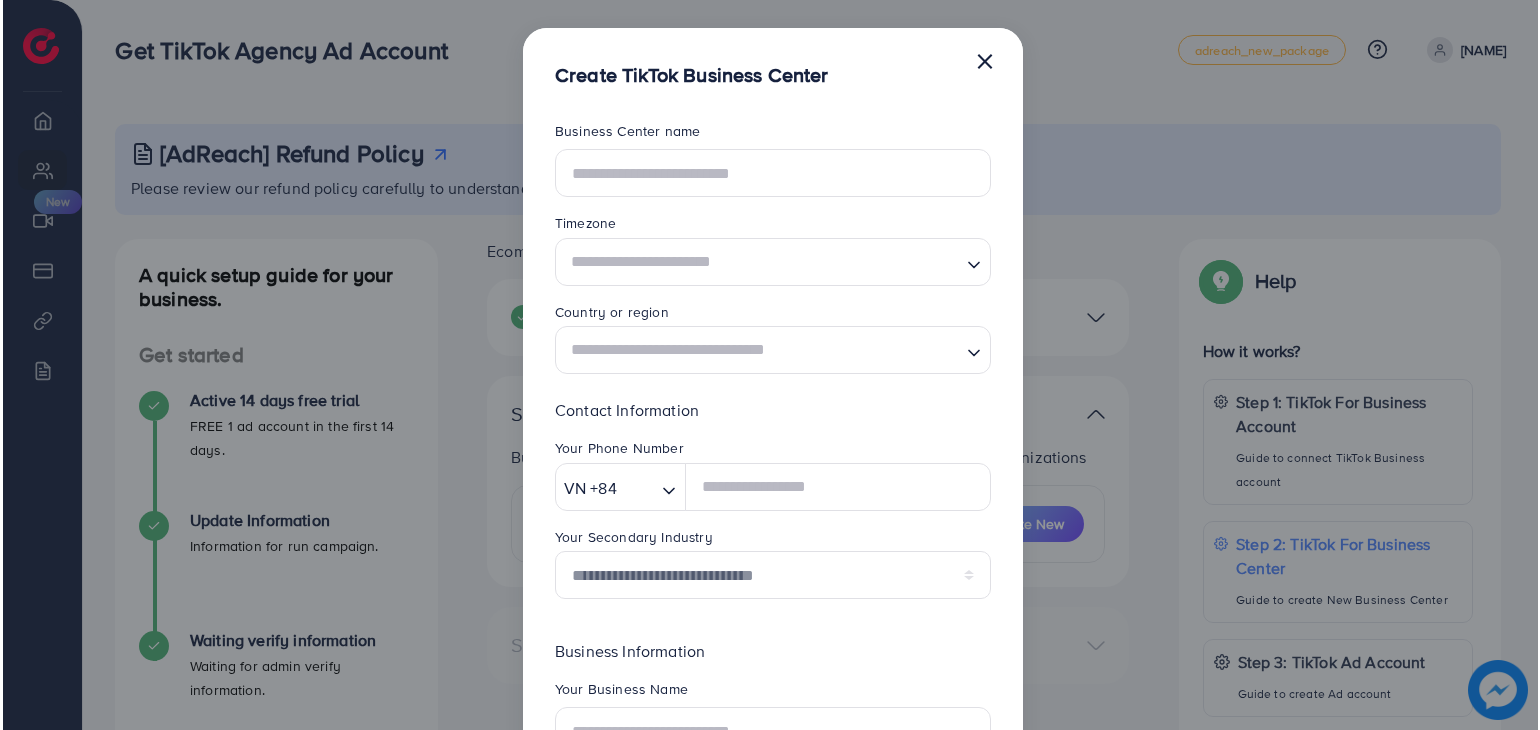scroll, scrollTop: 0, scrollLeft: 0, axis: both 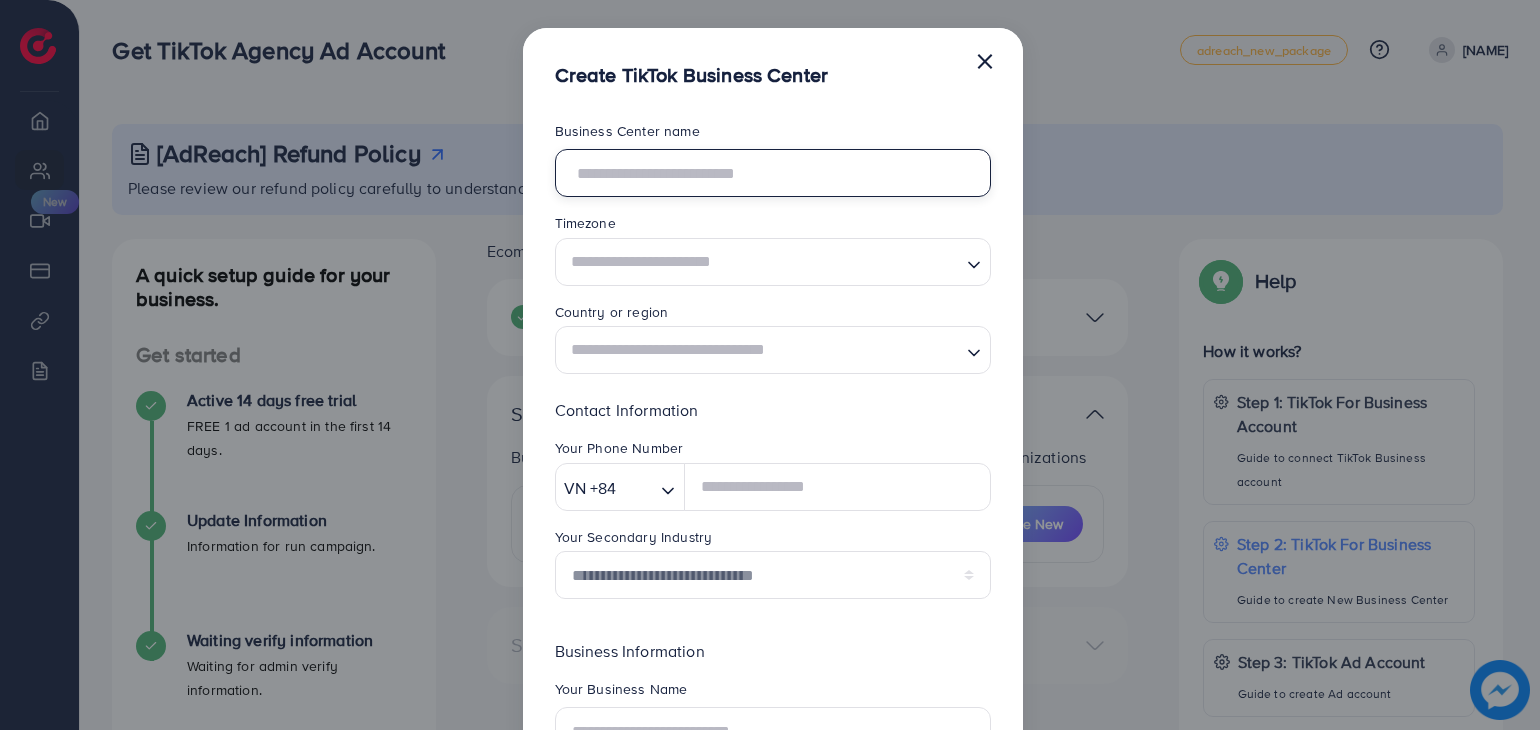 click at bounding box center (773, 173) 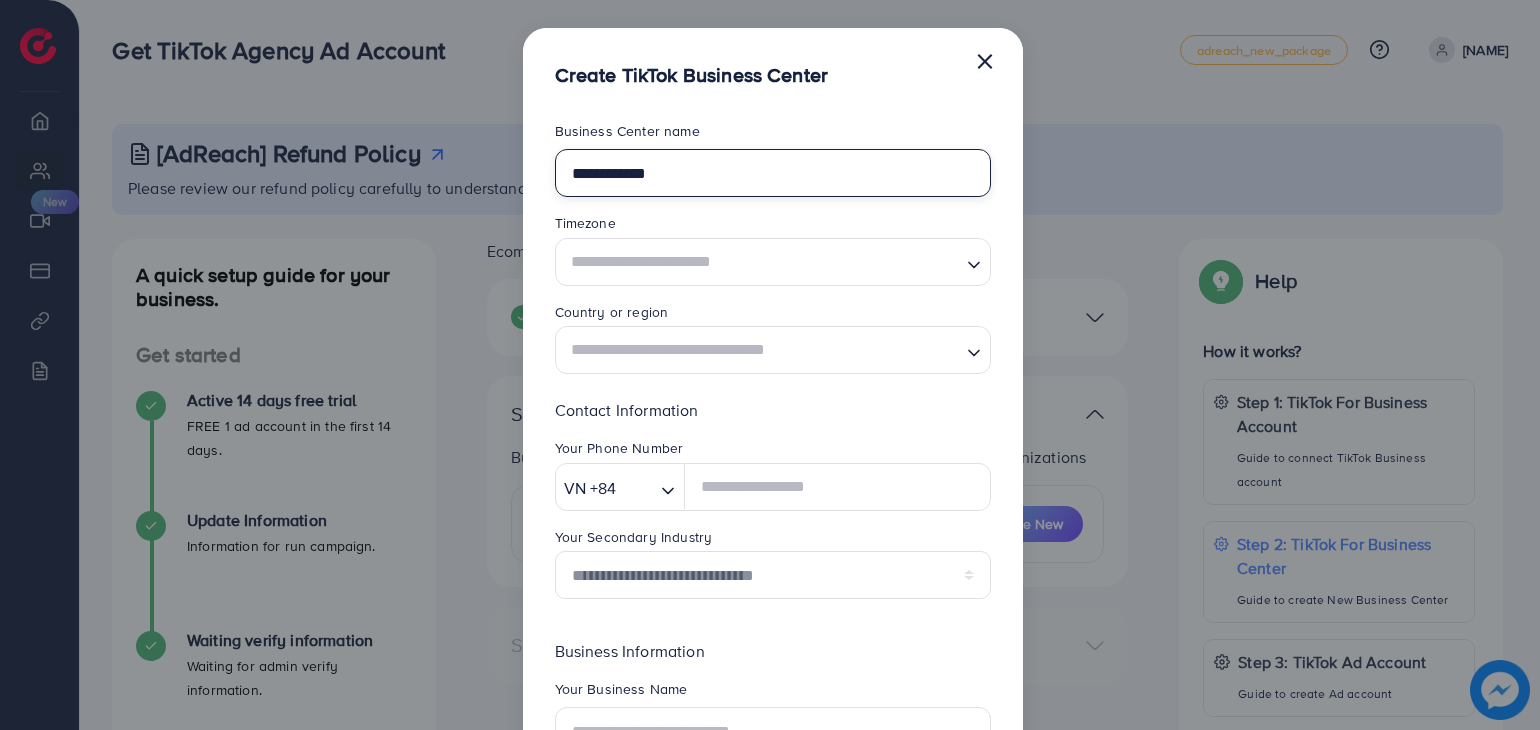 type on "**********" 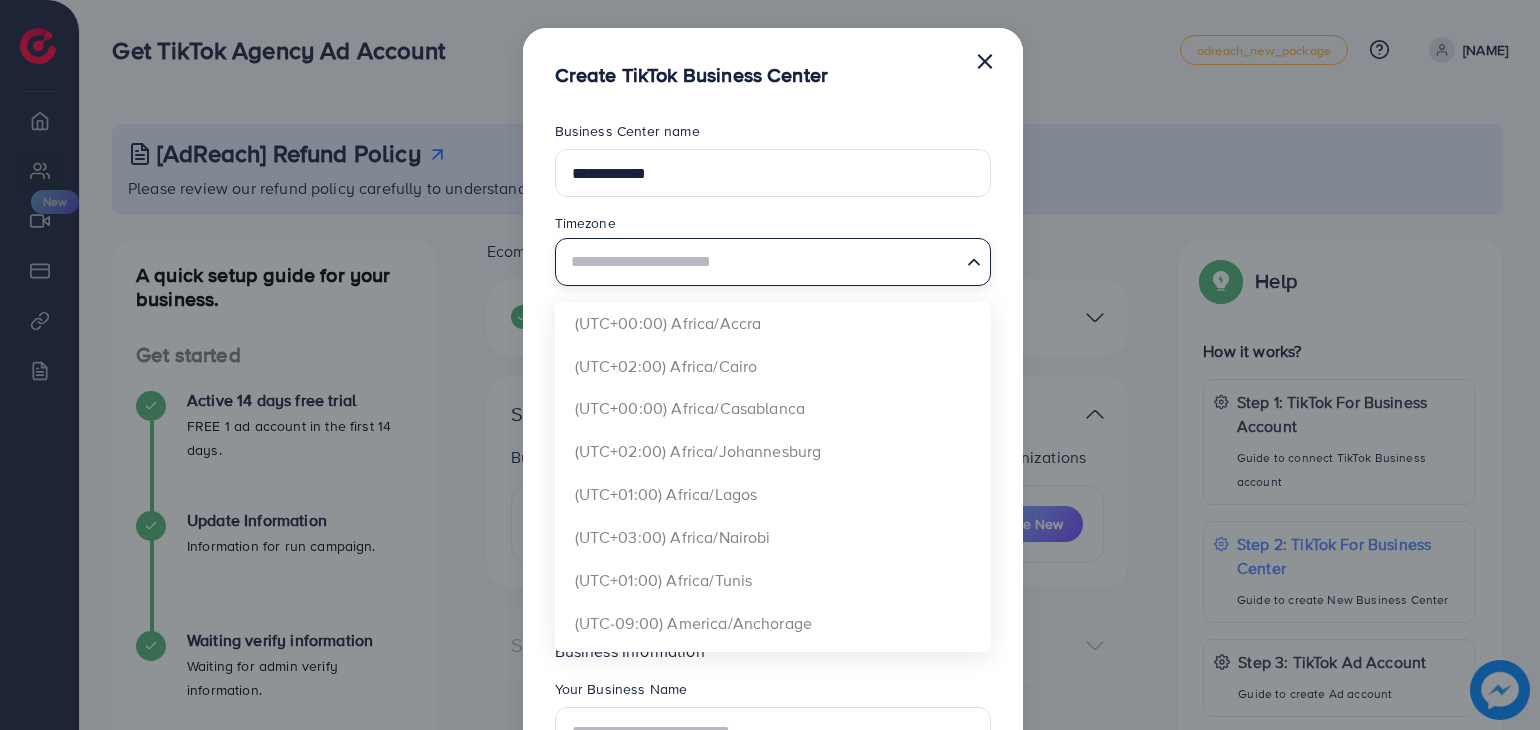 click at bounding box center [761, 261] 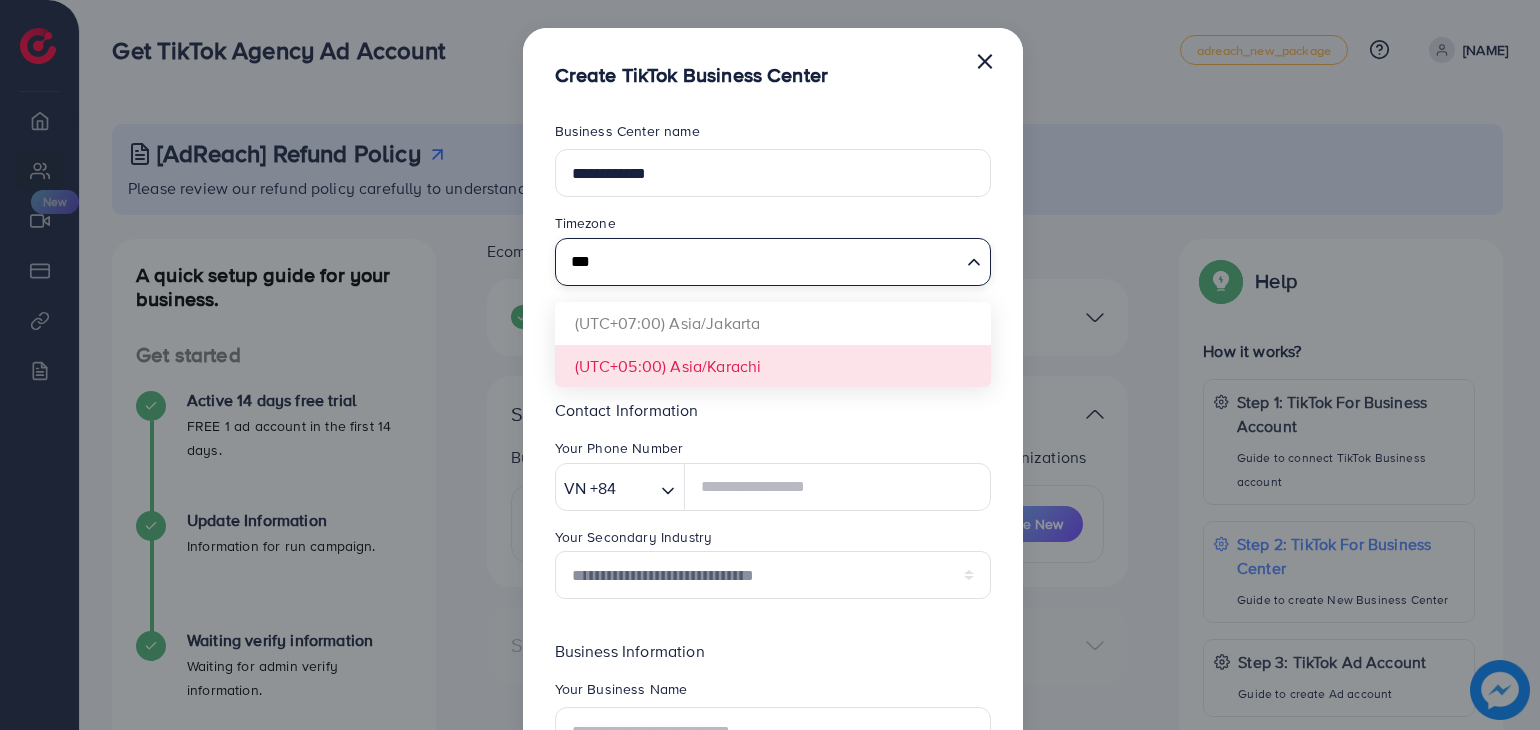 type on "***" 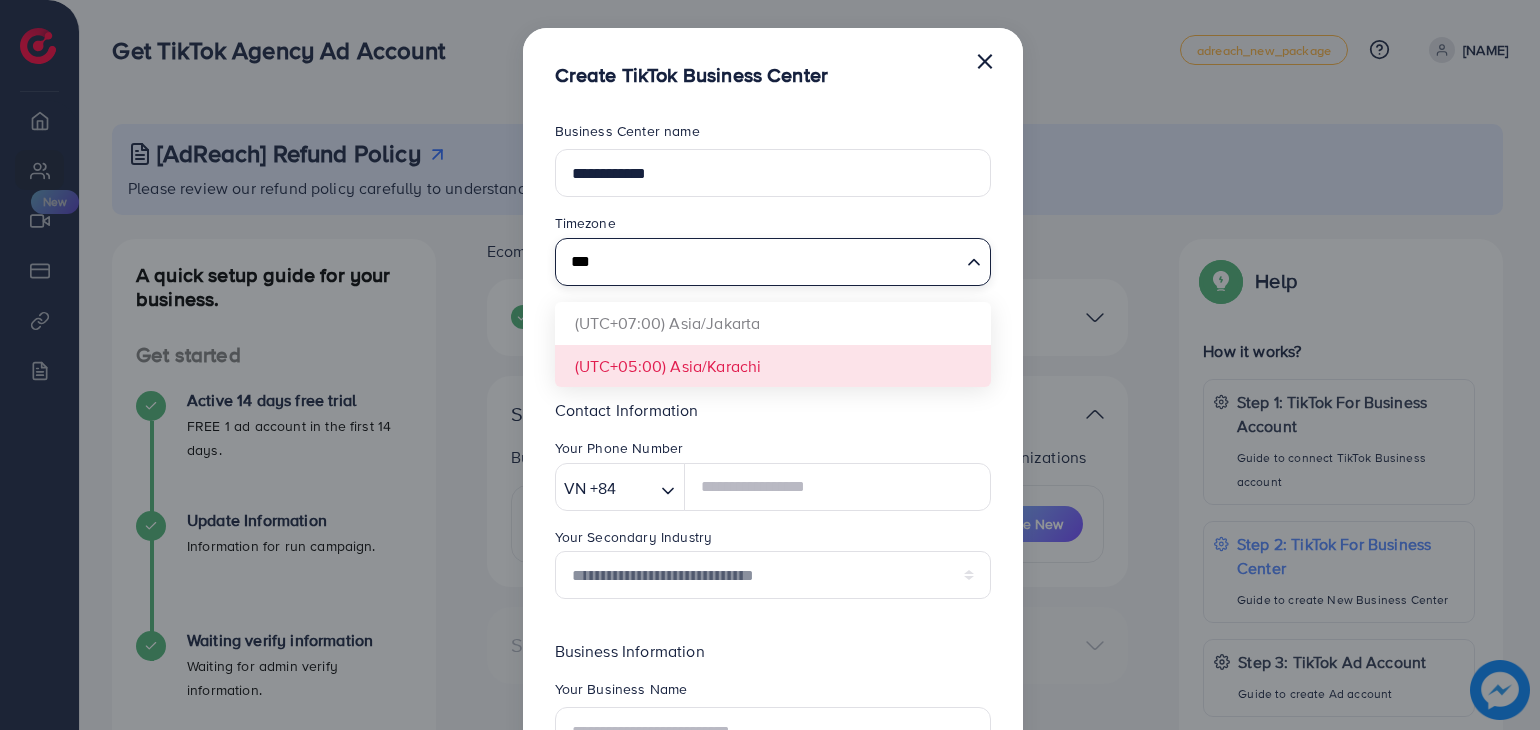 type 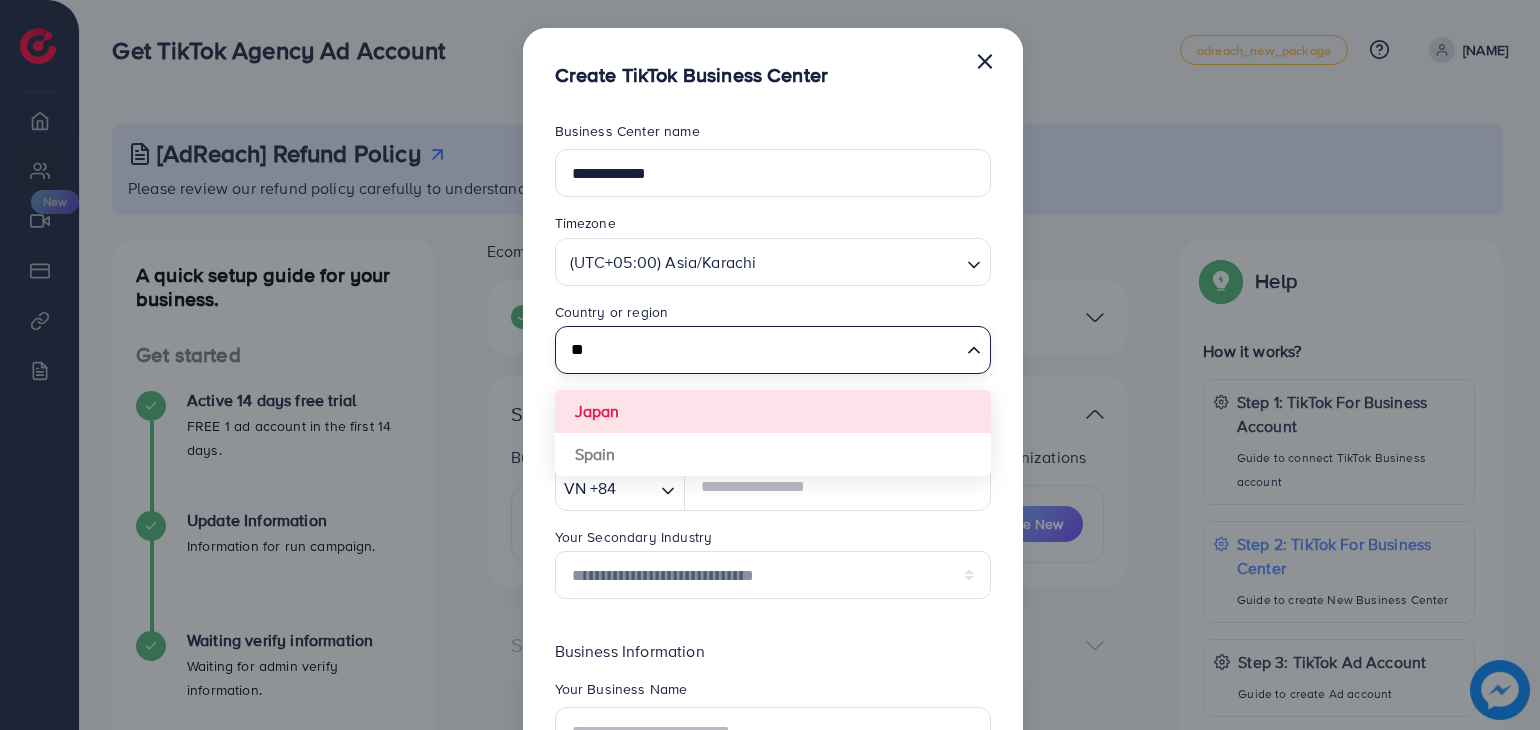 type on "*" 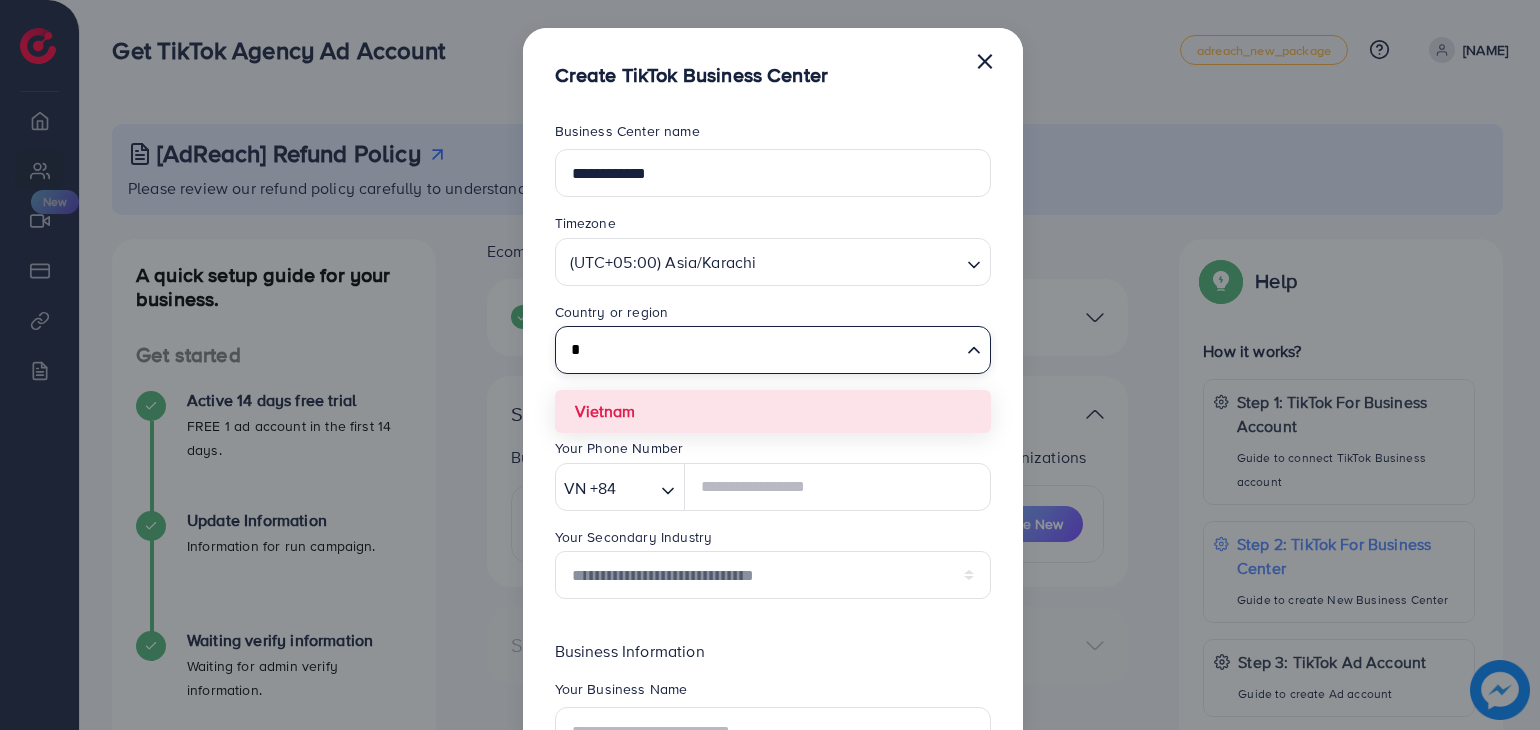 type on "*" 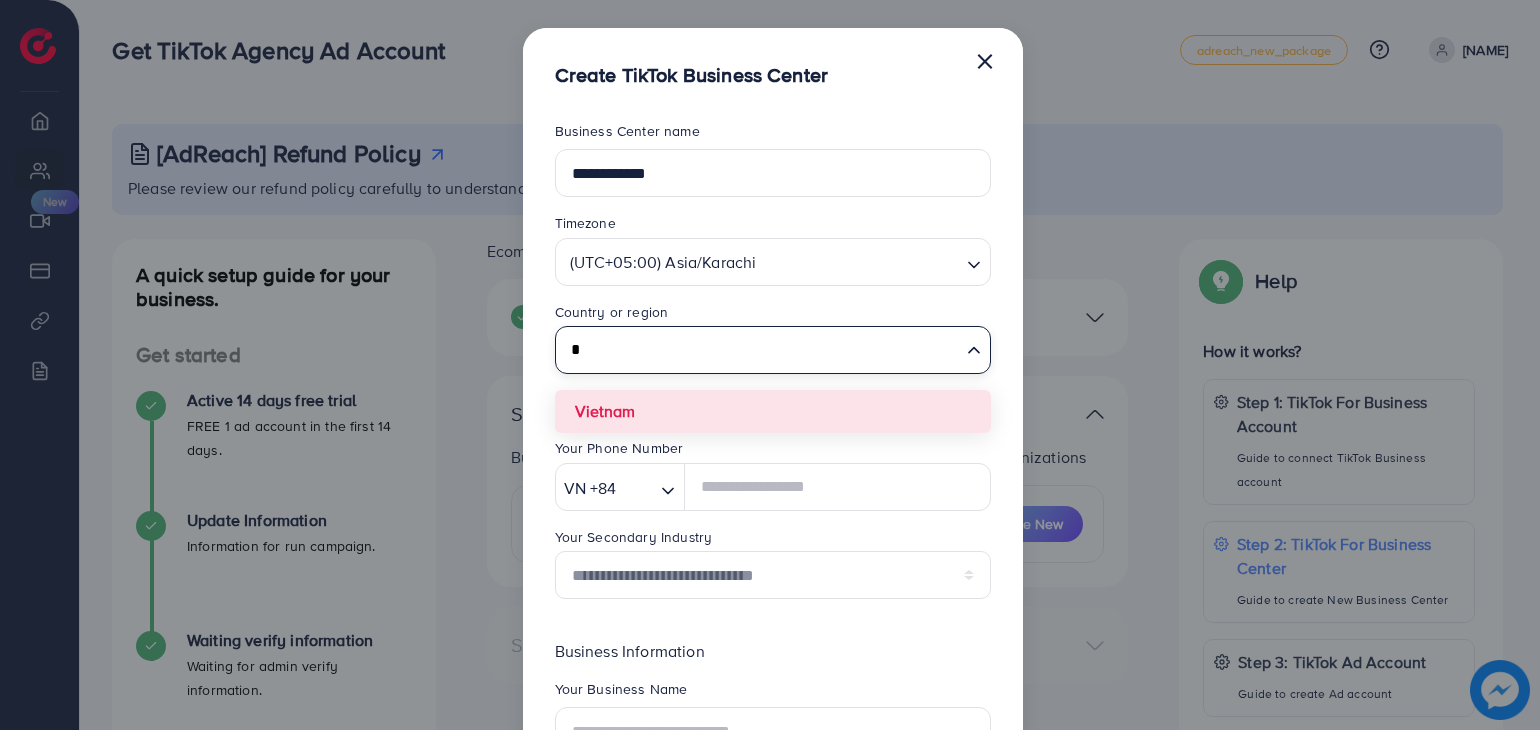 type 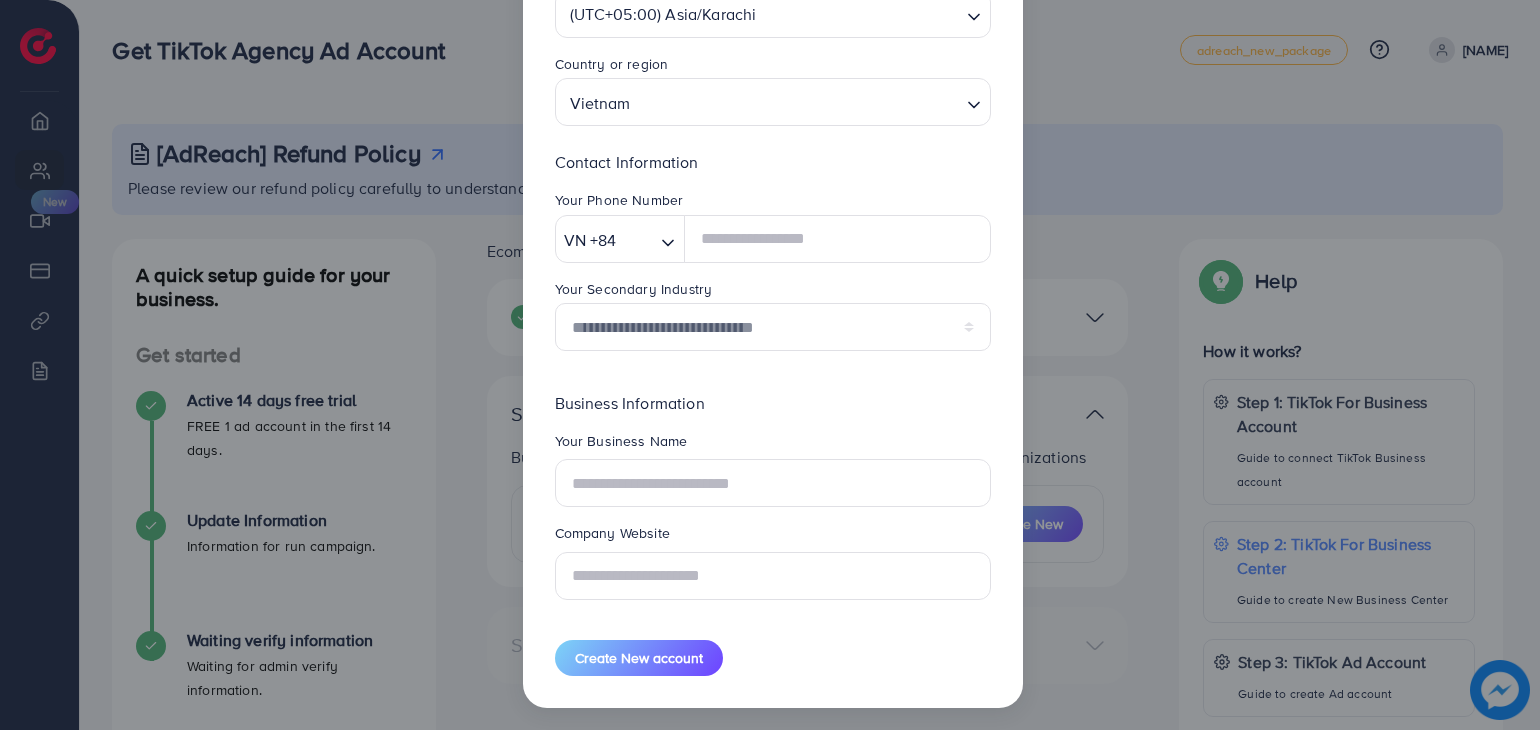 scroll, scrollTop: 254, scrollLeft: 0, axis: vertical 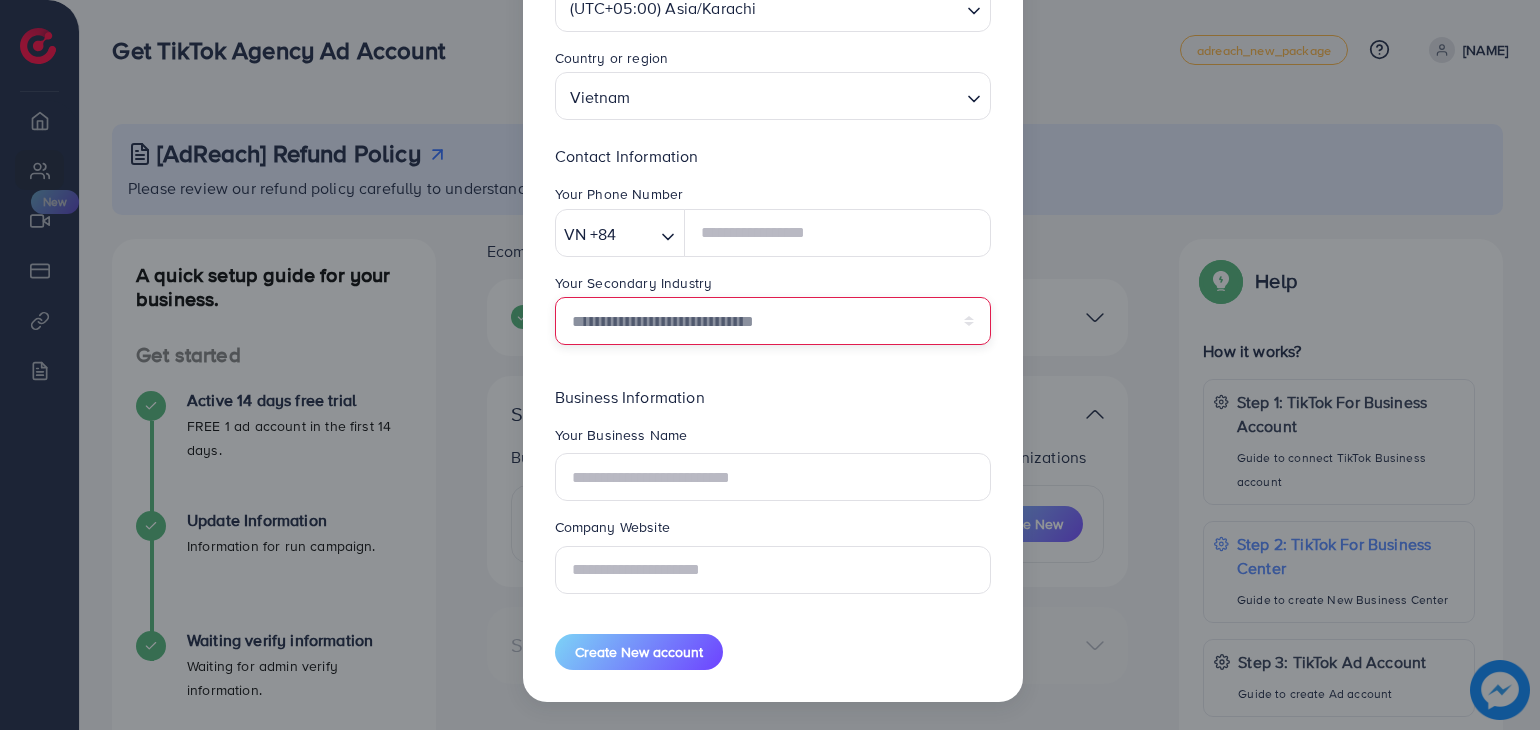 click on "**********" at bounding box center [773, 321] 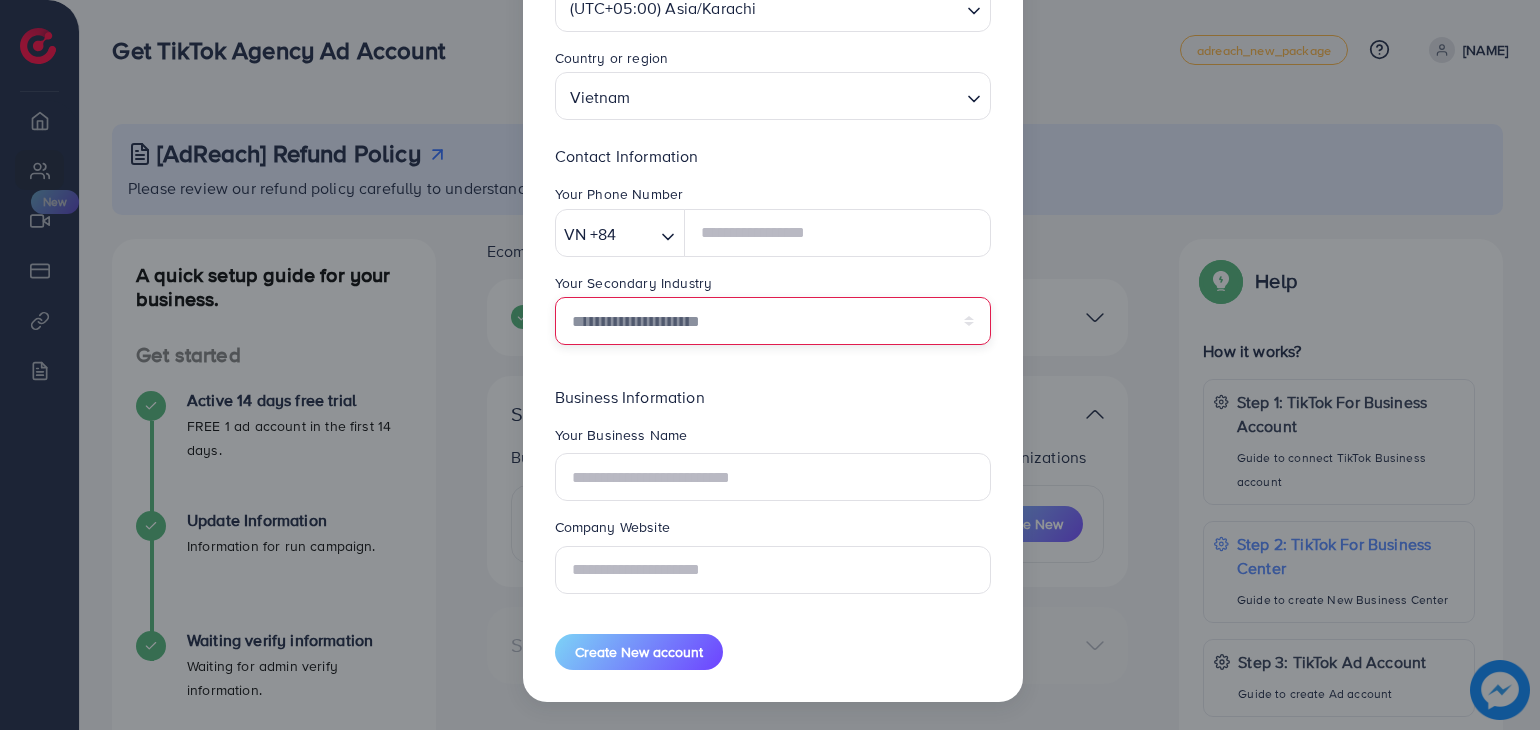 click on "**********" at bounding box center [773, 321] 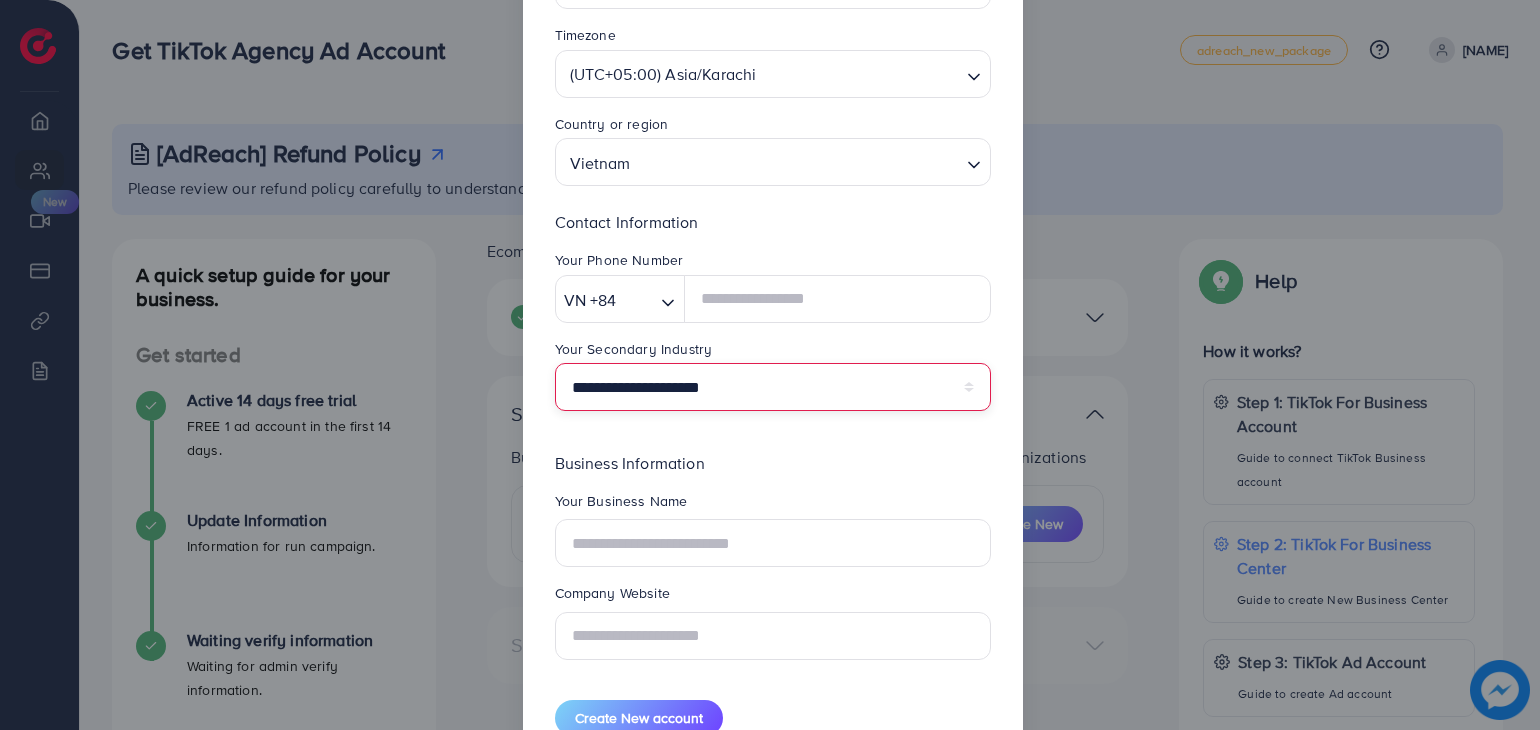 scroll, scrollTop: 154, scrollLeft: 0, axis: vertical 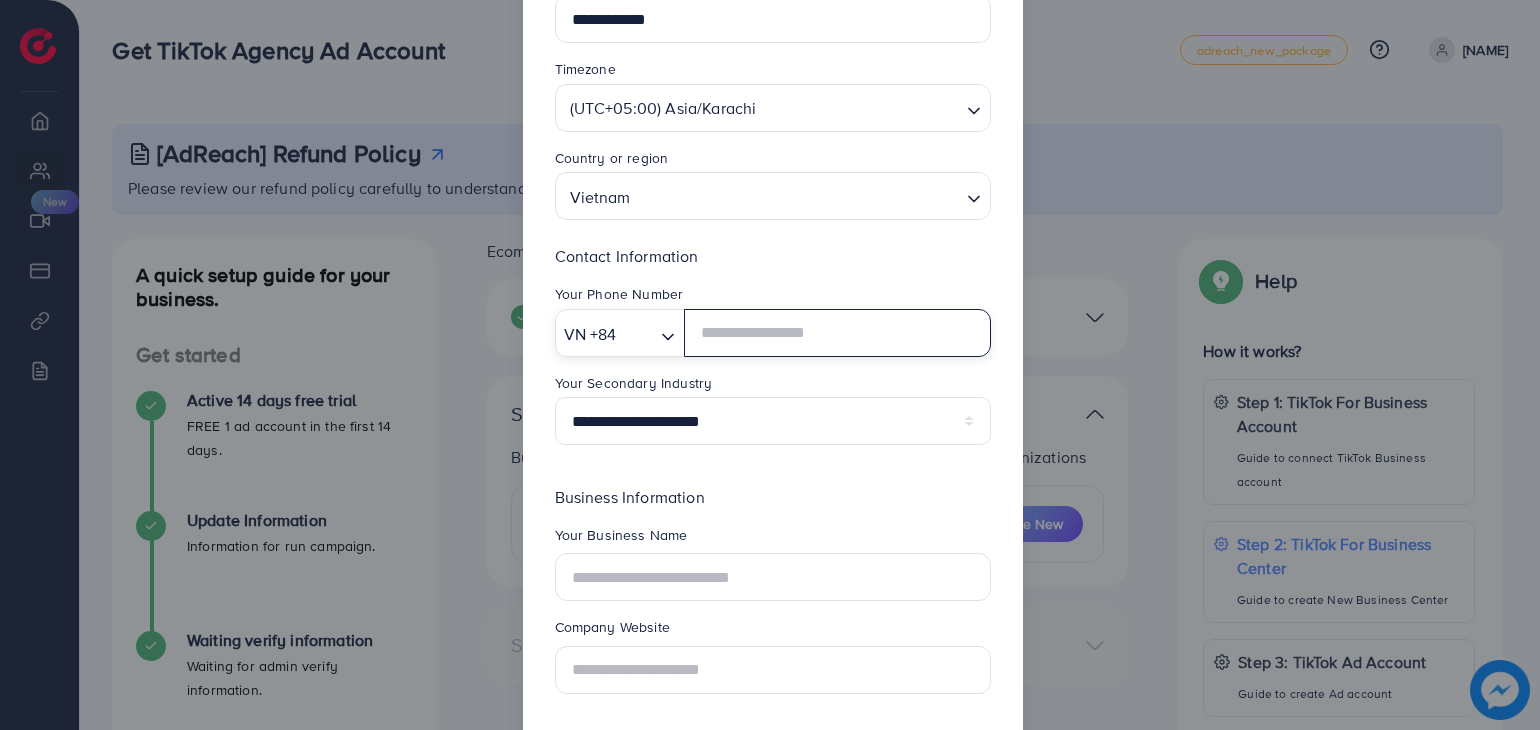 click 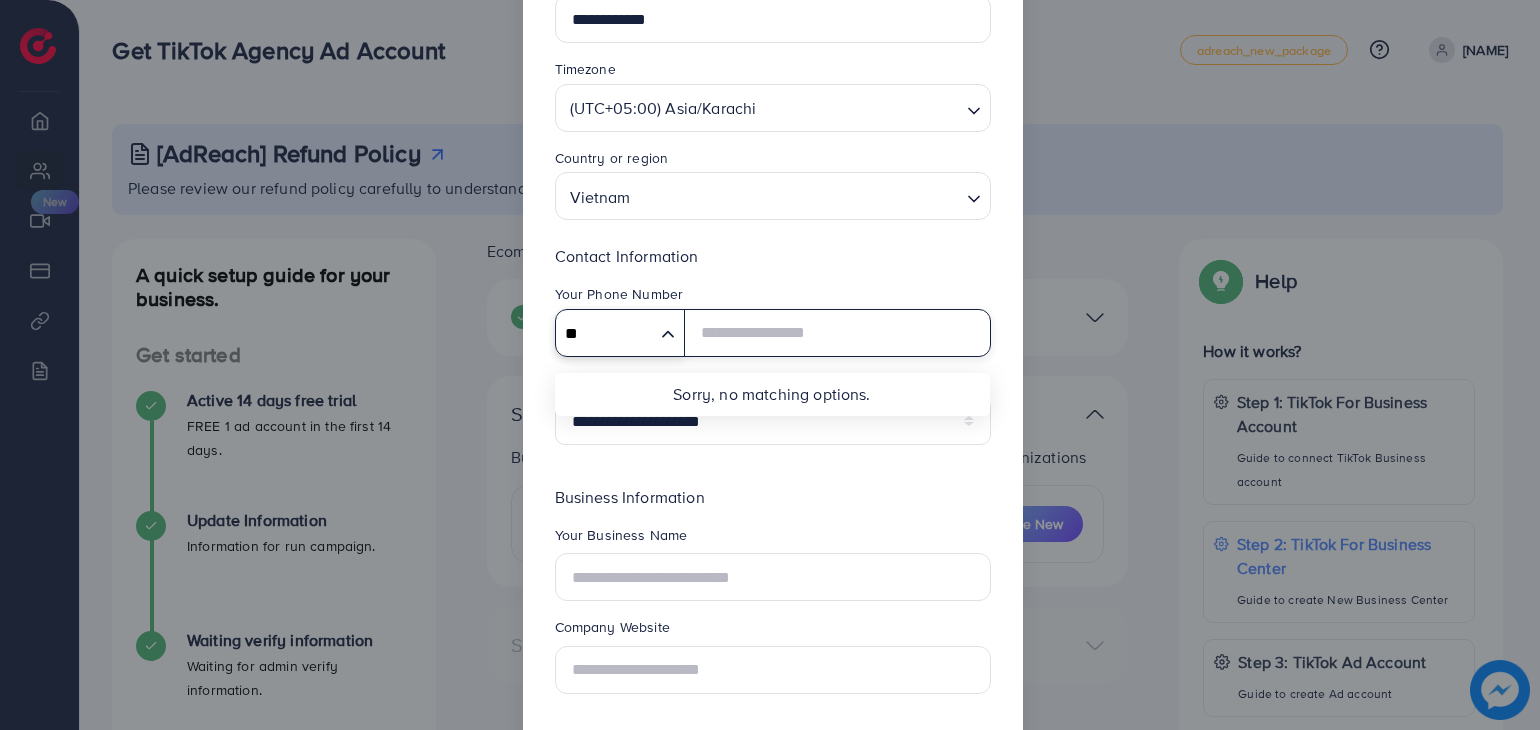type on "*" 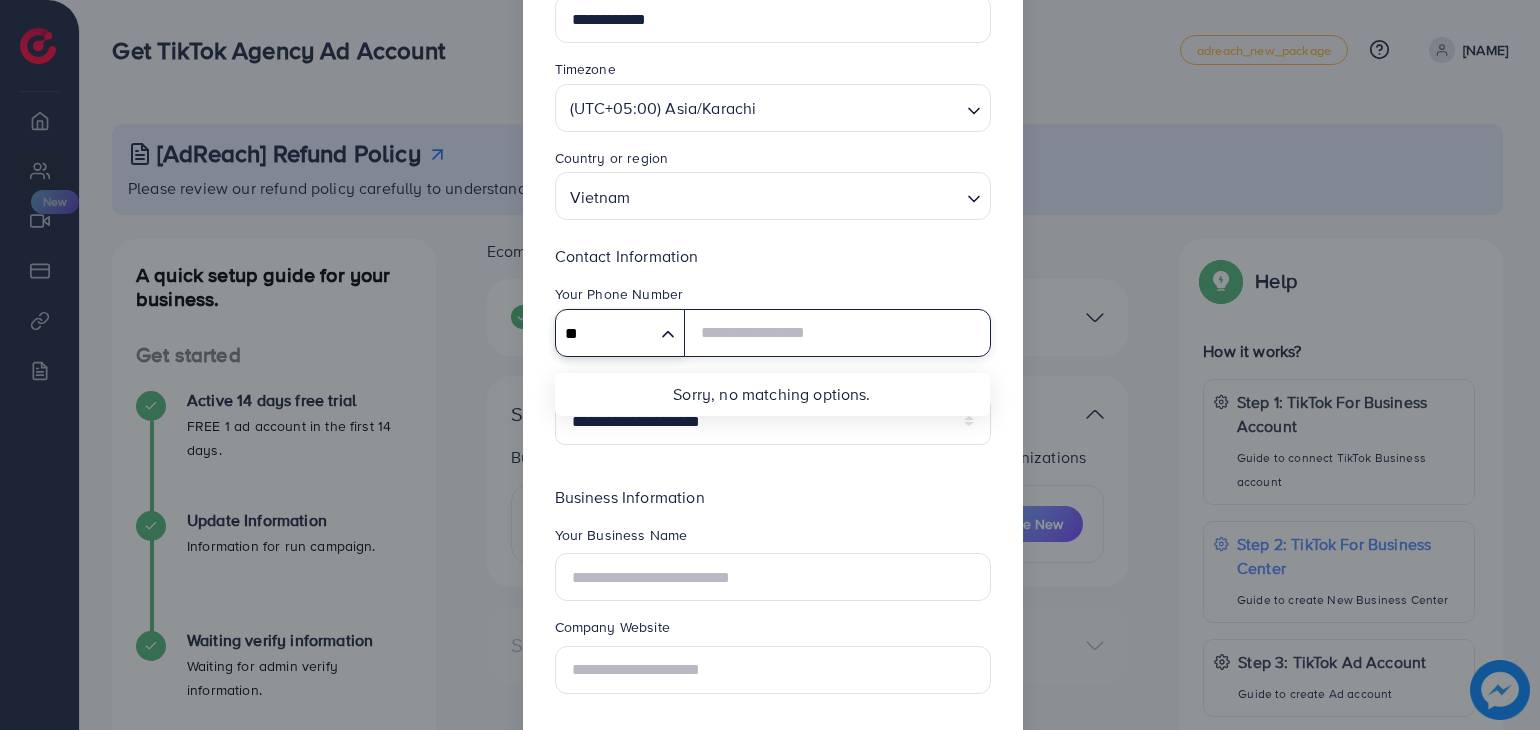 type on "*" 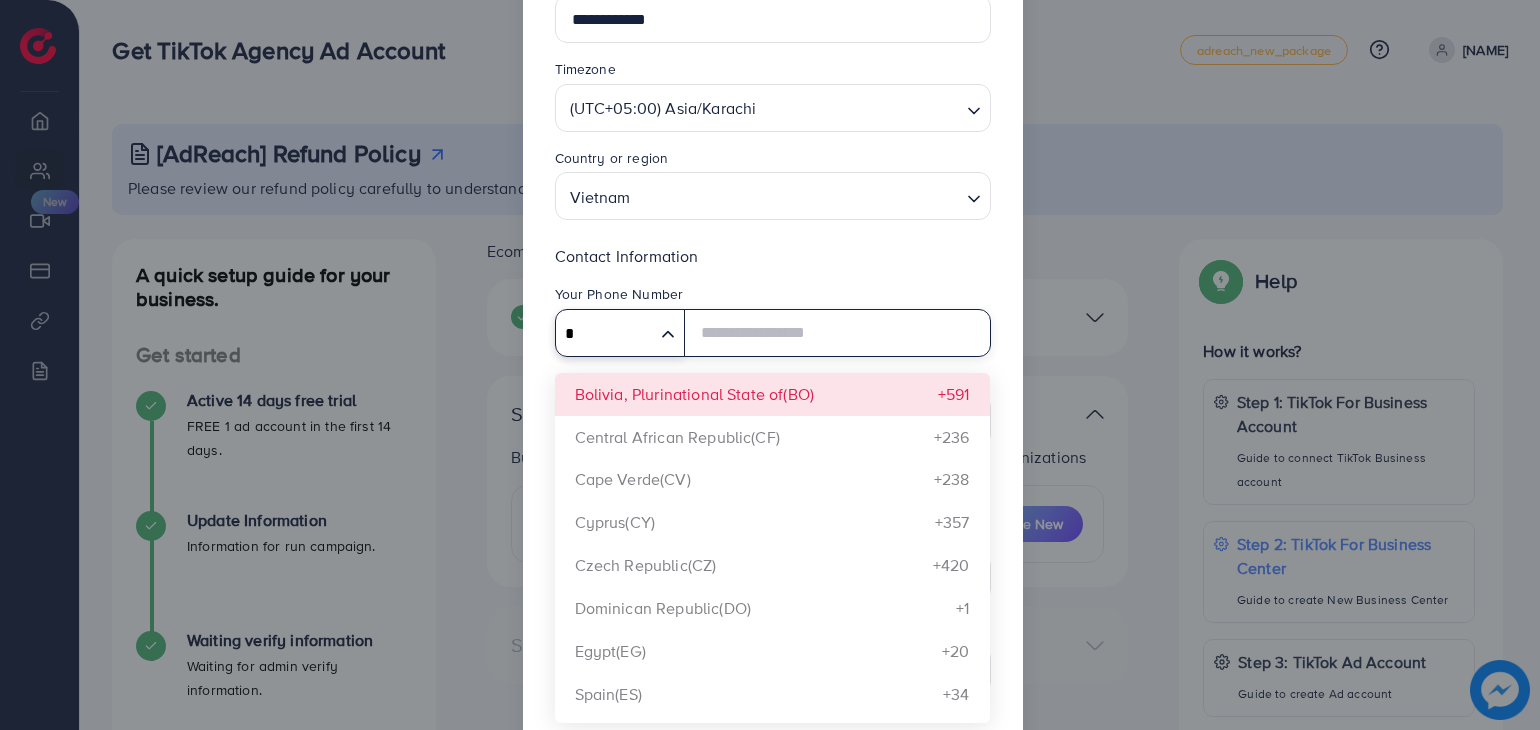 type 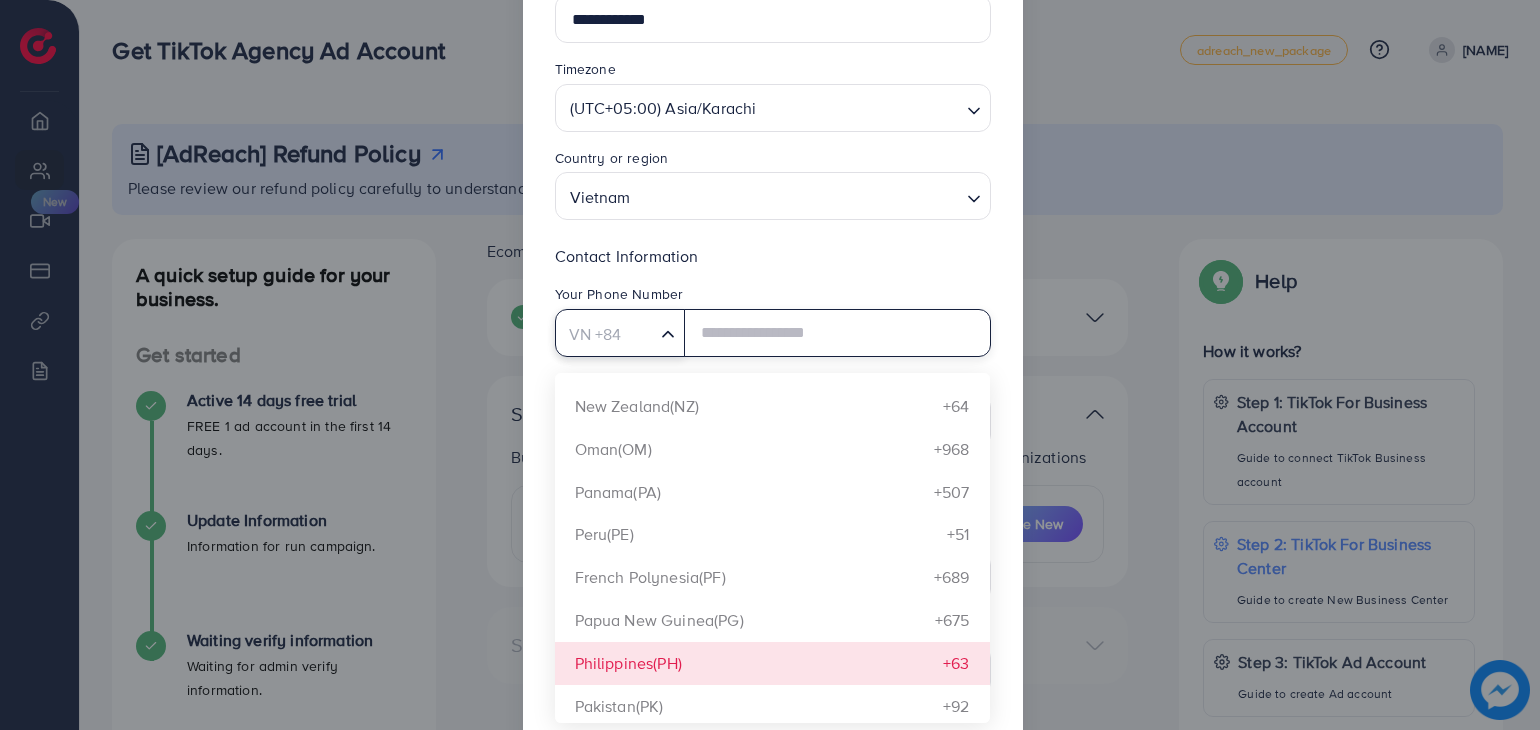 scroll, scrollTop: 6805, scrollLeft: 0, axis: vertical 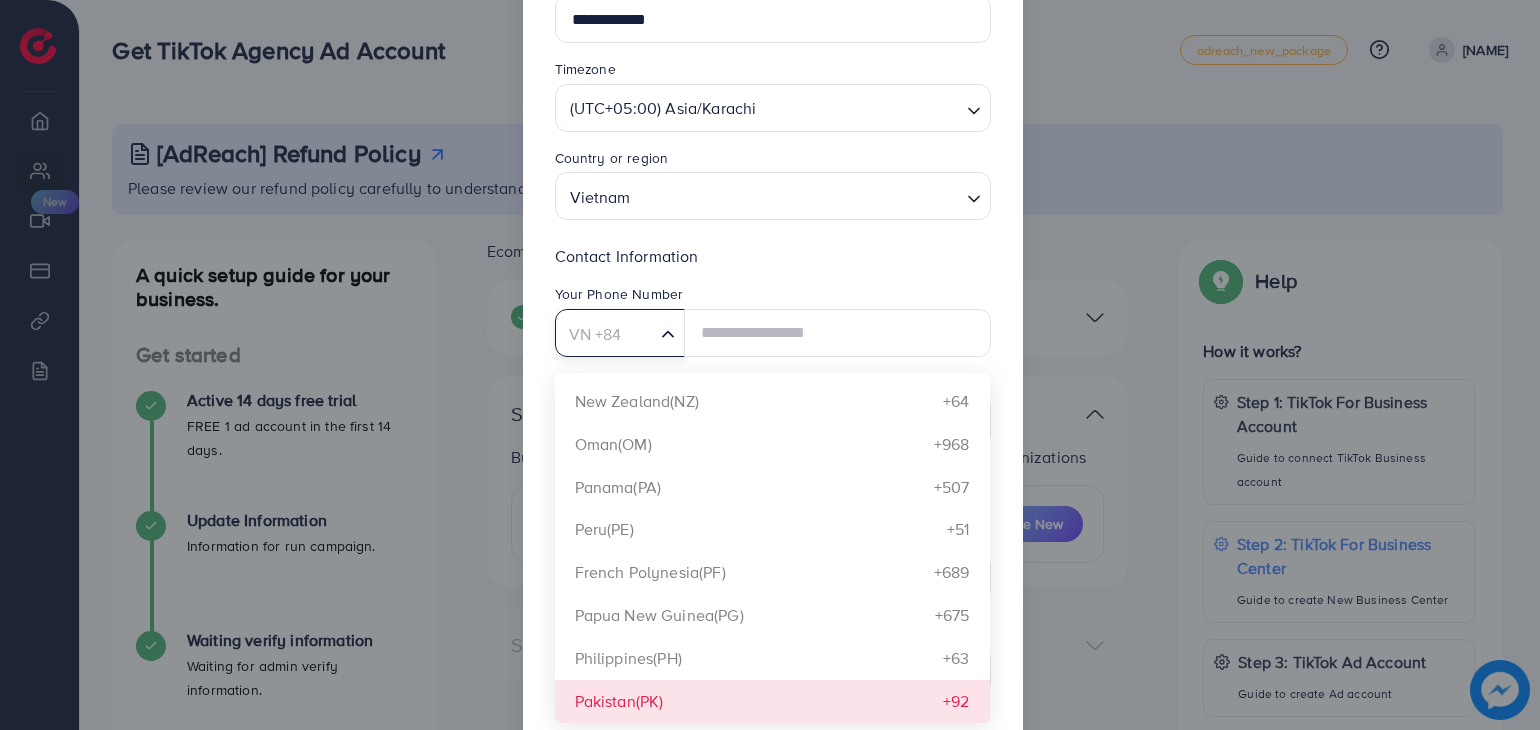 click on "**********" at bounding box center [773, 368] 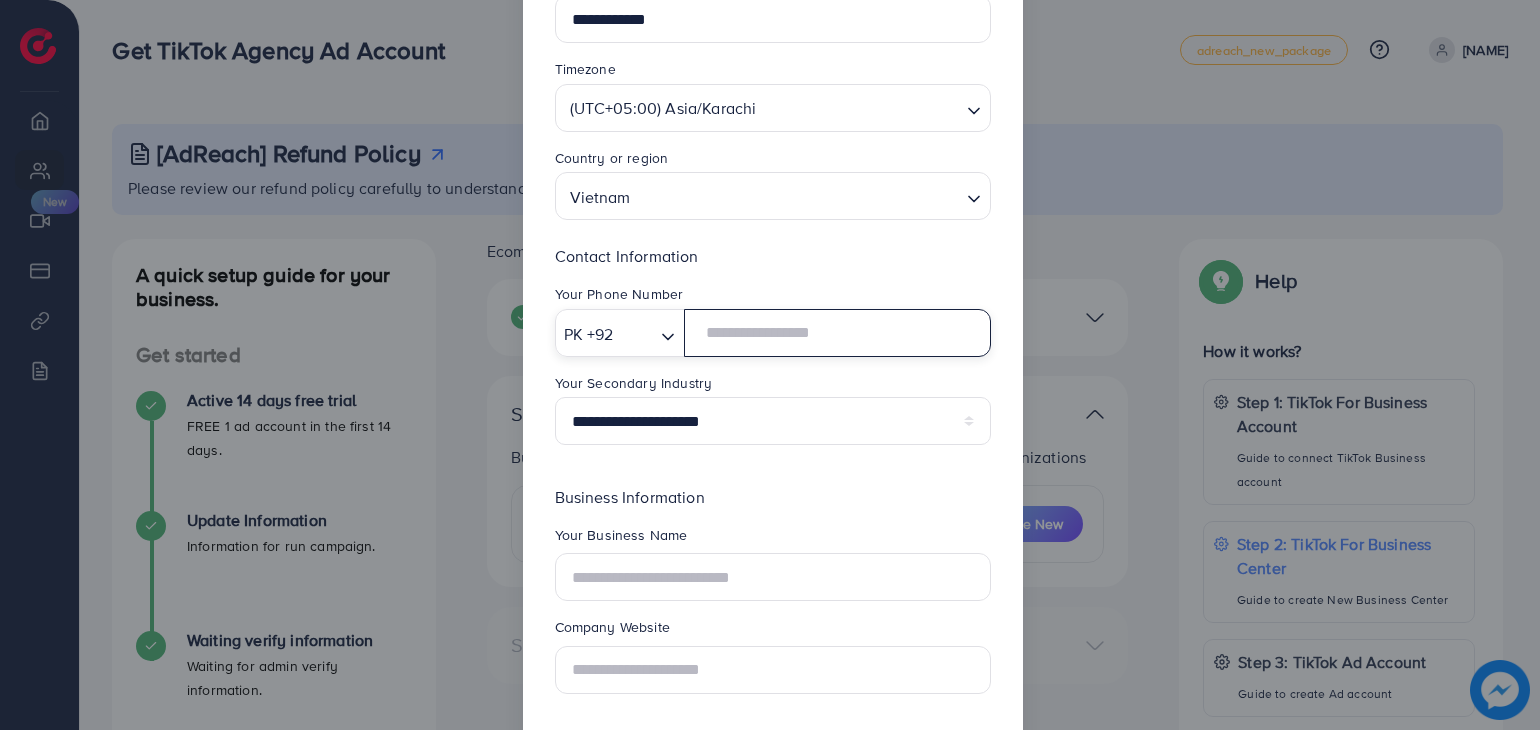 click at bounding box center (837, 333) 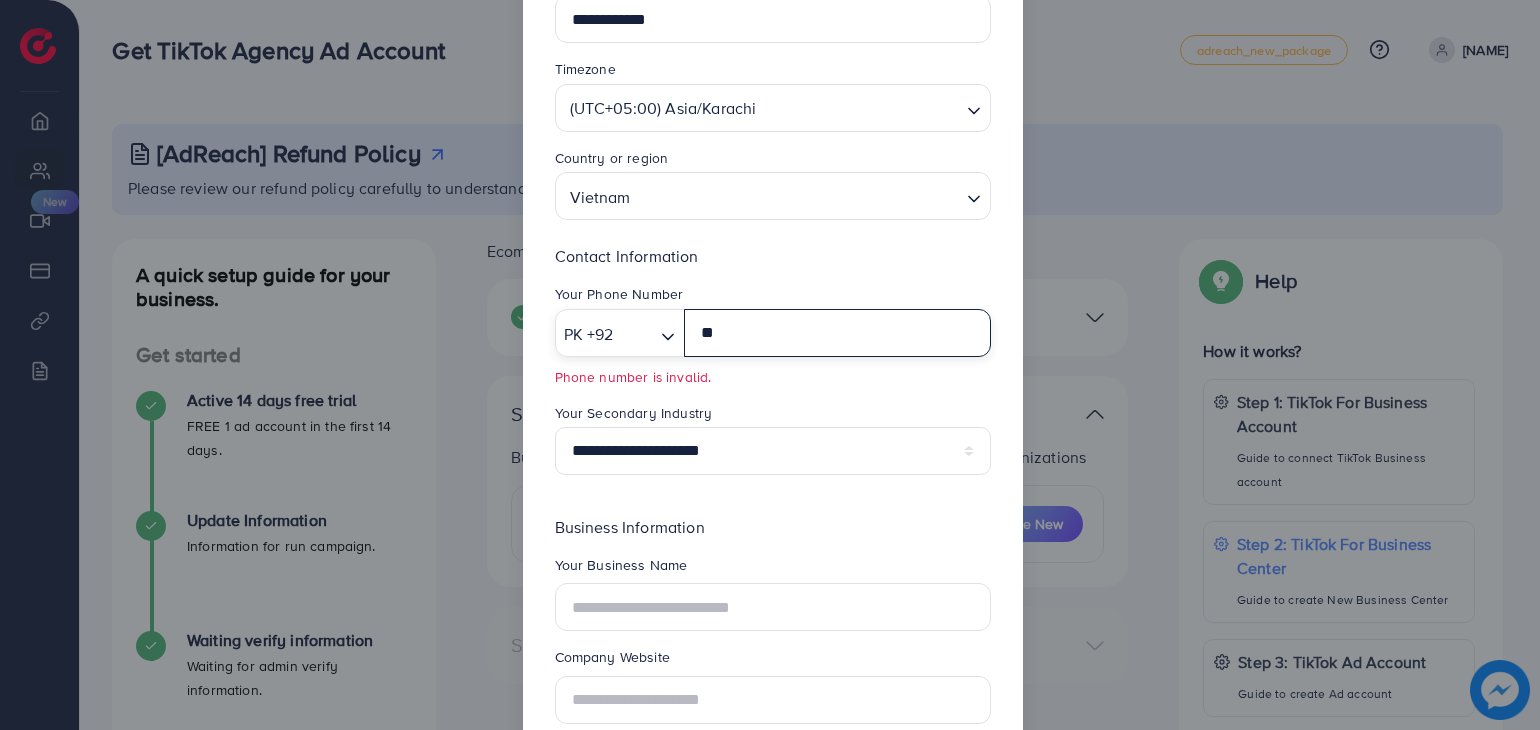 type on "*" 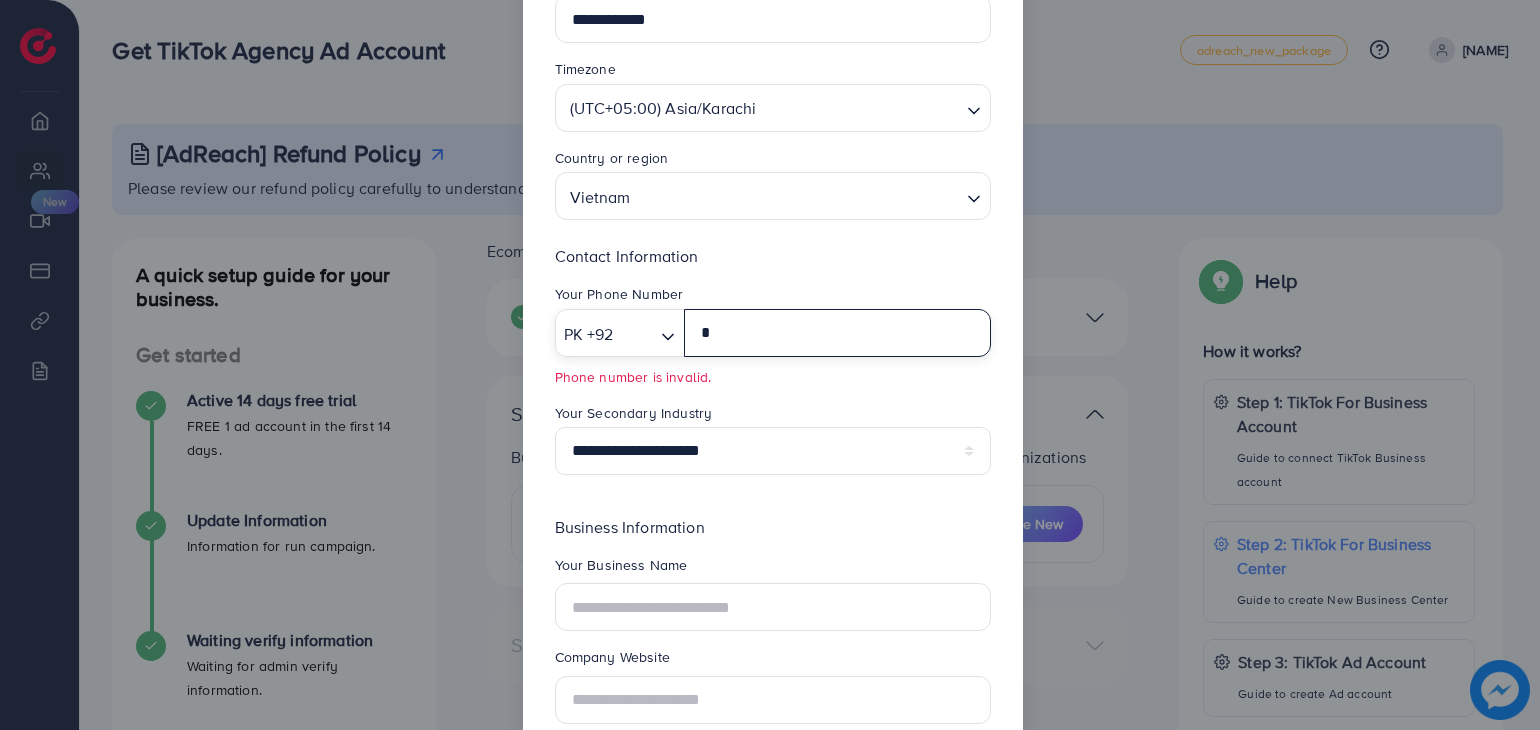 type 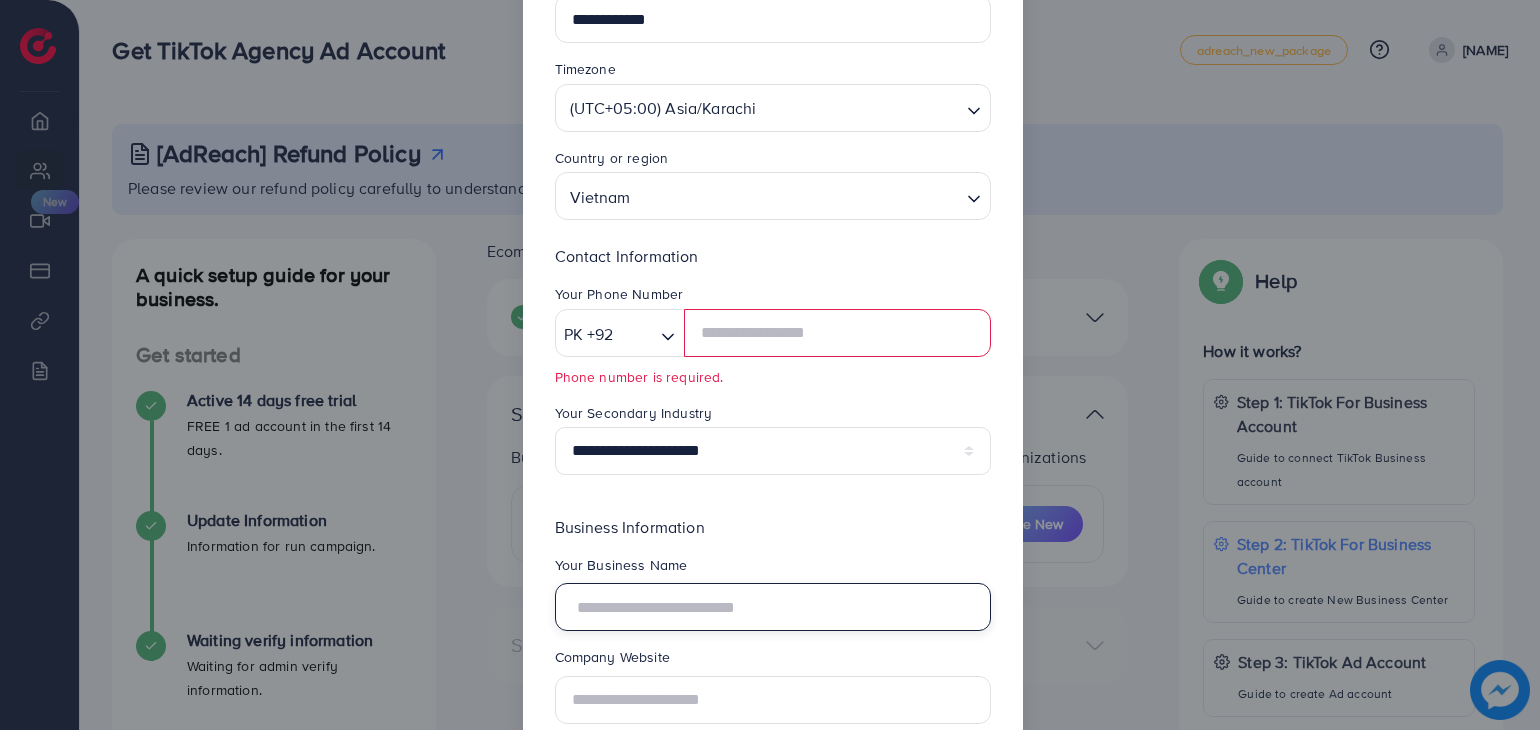 click at bounding box center (773, 607) 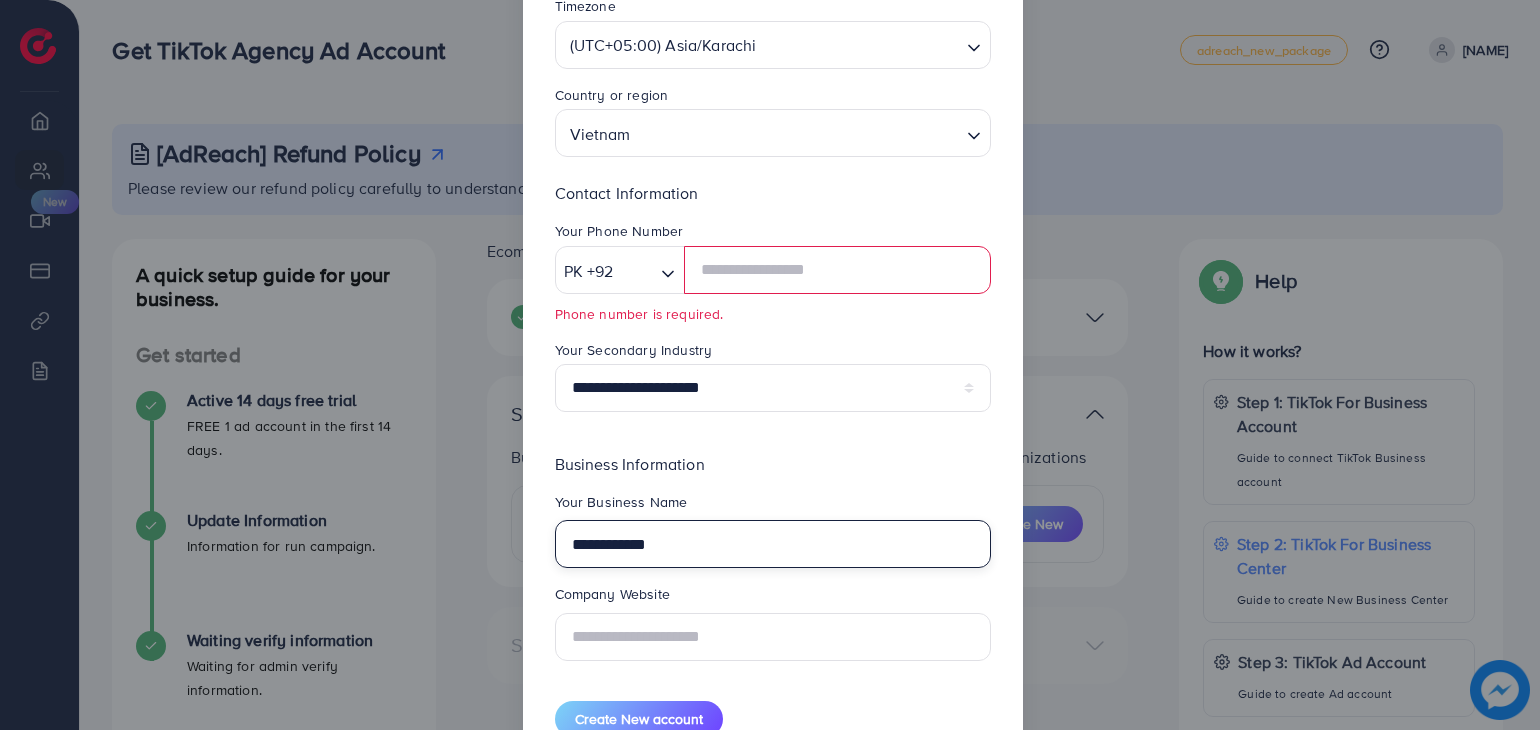 scroll, scrollTop: 284, scrollLeft: 0, axis: vertical 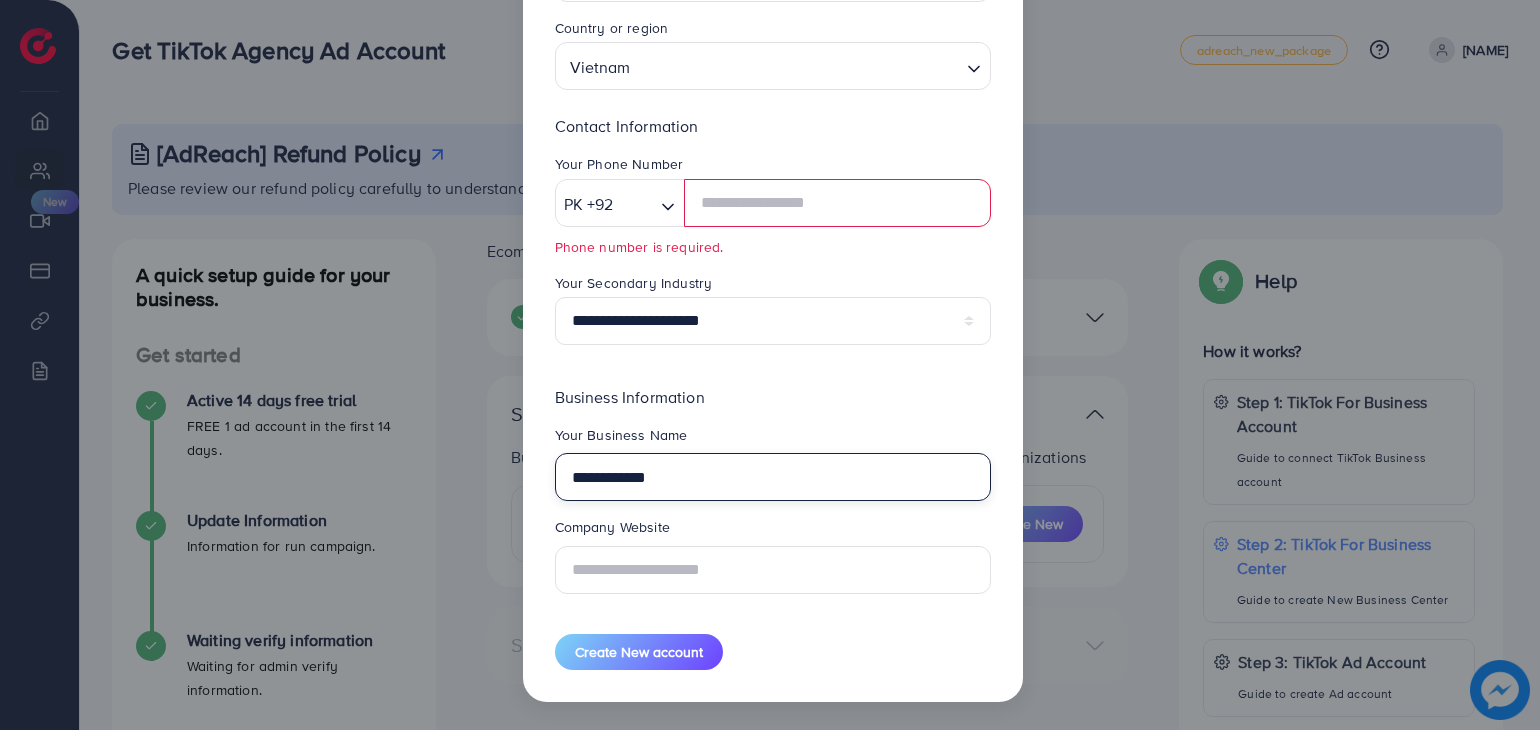 type on "**********" 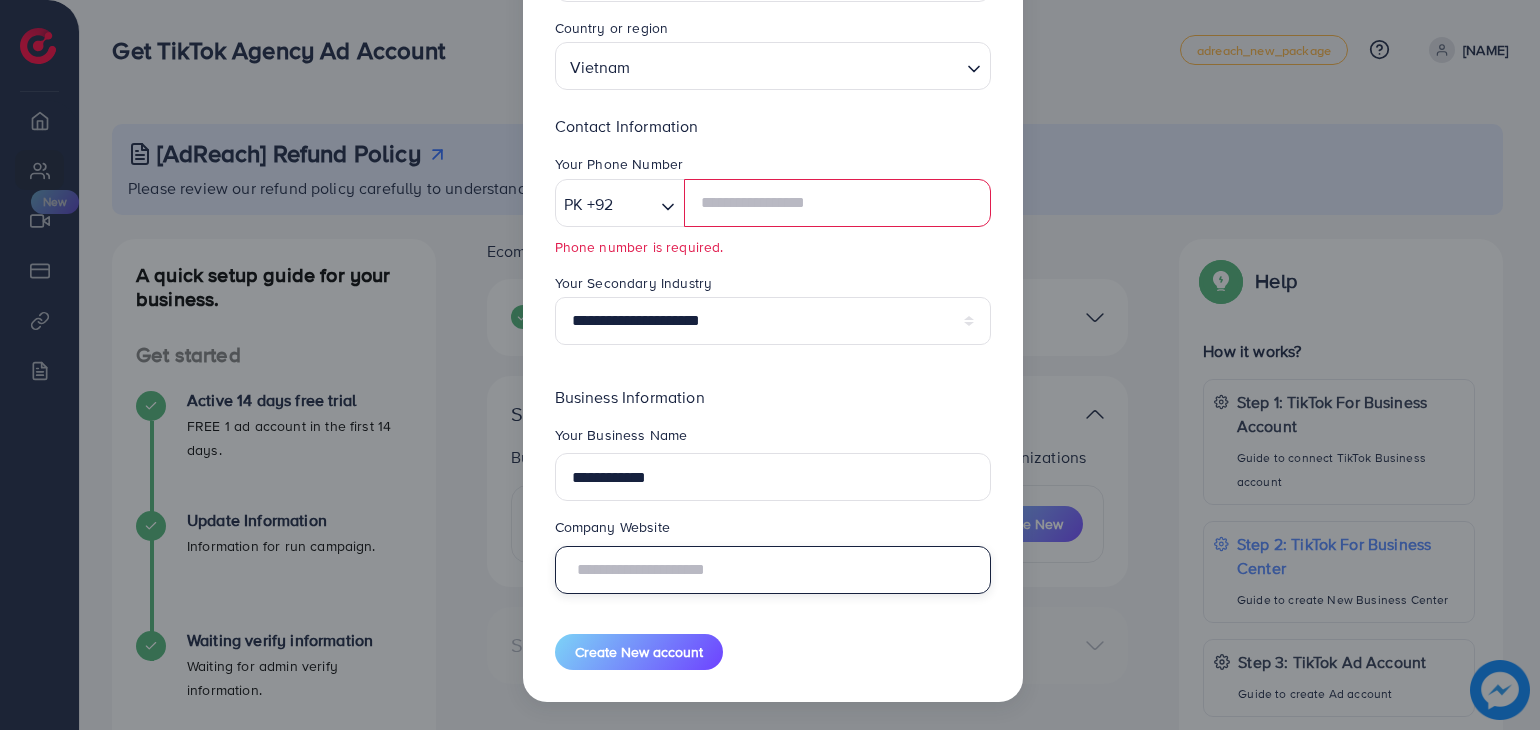 click at bounding box center [773, 570] 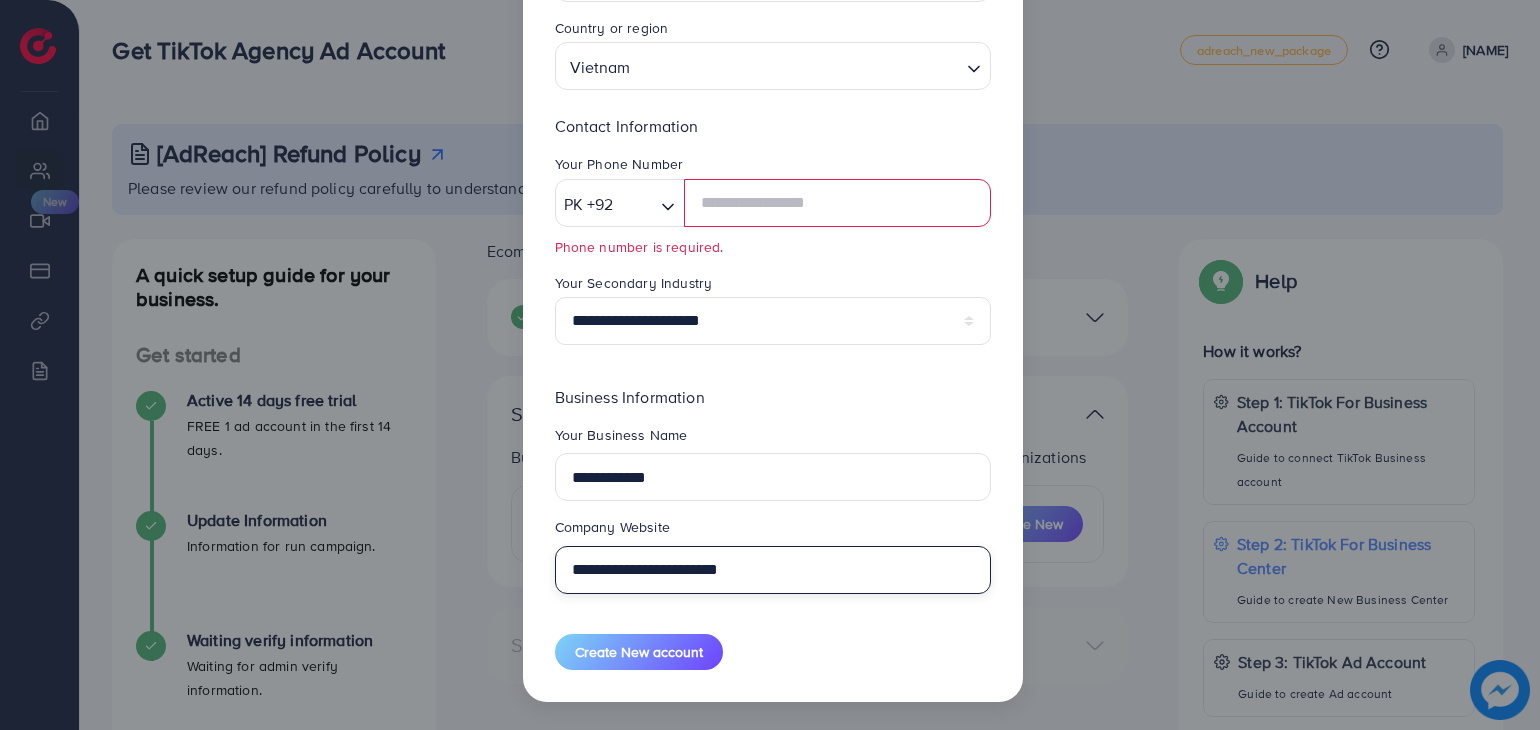 type on "**********" 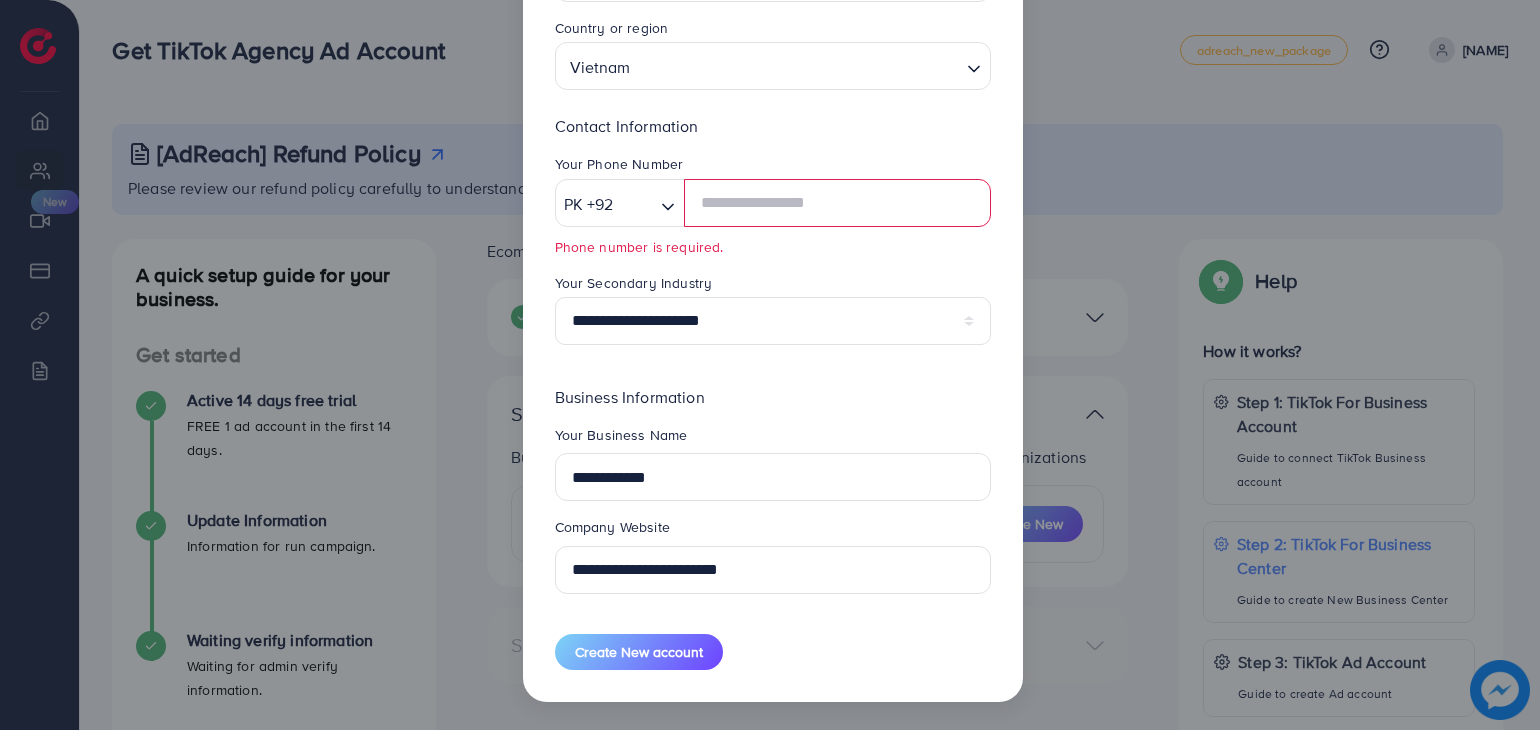 click on "Your Business Name" at bounding box center (773, 439) 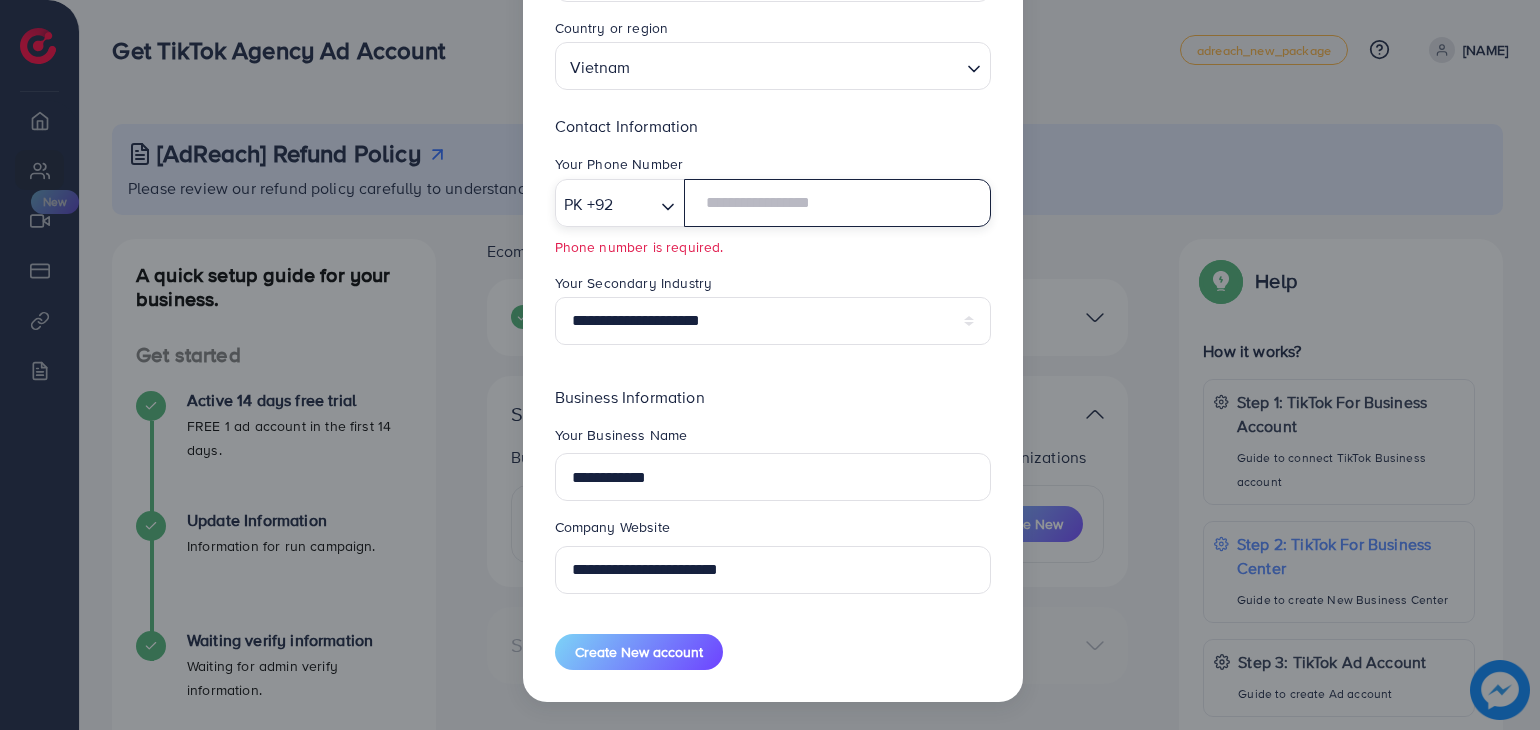 click at bounding box center (837, 203) 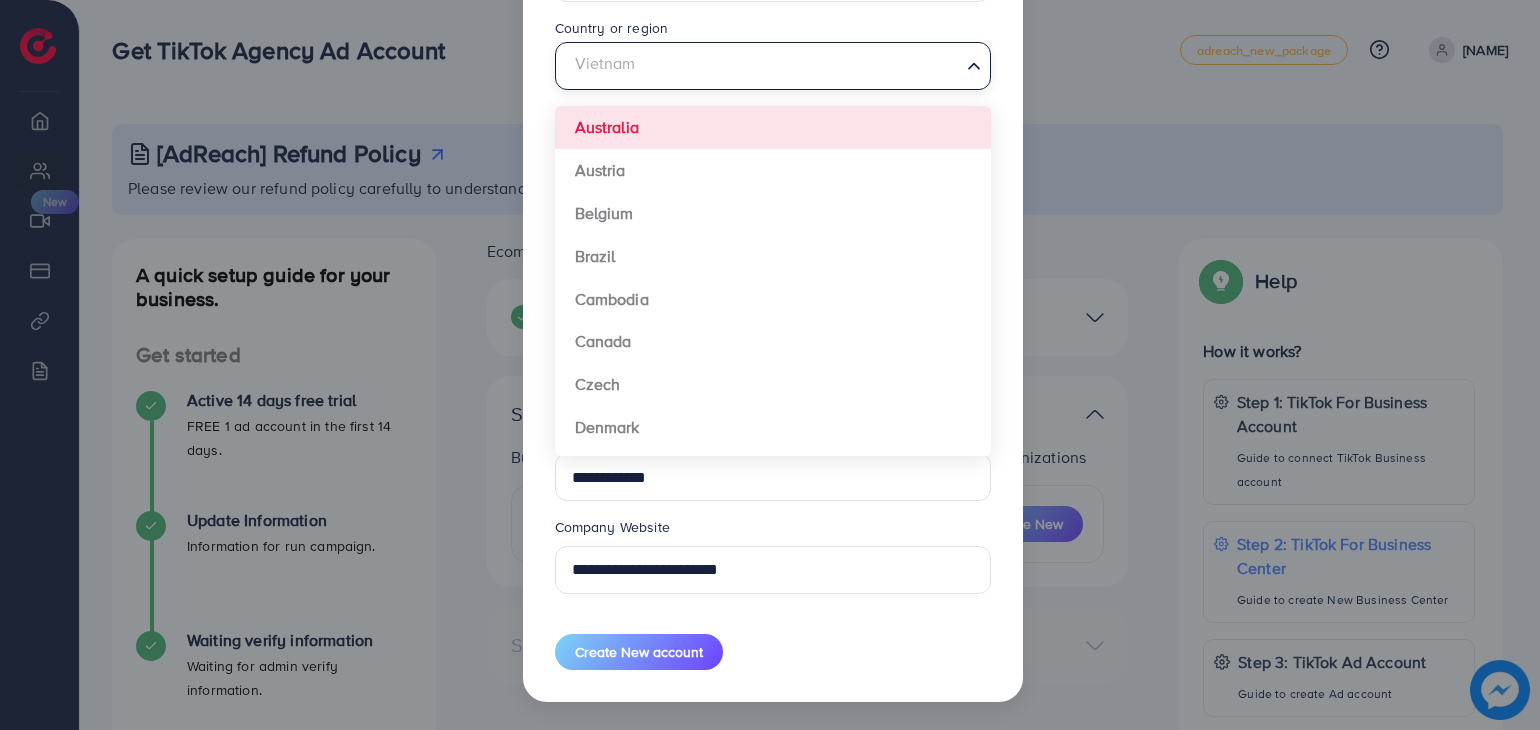click 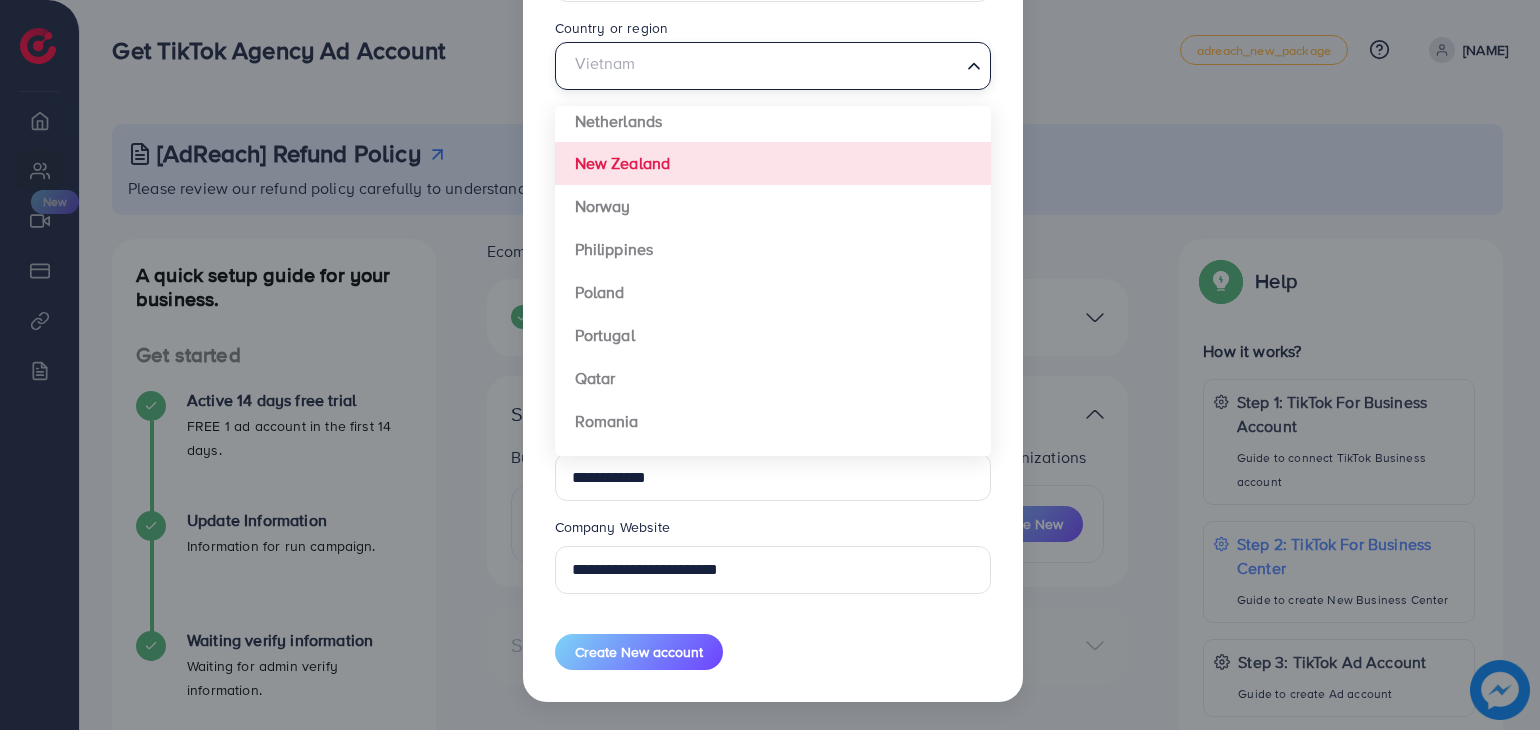 scroll, scrollTop: 986, scrollLeft: 0, axis: vertical 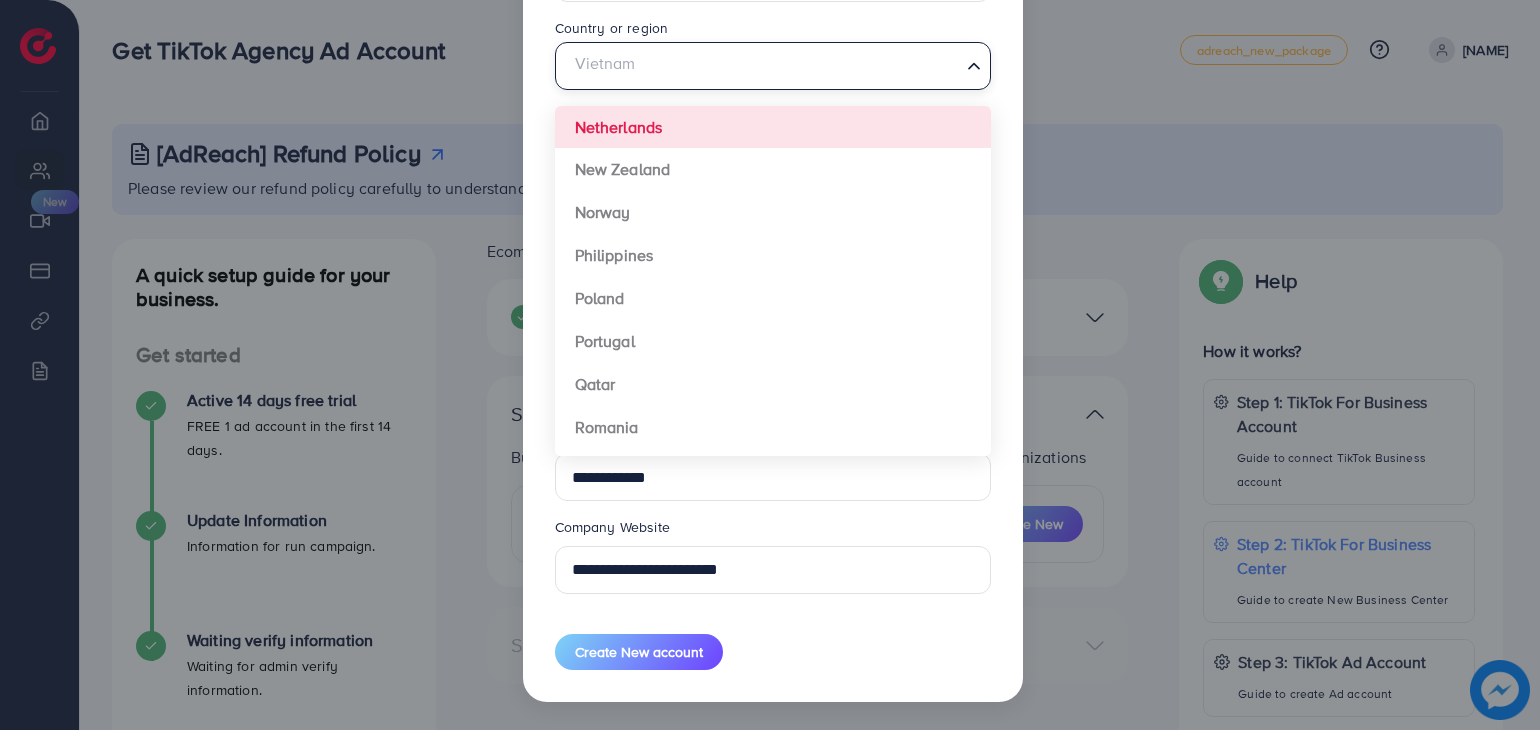 click on "**********" at bounding box center [773, 253] 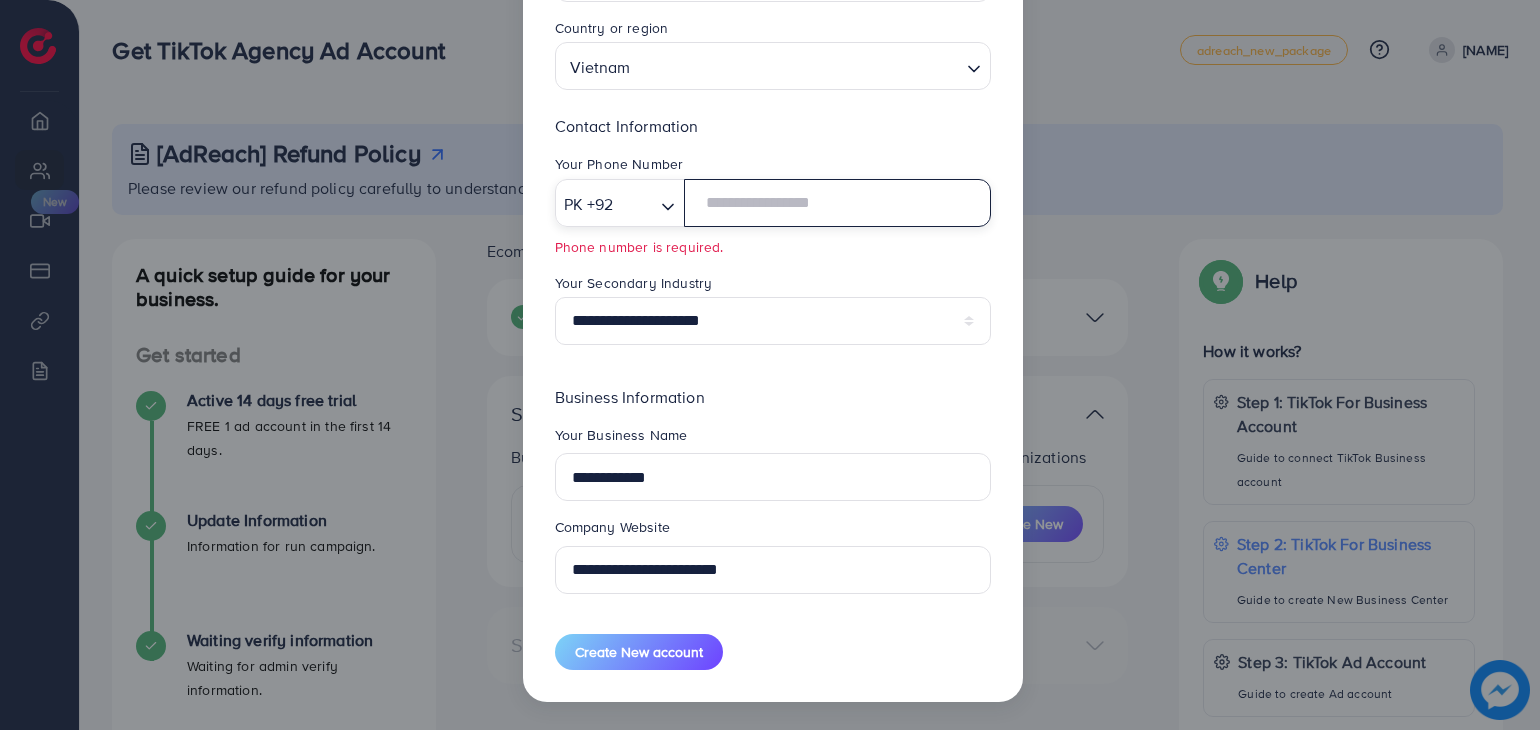 click at bounding box center [837, 203] 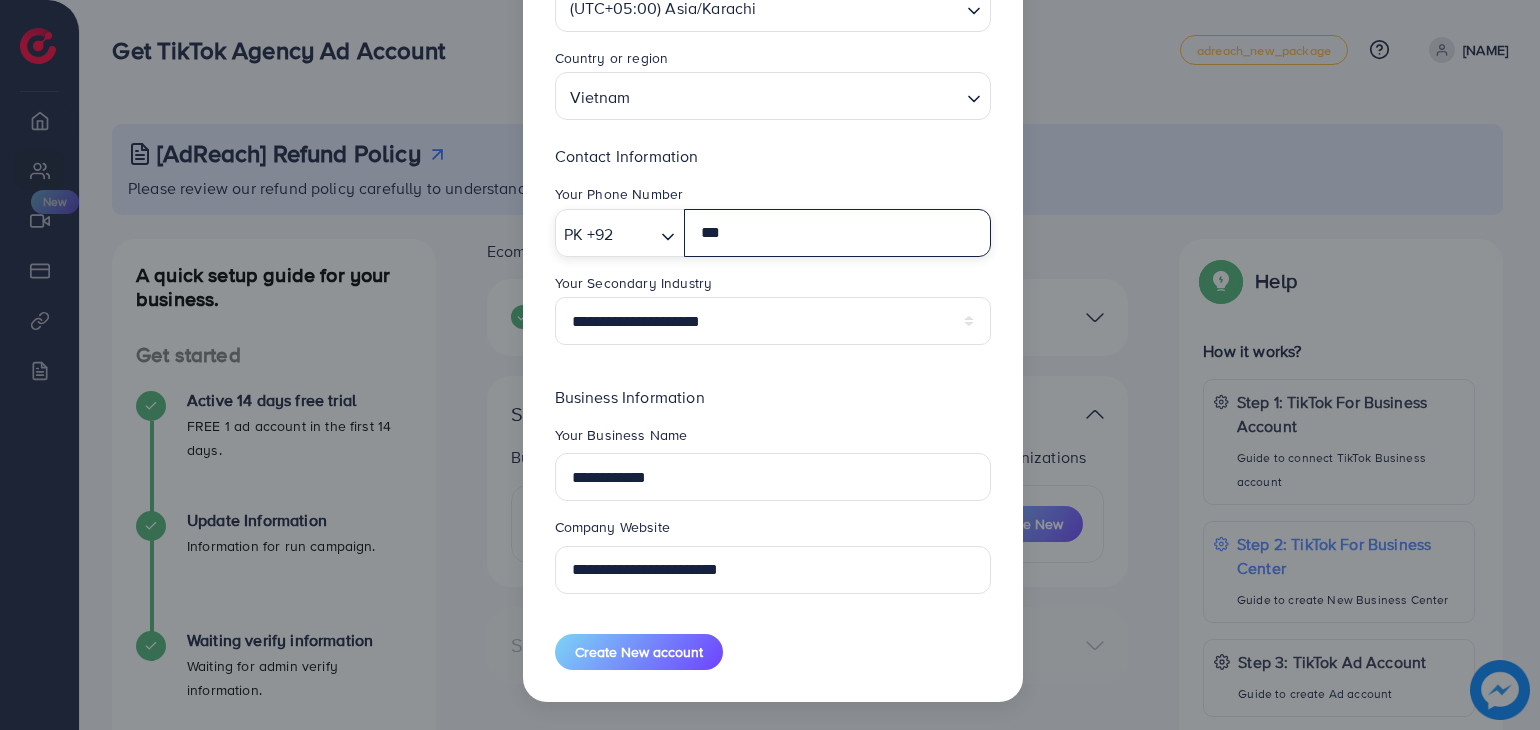 scroll, scrollTop: 254, scrollLeft: 0, axis: vertical 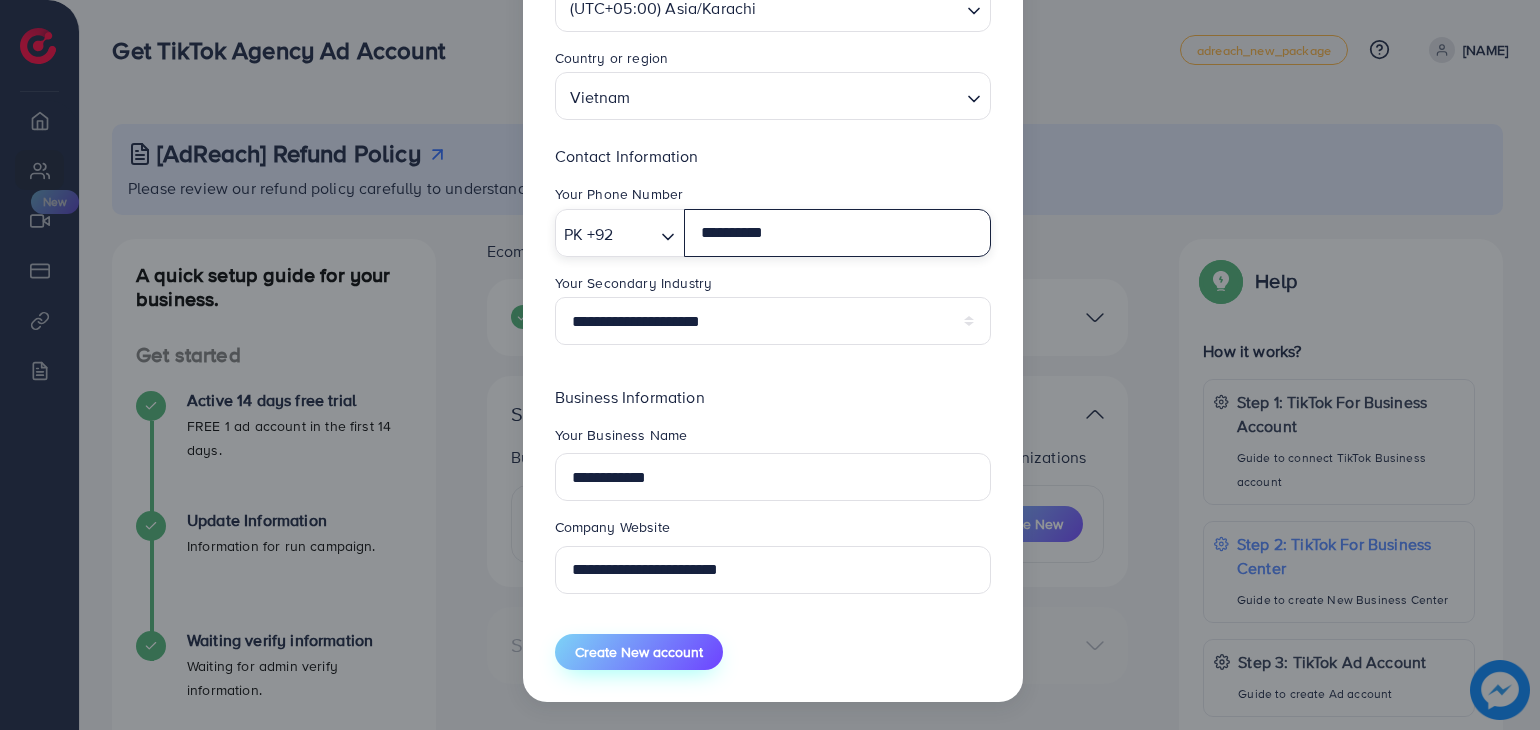 type on "**********" 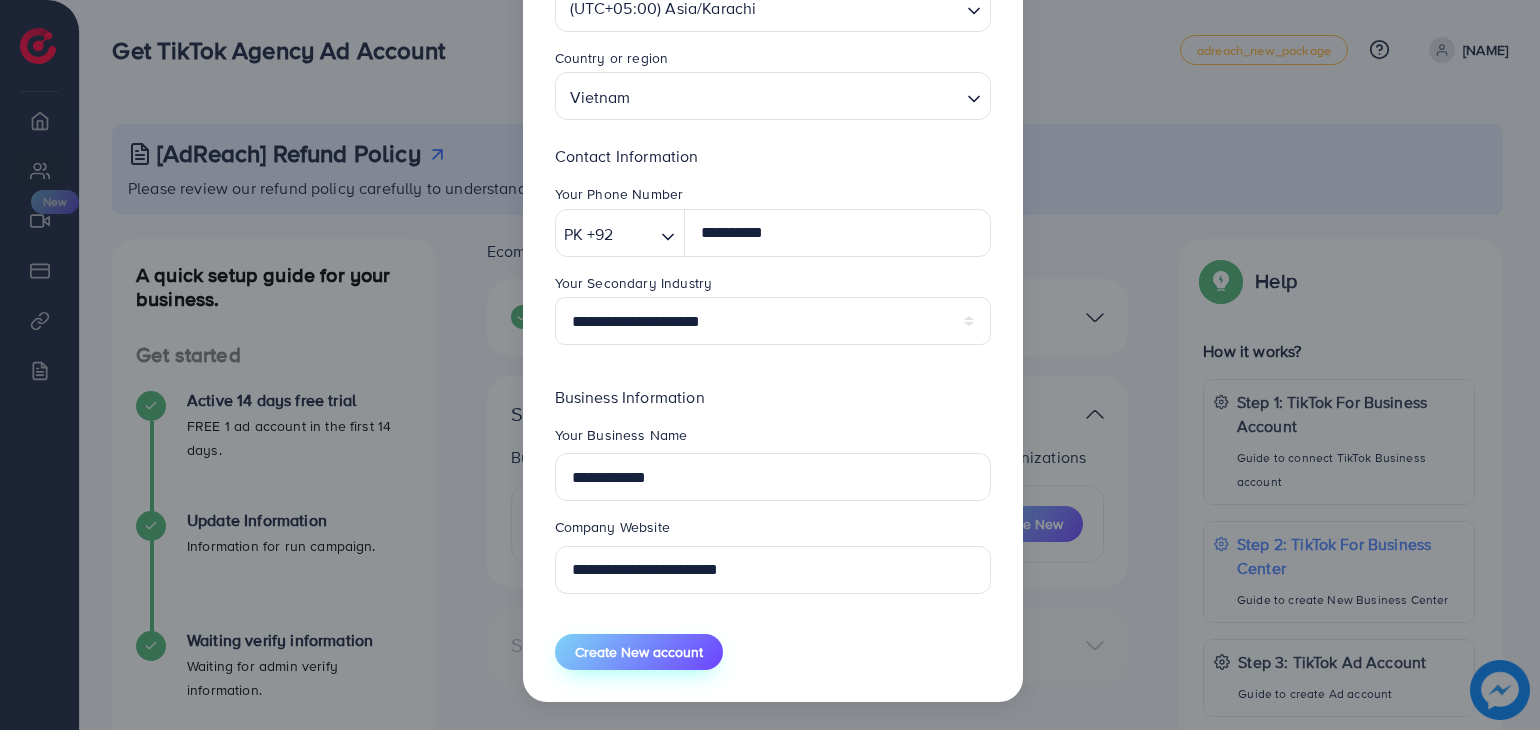 click on "Create New account" at bounding box center (639, 652) 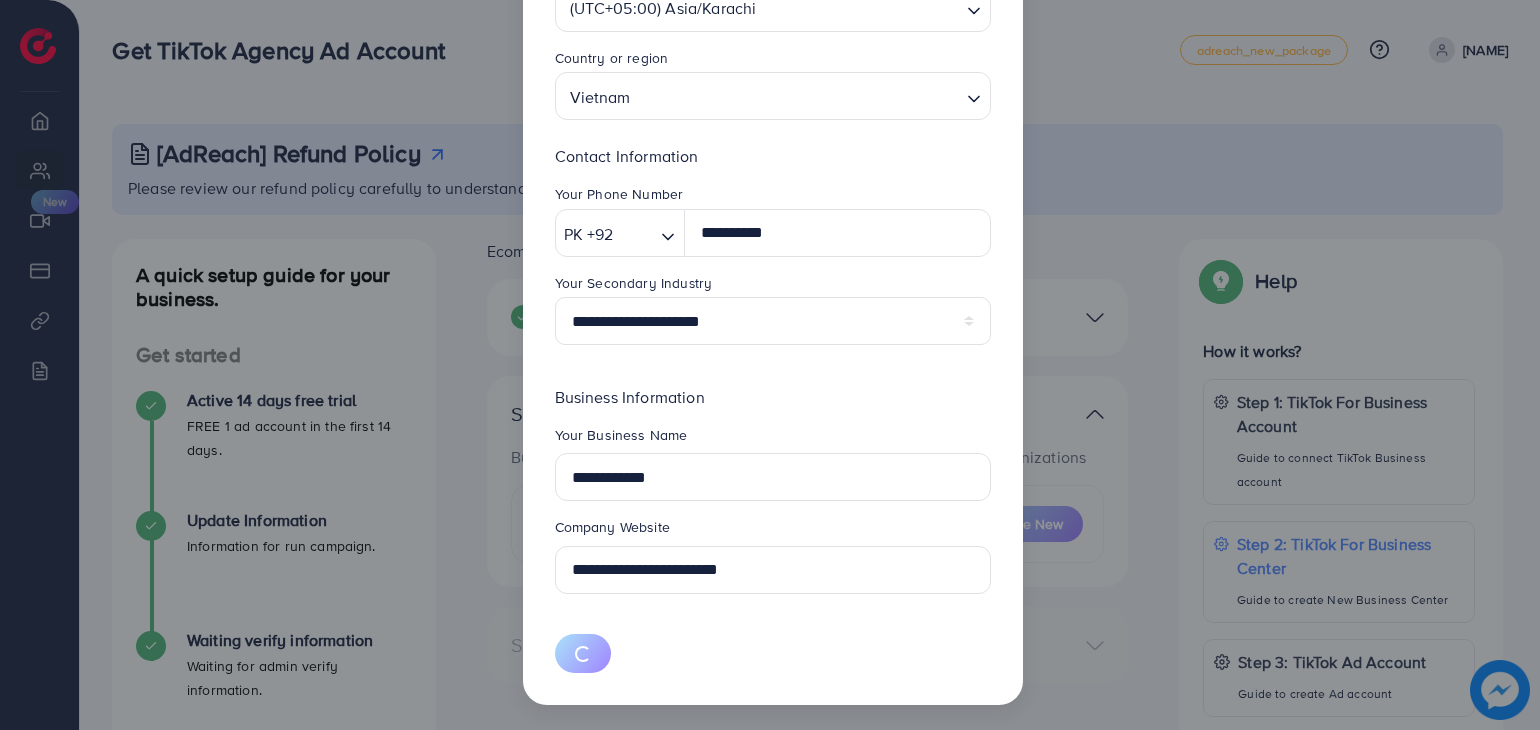 type 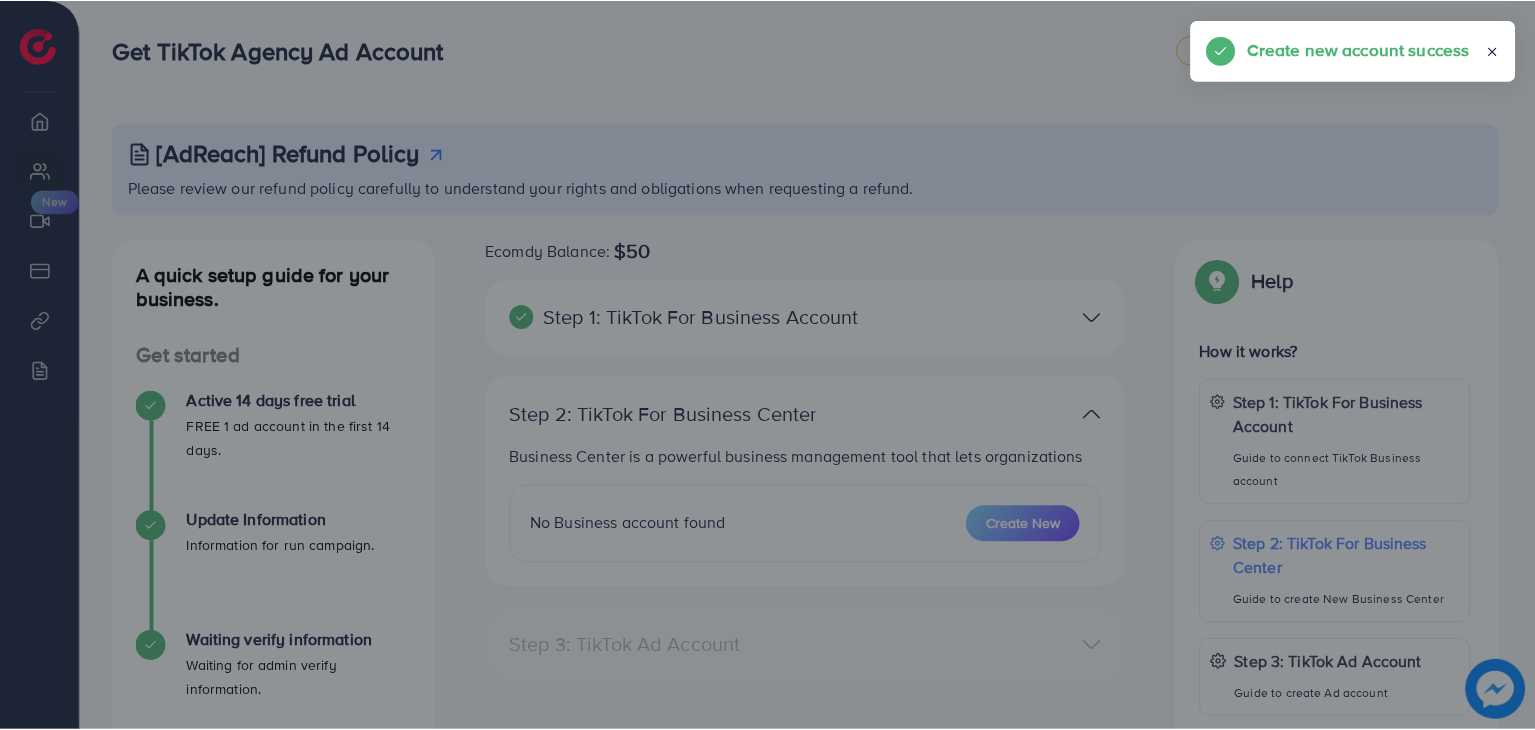scroll, scrollTop: 108, scrollLeft: 0, axis: vertical 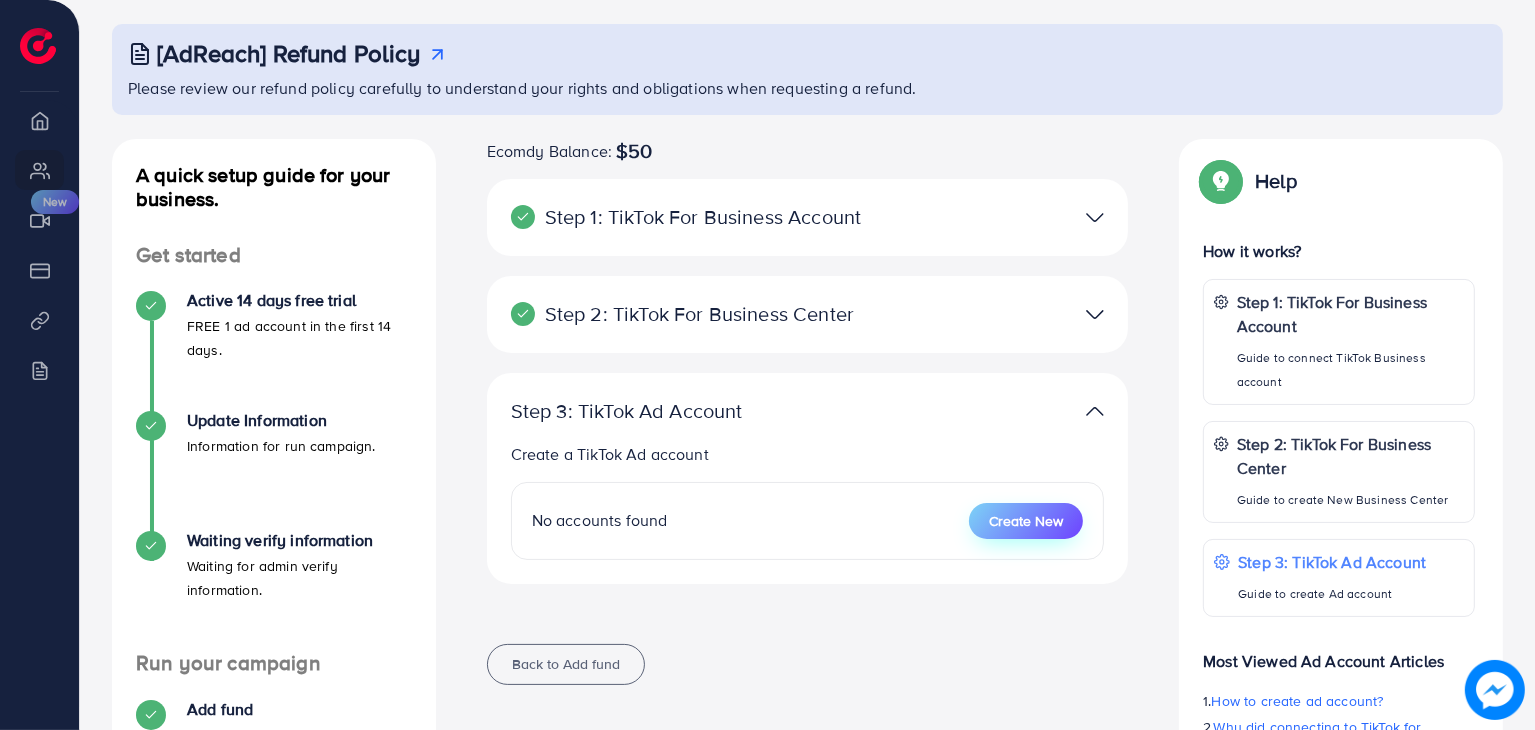 click on "Create New" at bounding box center (1026, 521) 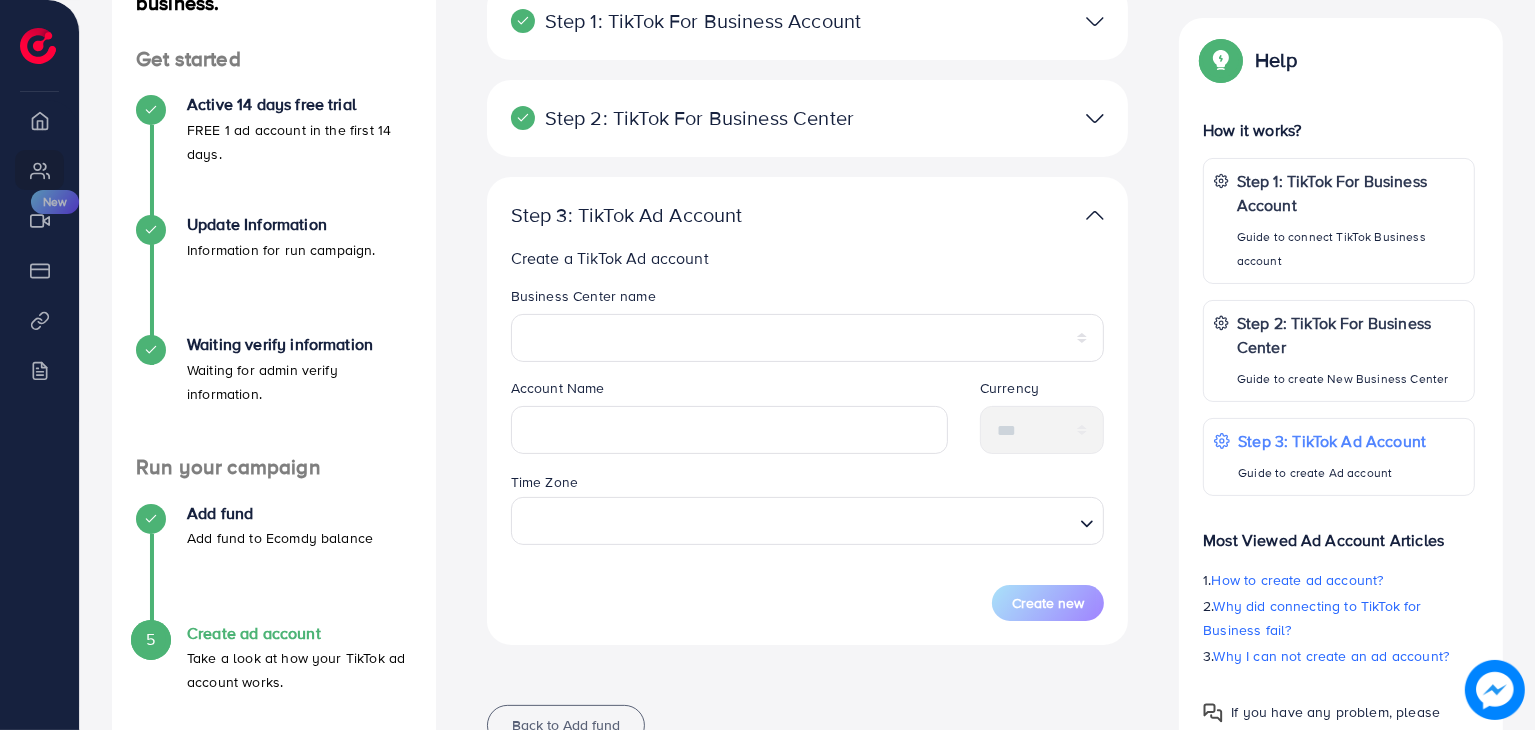 scroll, scrollTop: 300, scrollLeft: 0, axis: vertical 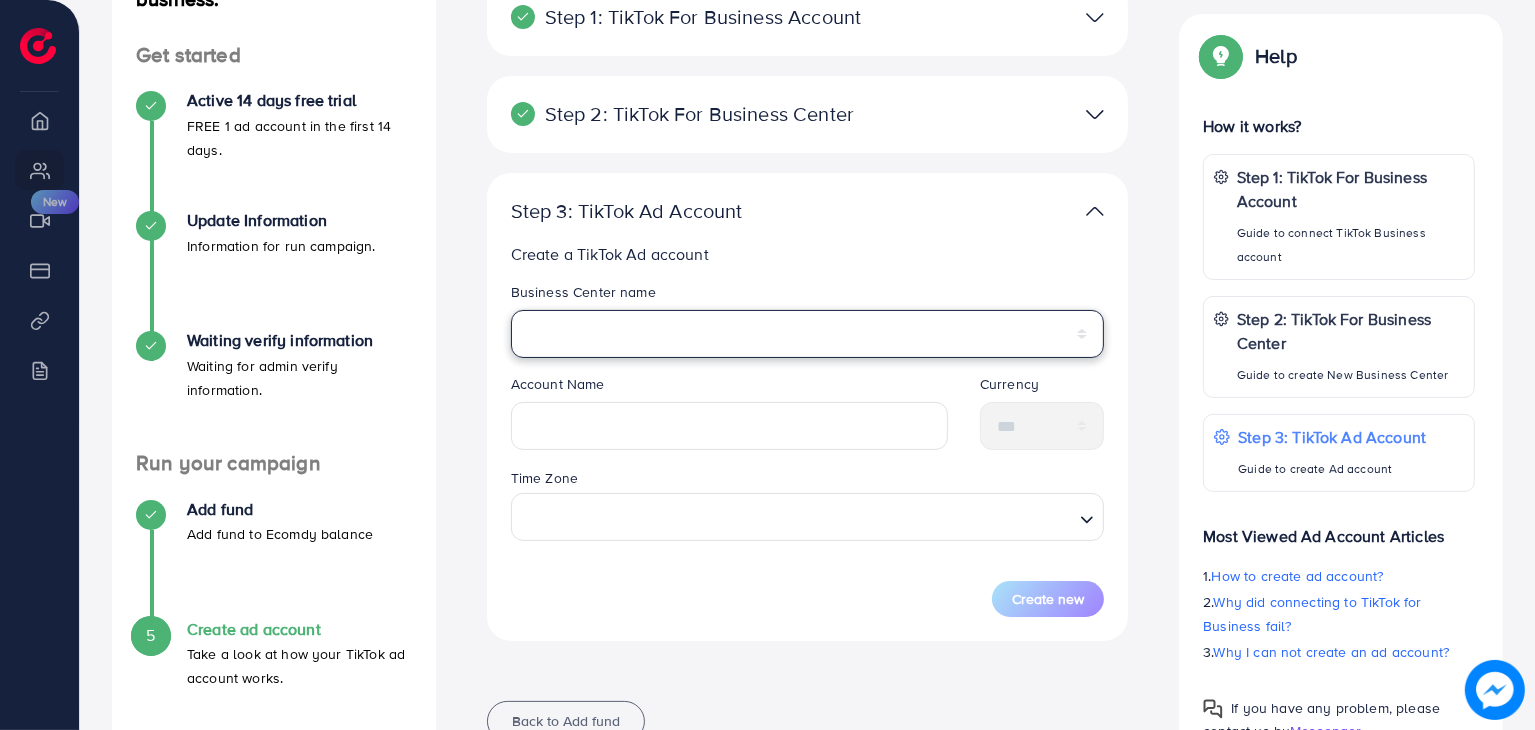 click on "**********" at bounding box center (808, 334) 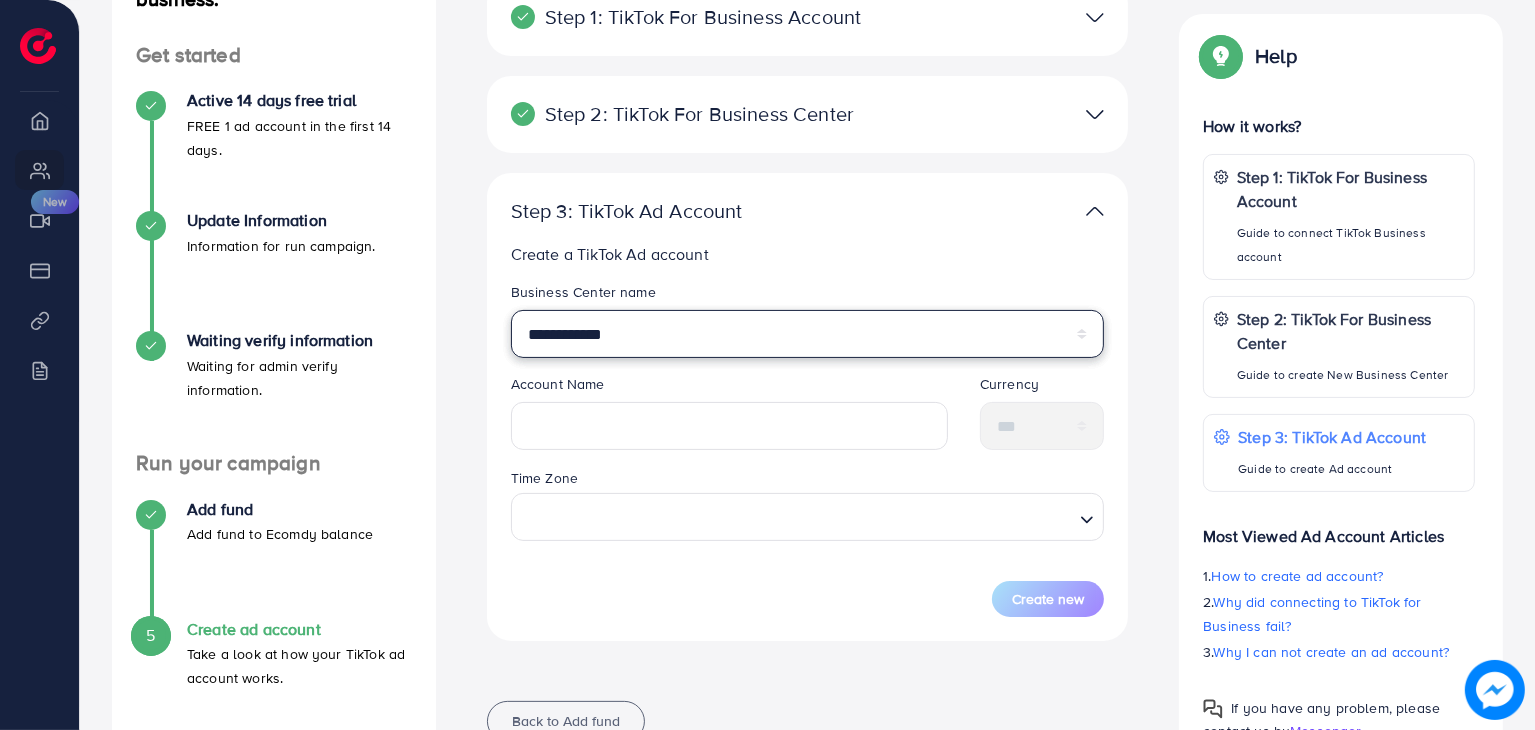 click on "**********" at bounding box center [808, 334] 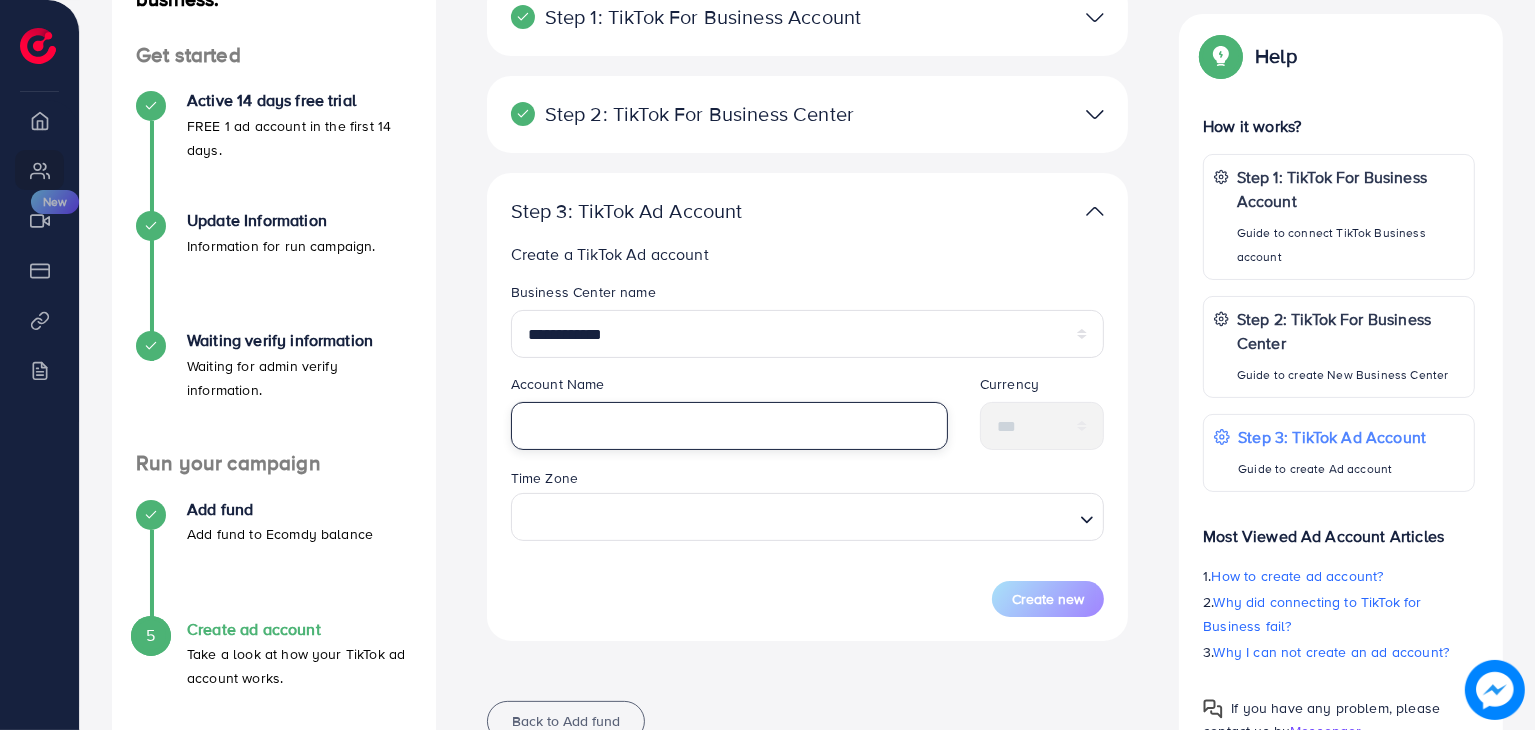 click at bounding box center [729, 426] 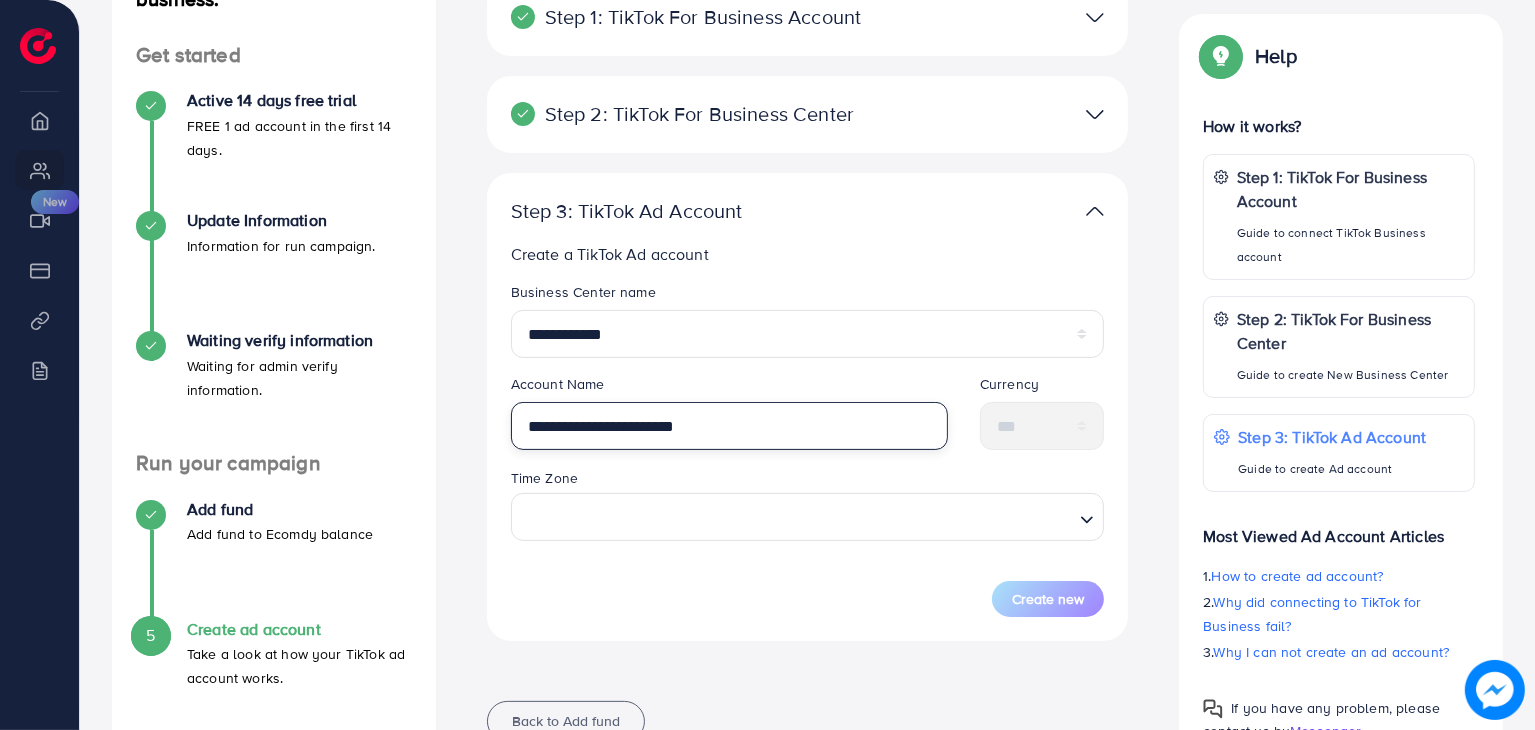 click on "**********" at bounding box center [729, 426] 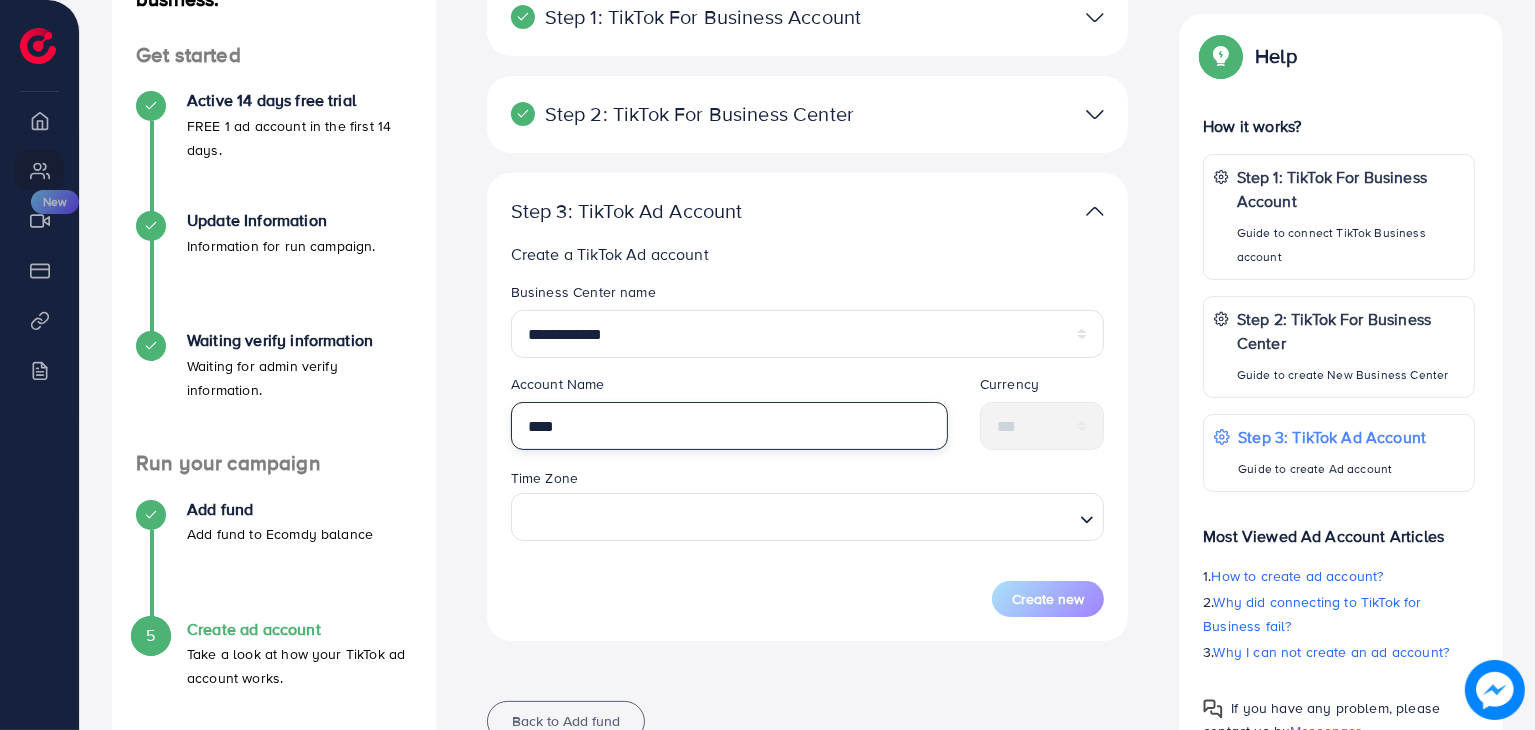 type on "****" 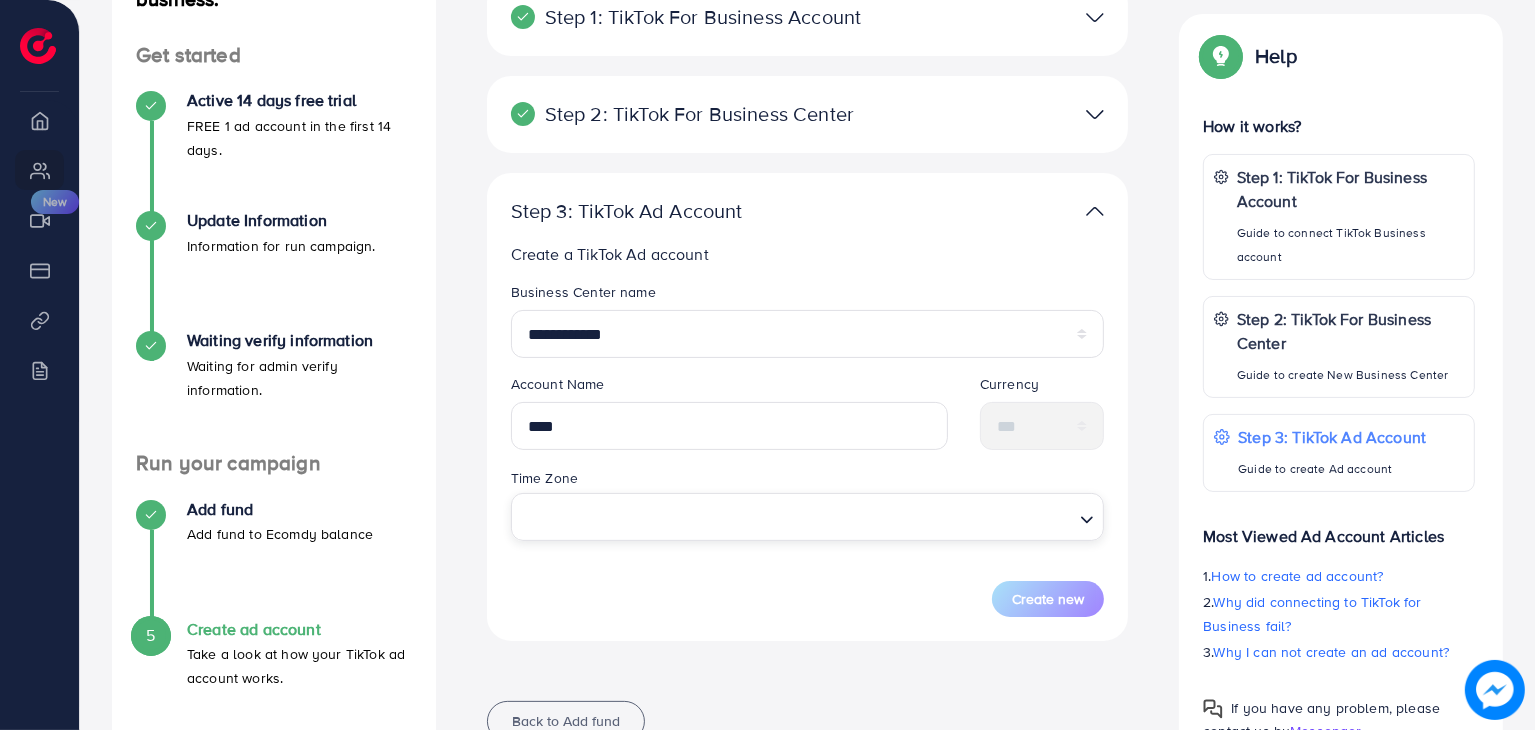 click at bounding box center (796, 516) 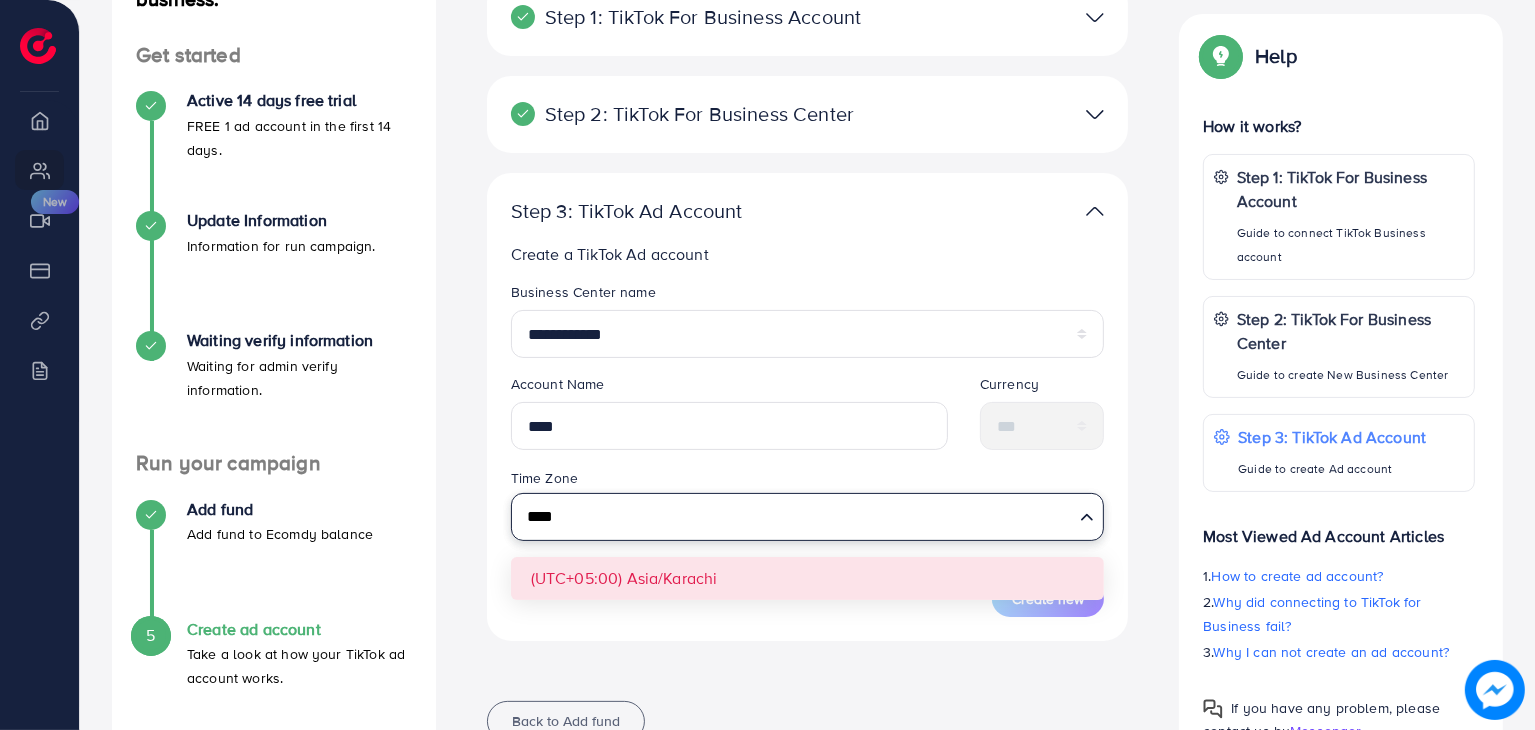 type on "****" 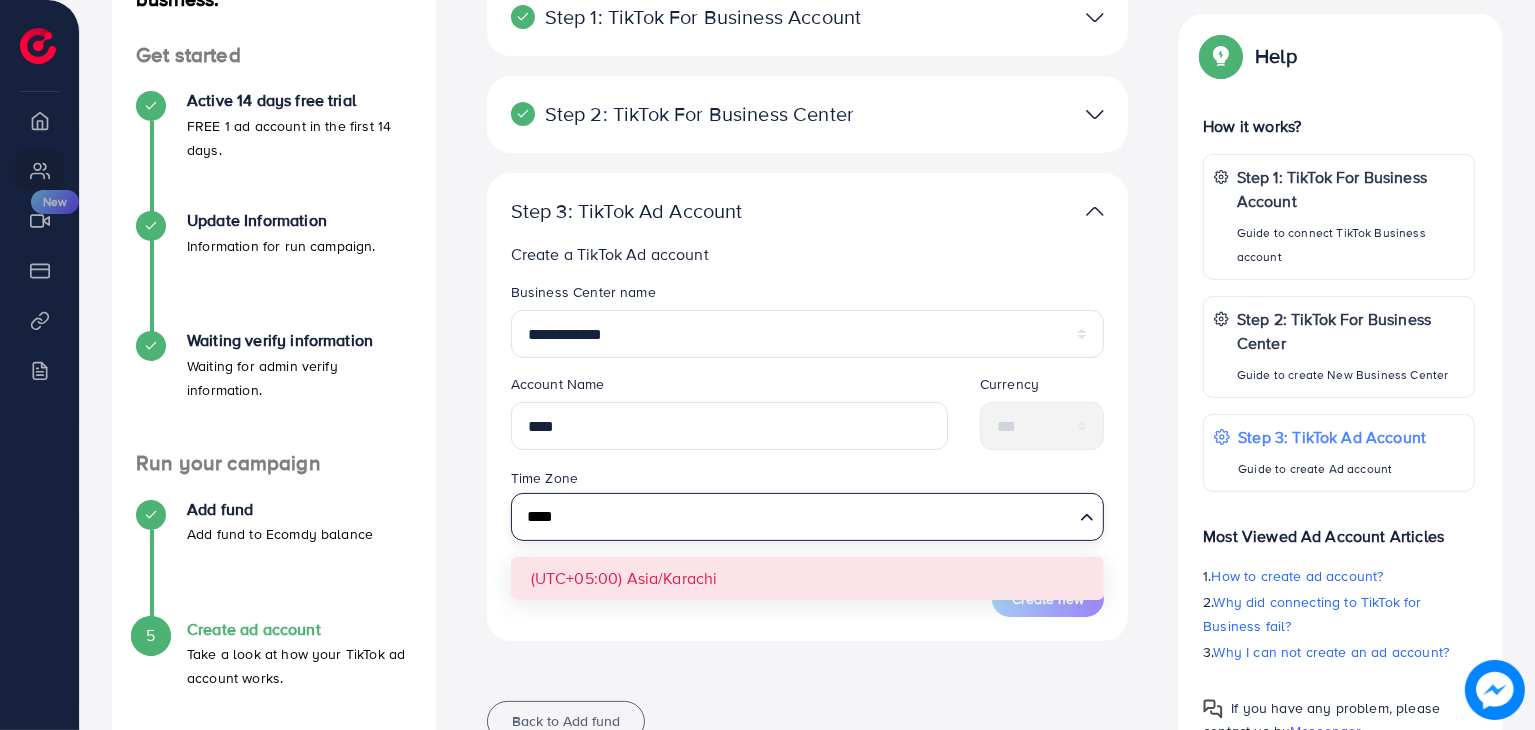 type 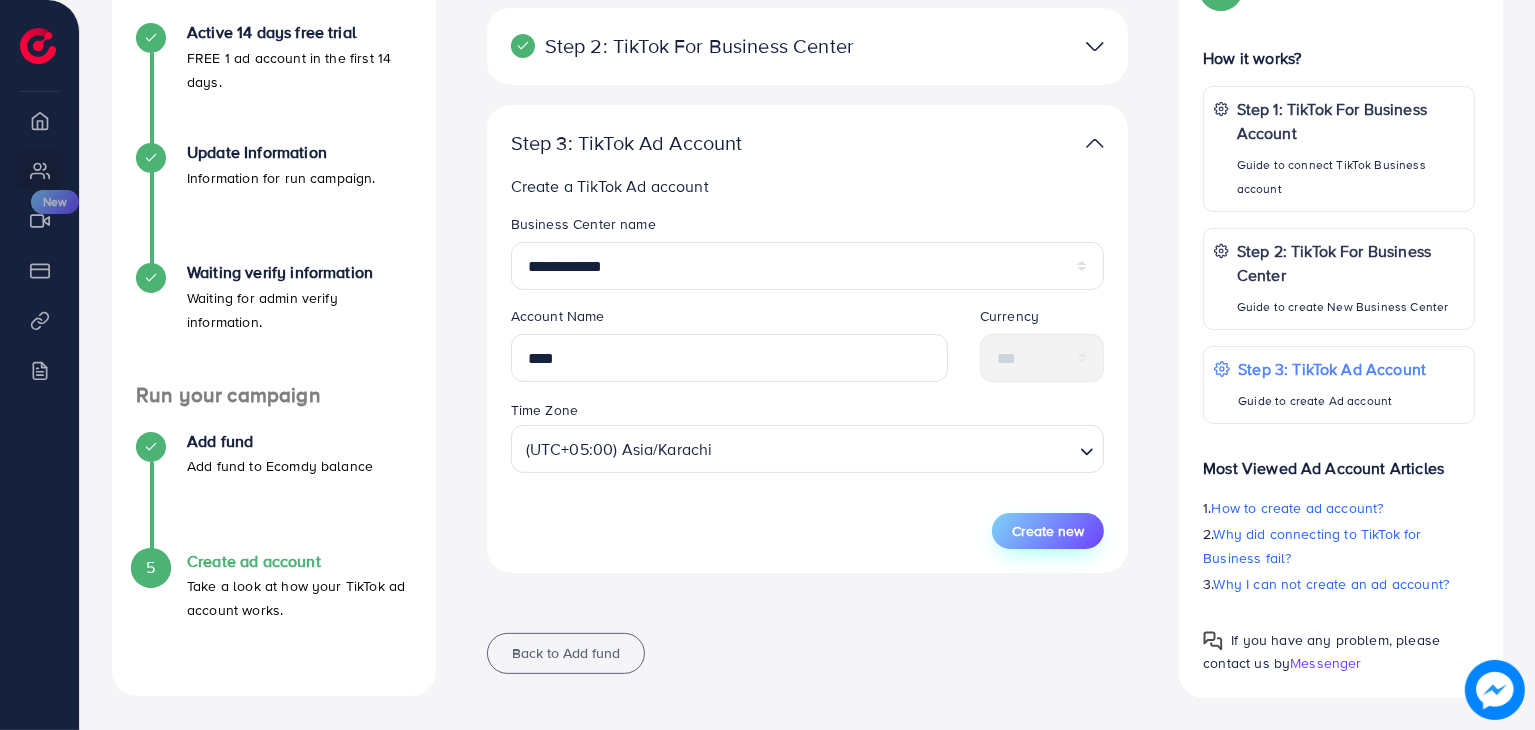 click on "Create new" at bounding box center [1048, 531] 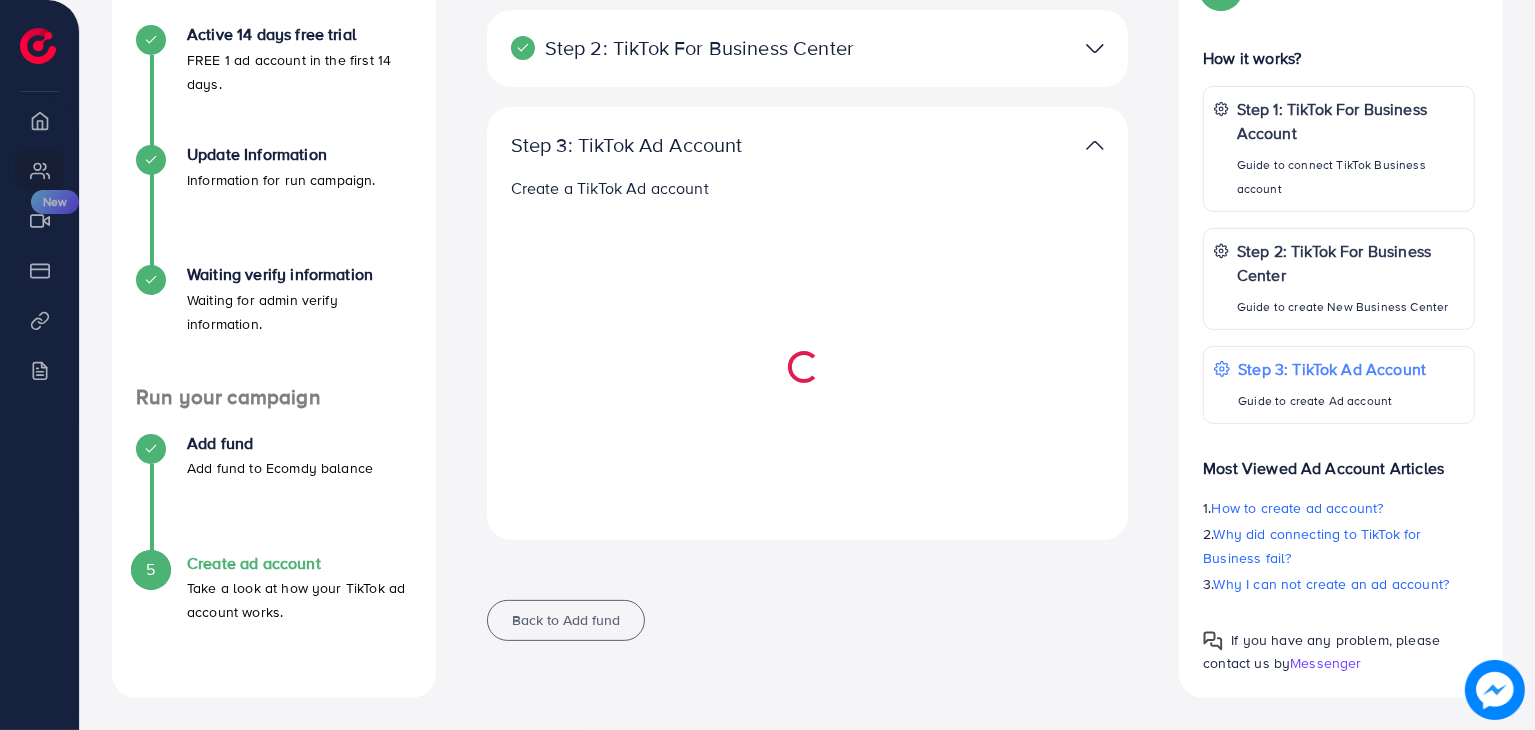scroll, scrollTop: 366, scrollLeft: 0, axis: vertical 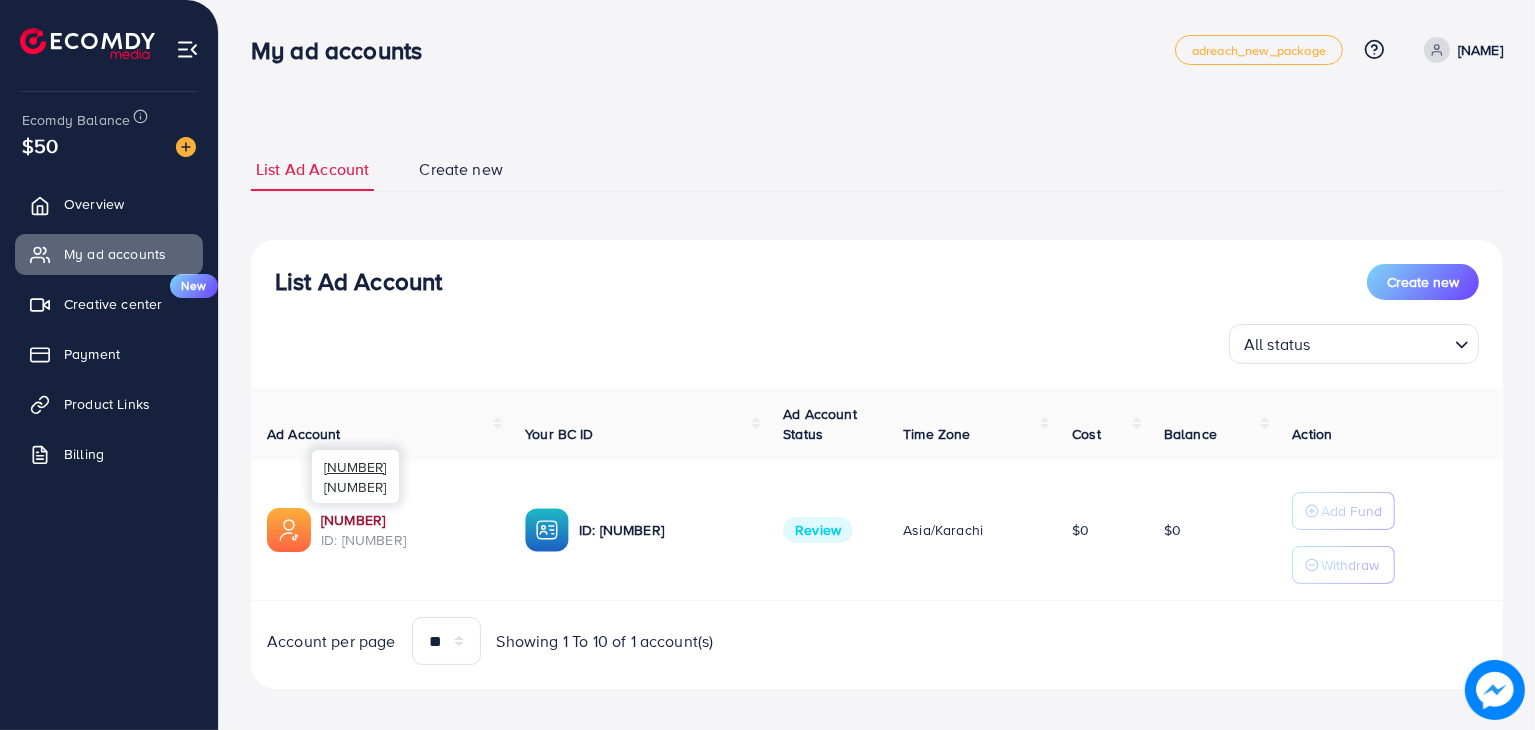 click on "[NUMBER]" at bounding box center (407, 520) 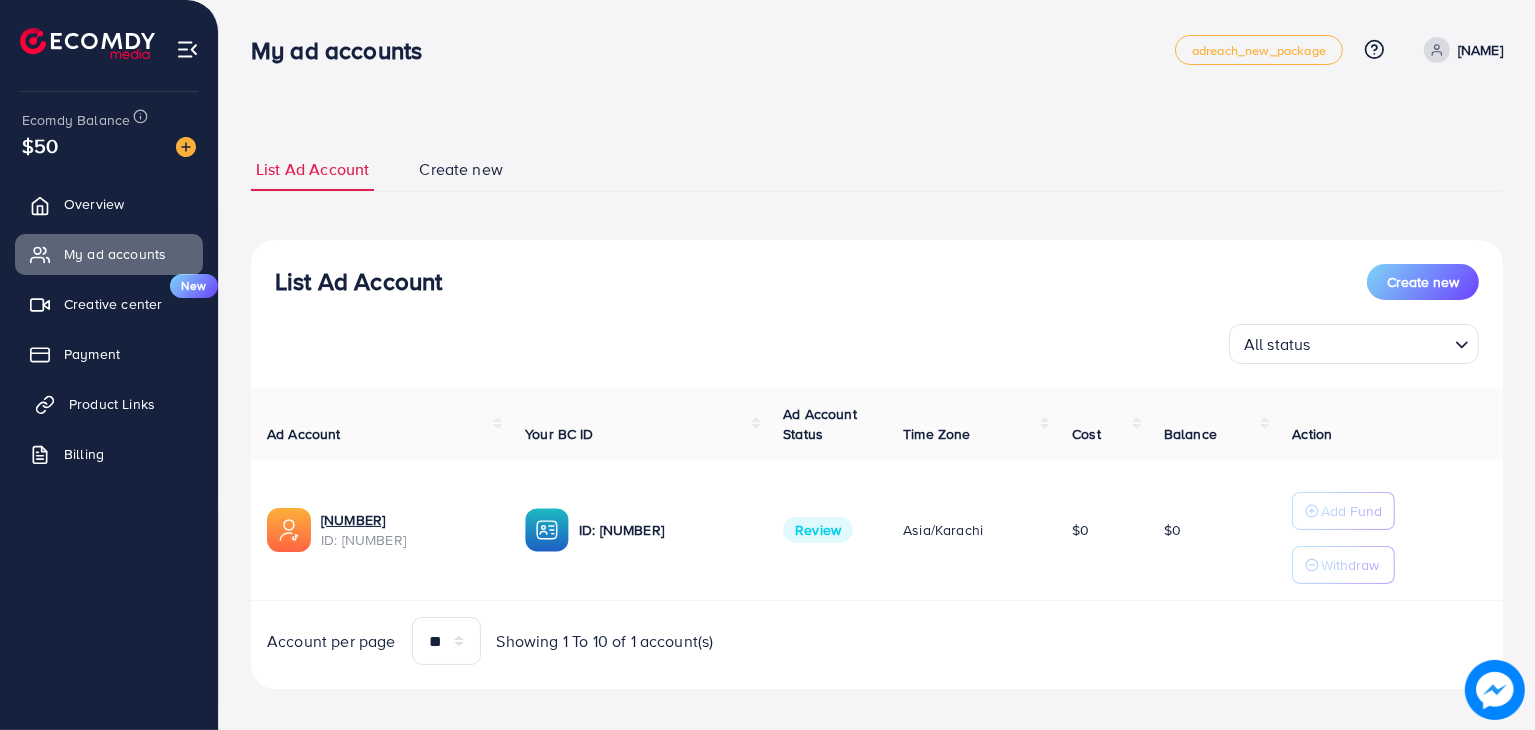 click on "Product Links" at bounding box center (112, 404) 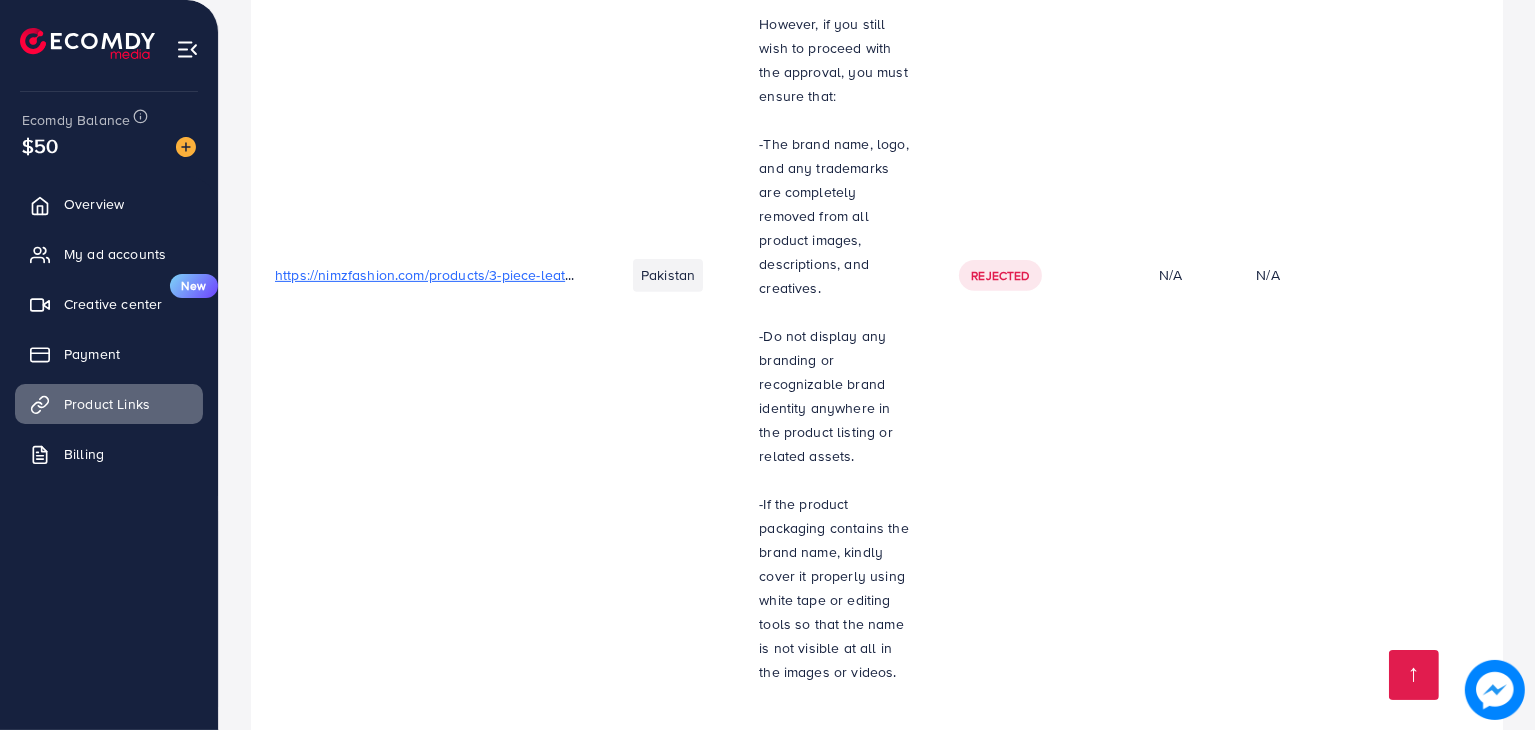 scroll, scrollTop: 1298, scrollLeft: 0, axis: vertical 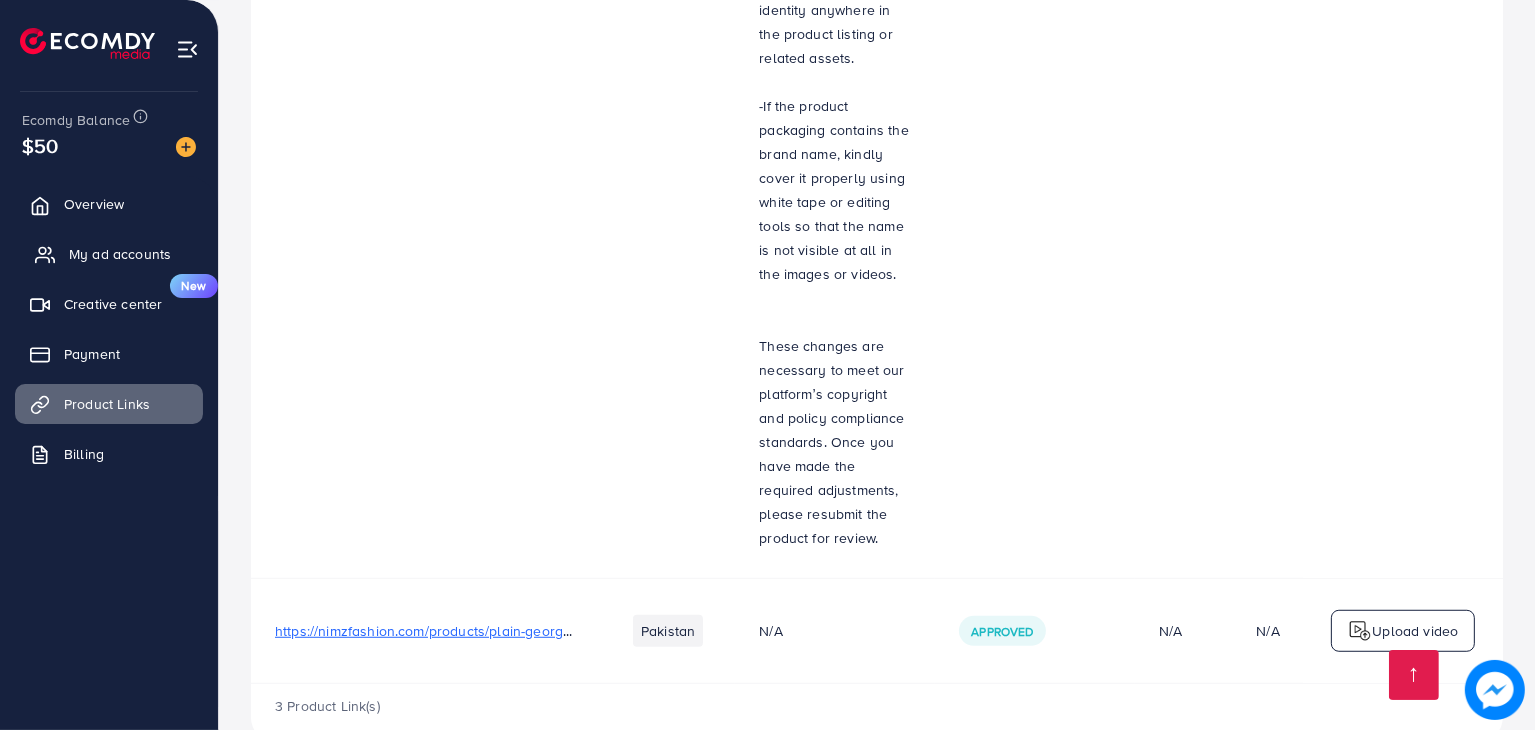 click on "My ad accounts" at bounding box center (120, 254) 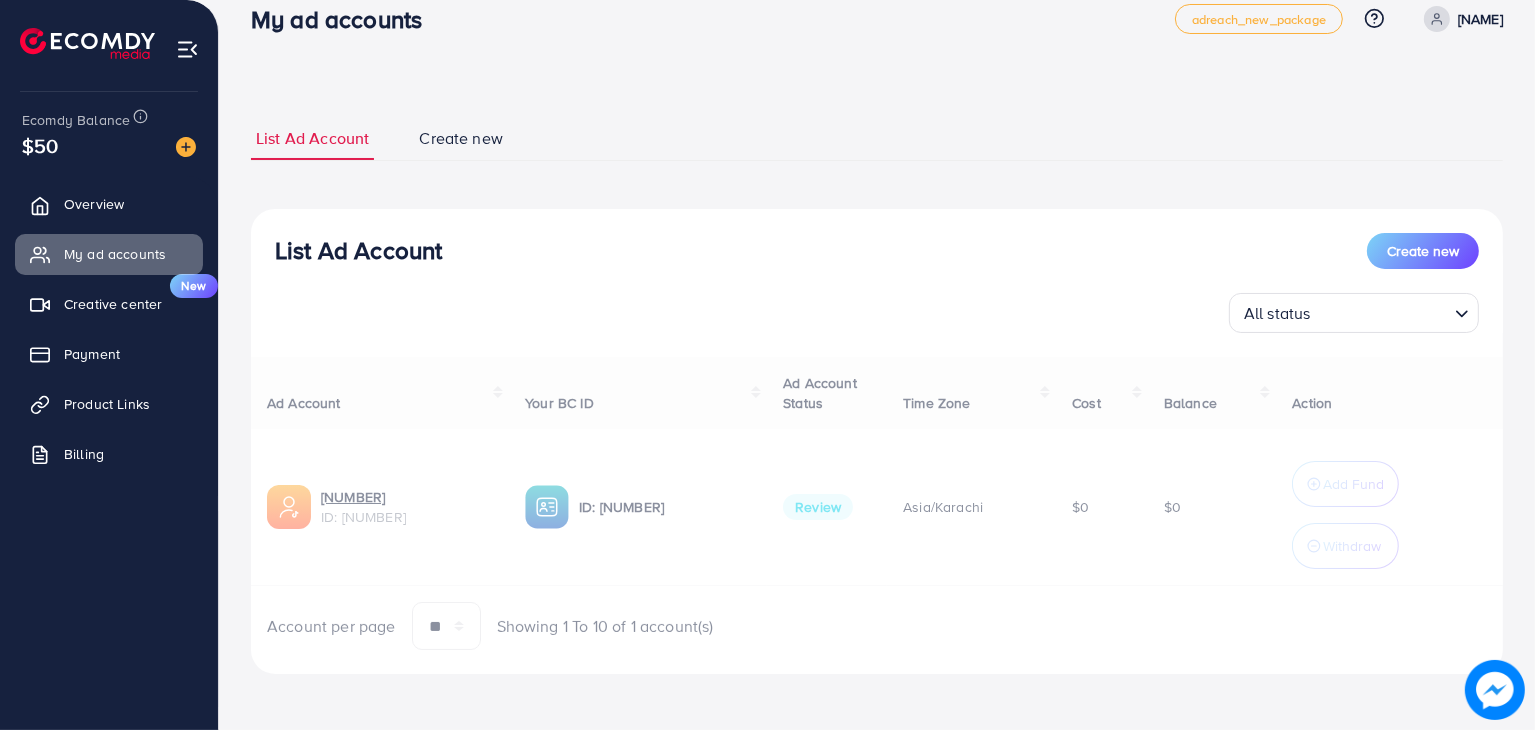 scroll, scrollTop: 0, scrollLeft: 0, axis: both 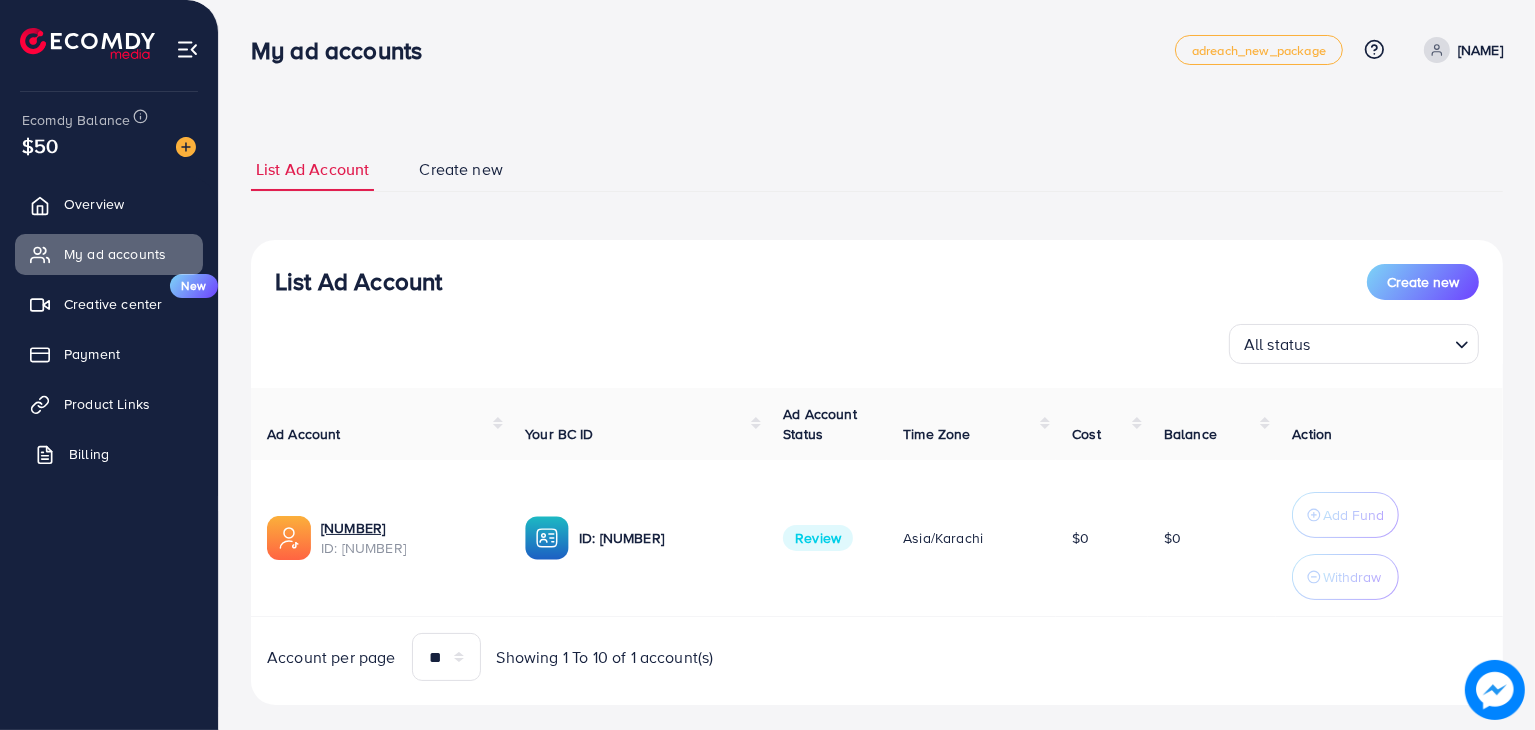 click on "Billing" at bounding box center (109, 454) 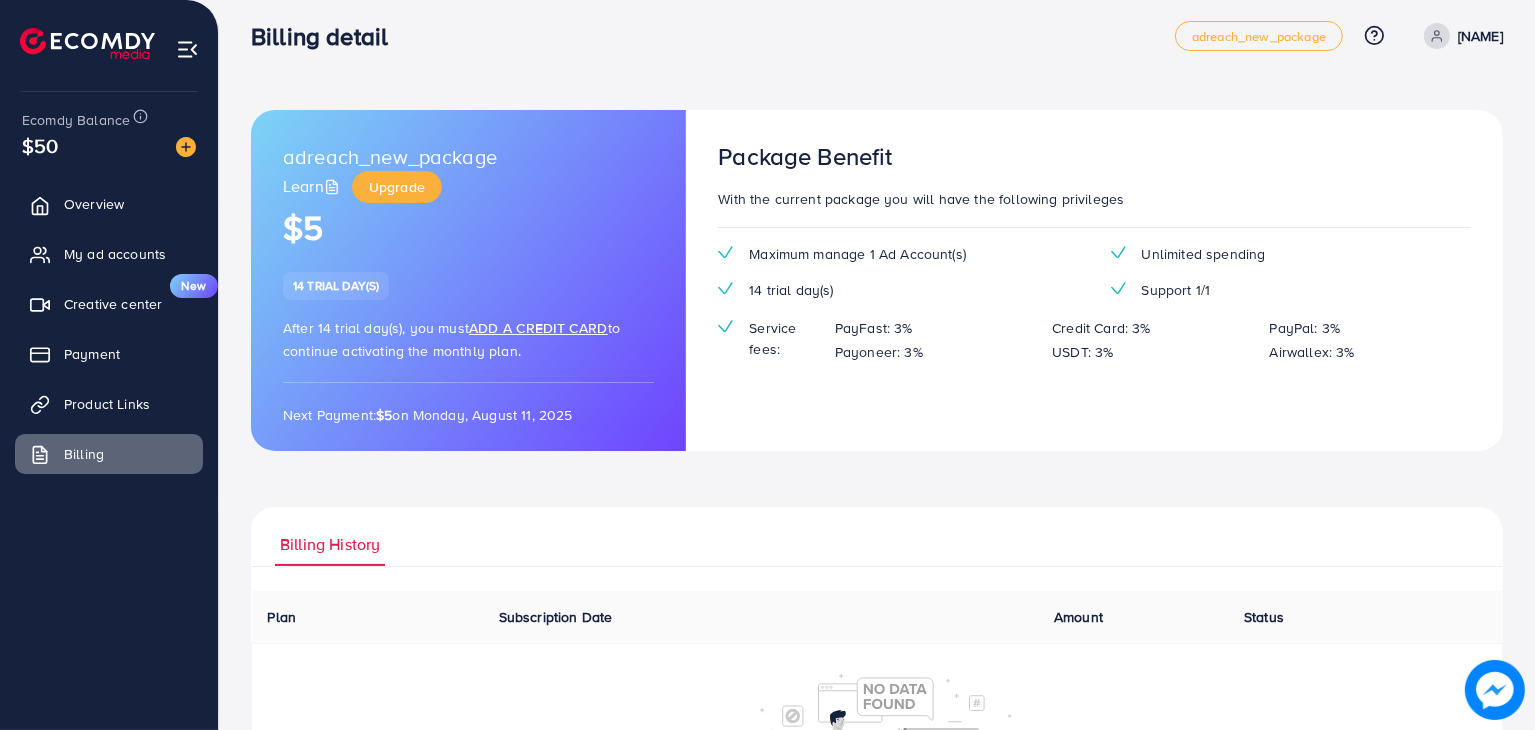 scroll, scrollTop: 0, scrollLeft: 0, axis: both 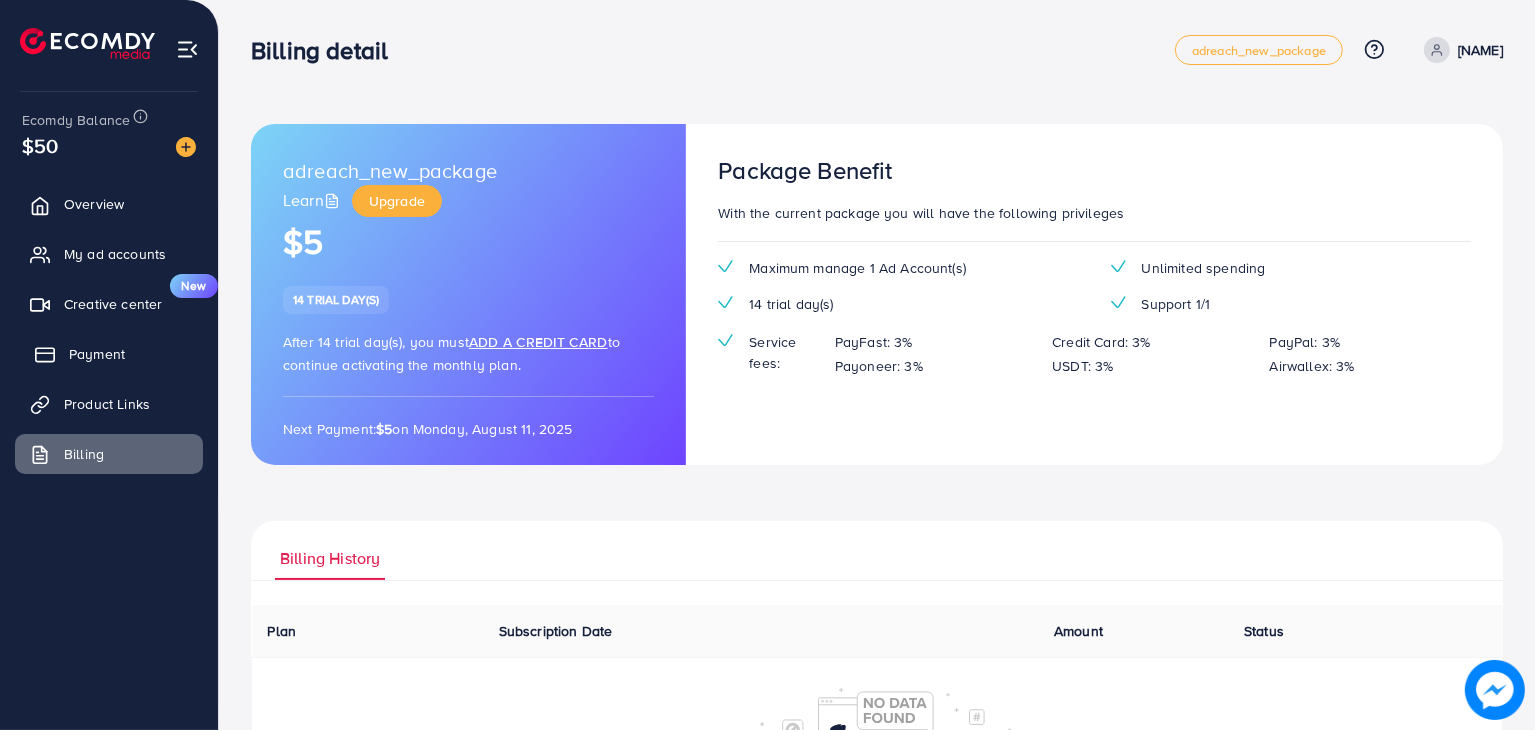 click on "Payment" at bounding box center (97, 354) 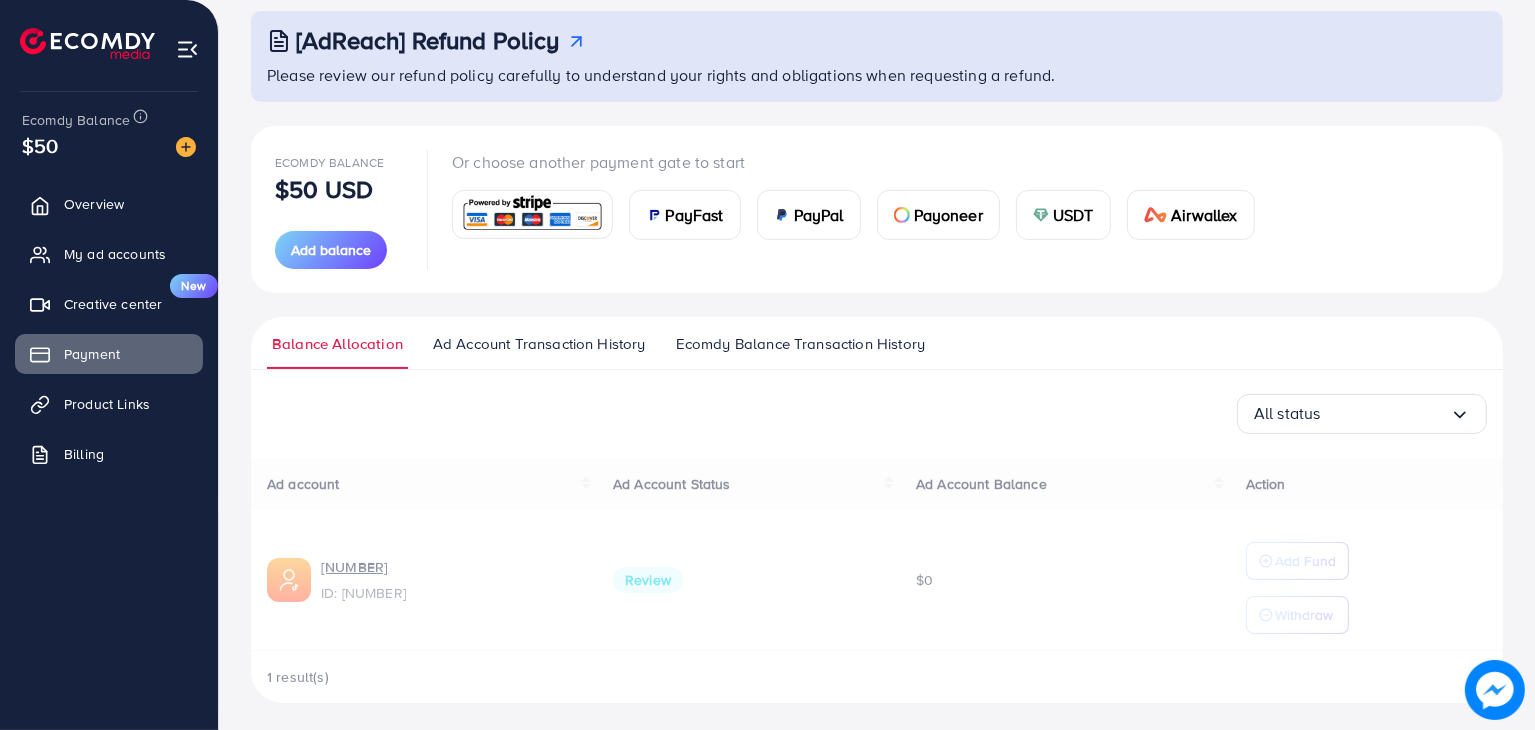 scroll, scrollTop: 117, scrollLeft: 0, axis: vertical 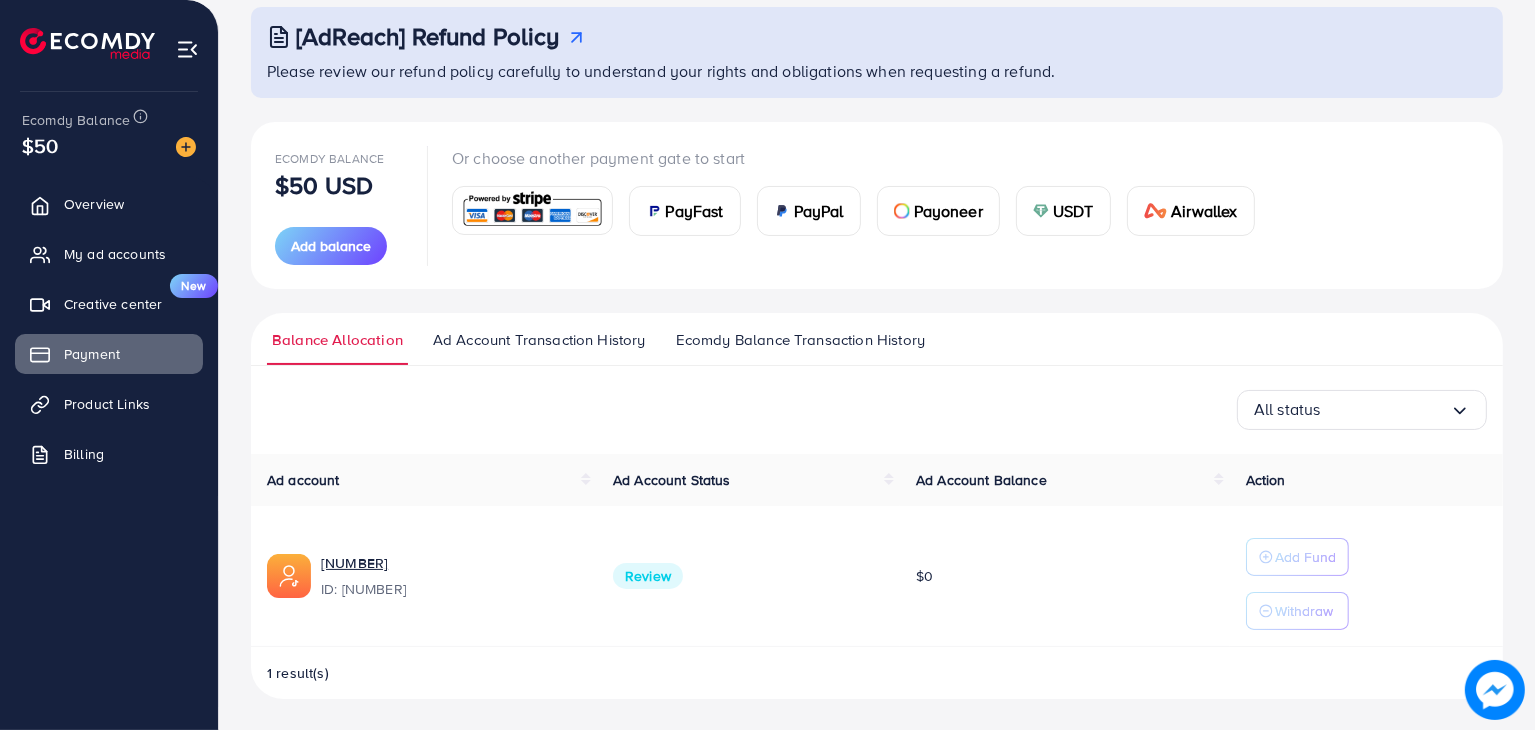 click on "Ecomdy Balance Transaction History" at bounding box center (800, 340) 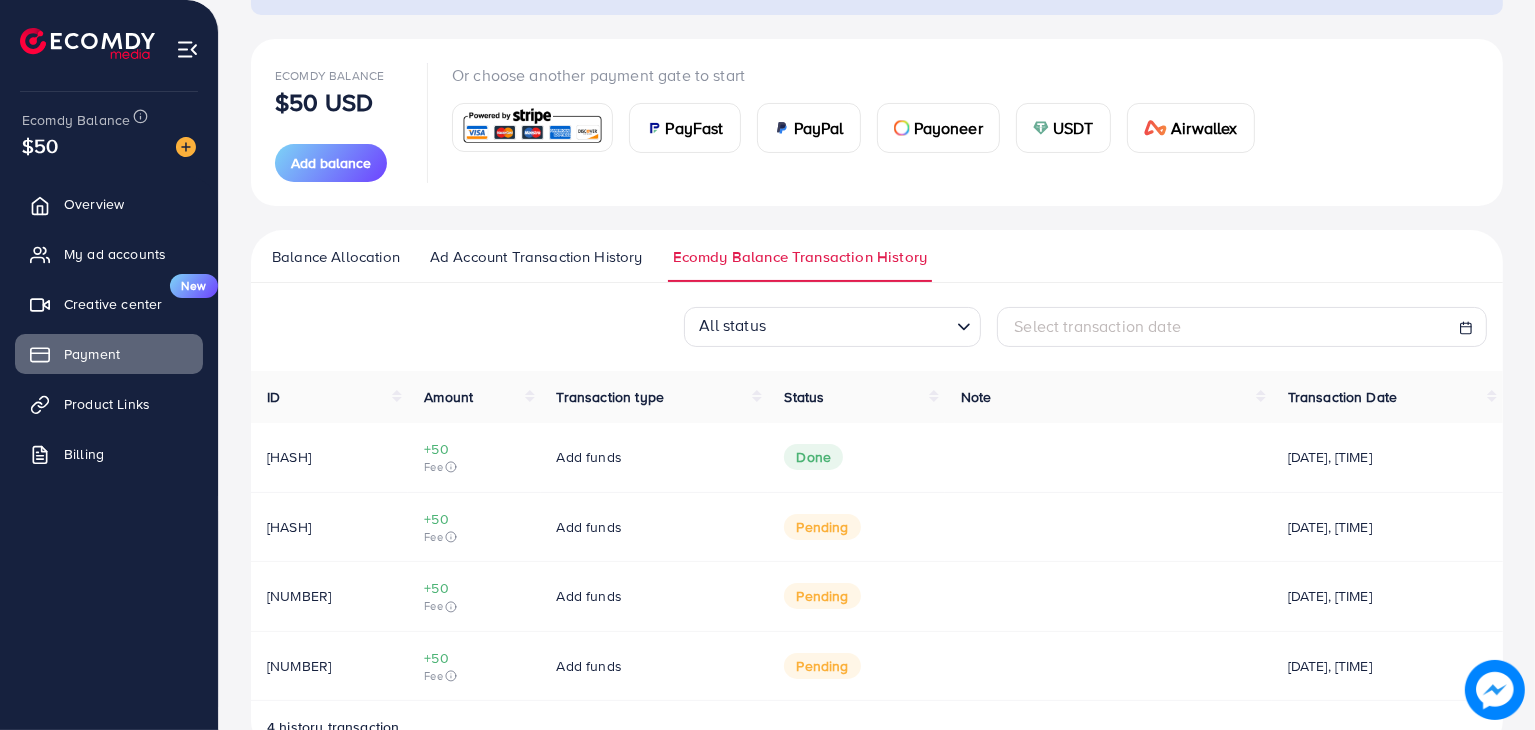 scroll, scrollTop: 255, scrollLeft: 0, axis: vertical 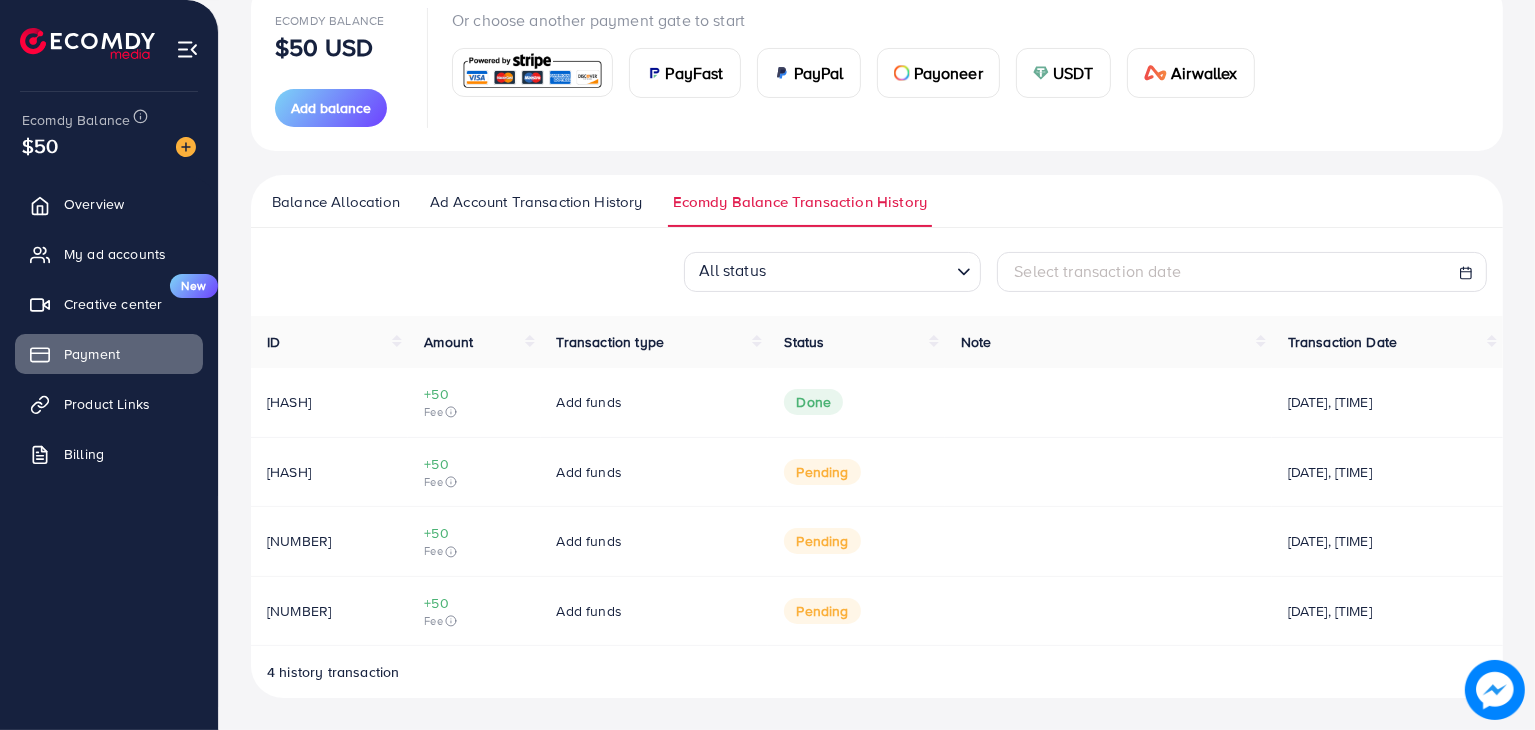 click on "Ad Account Transaction History" at bounding box center (536, 209) 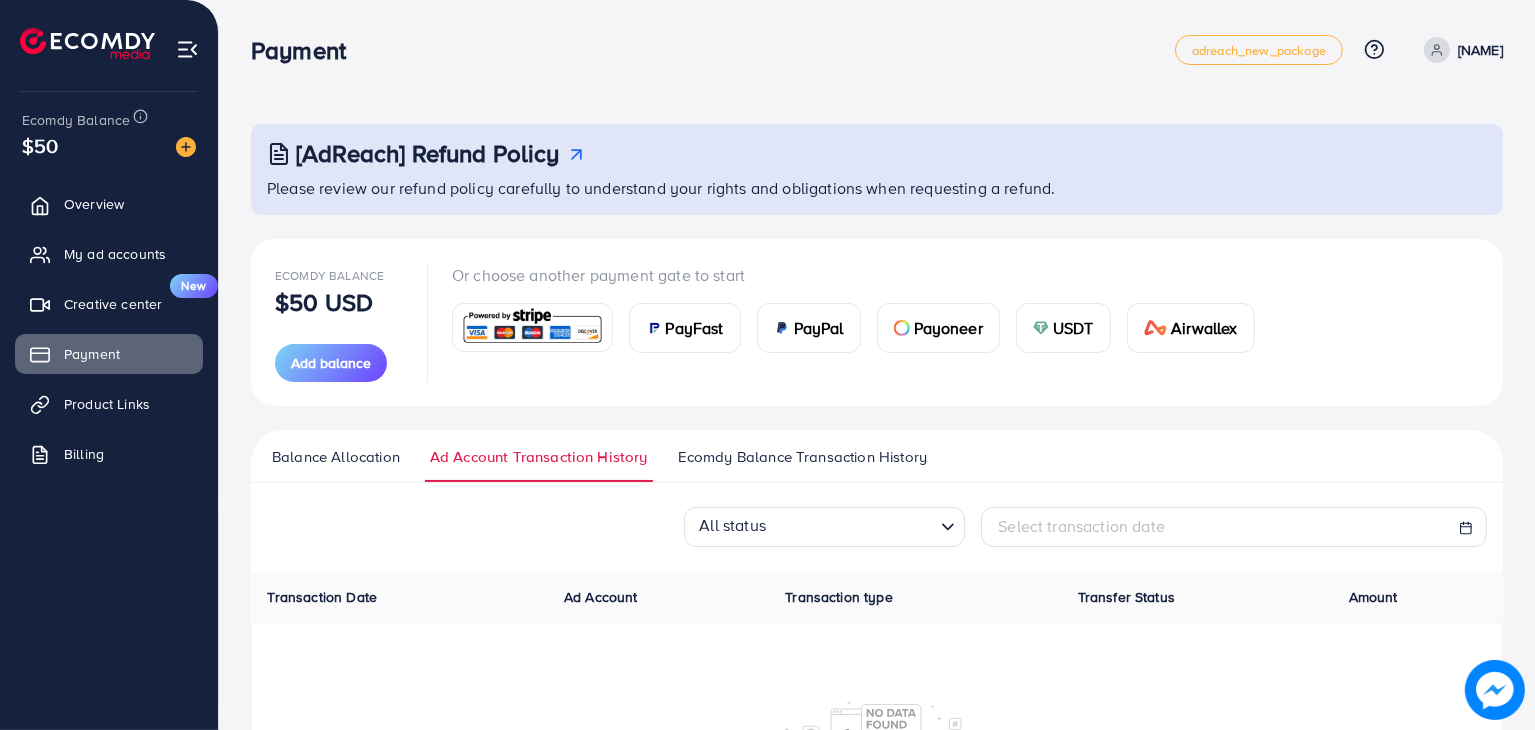 scroll, scrollTop: 272, scrollLeft: 0, axis: vertical 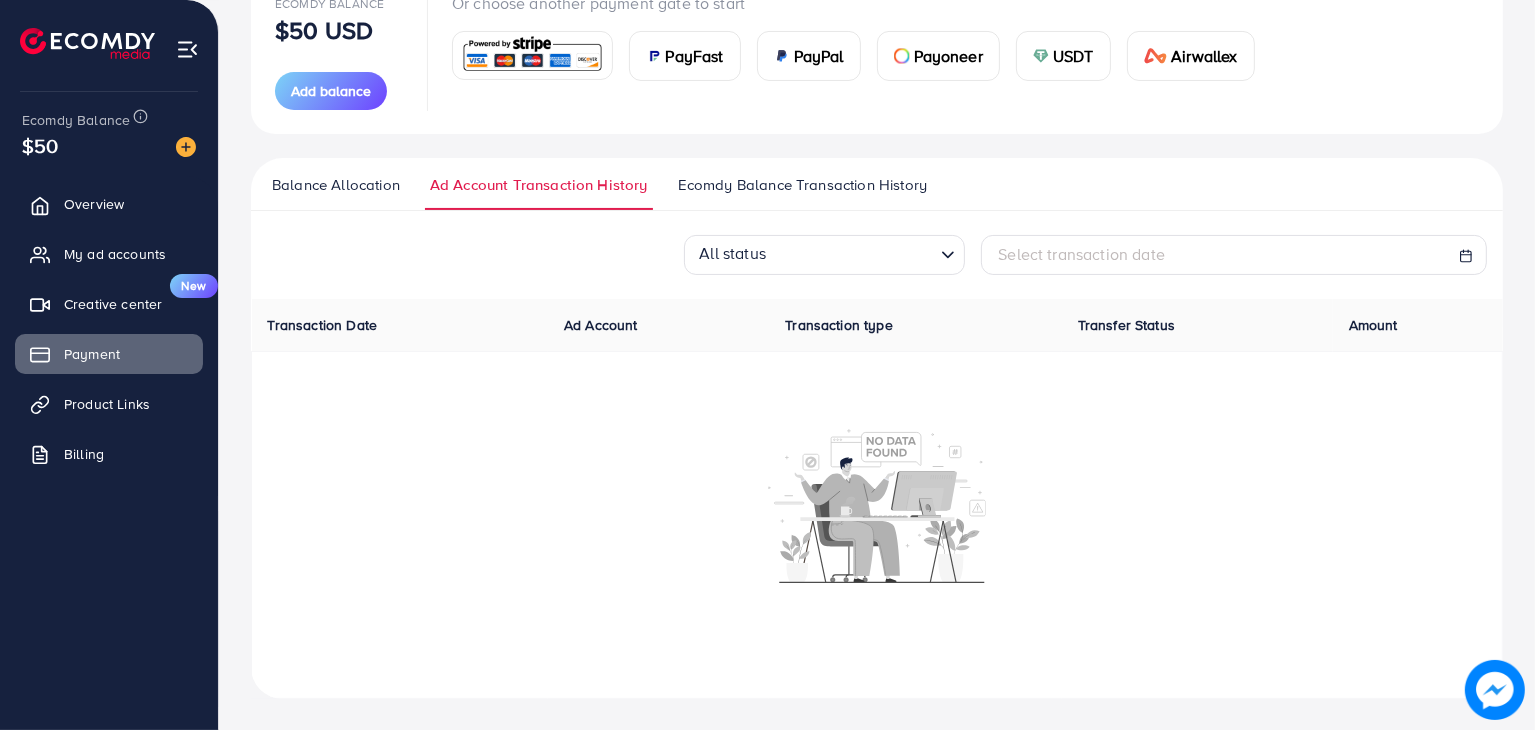 click on "Balance Allocation" at bounding box center (336, 192) 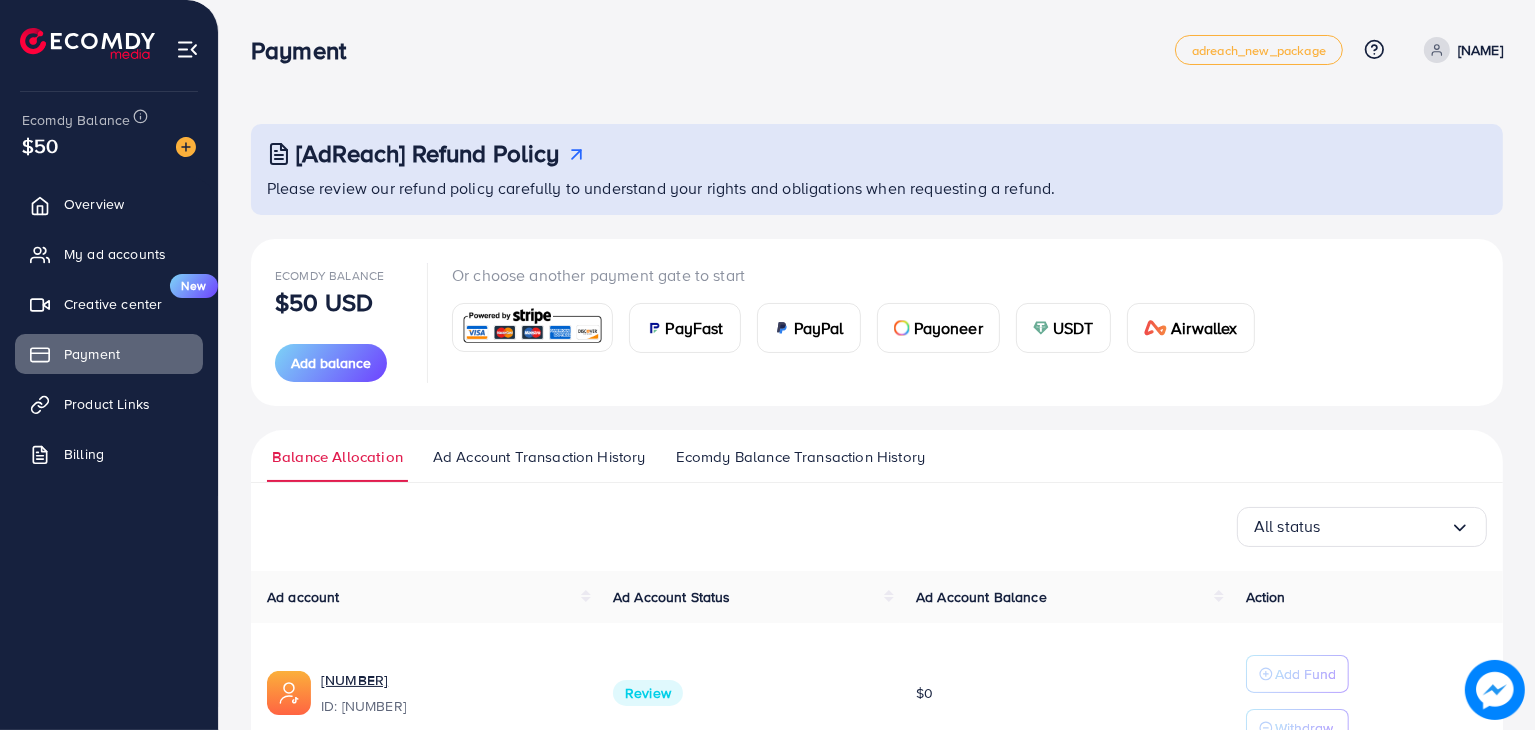 scroll, scrollTop: 117, scrollLeft: 0, axis: vertical 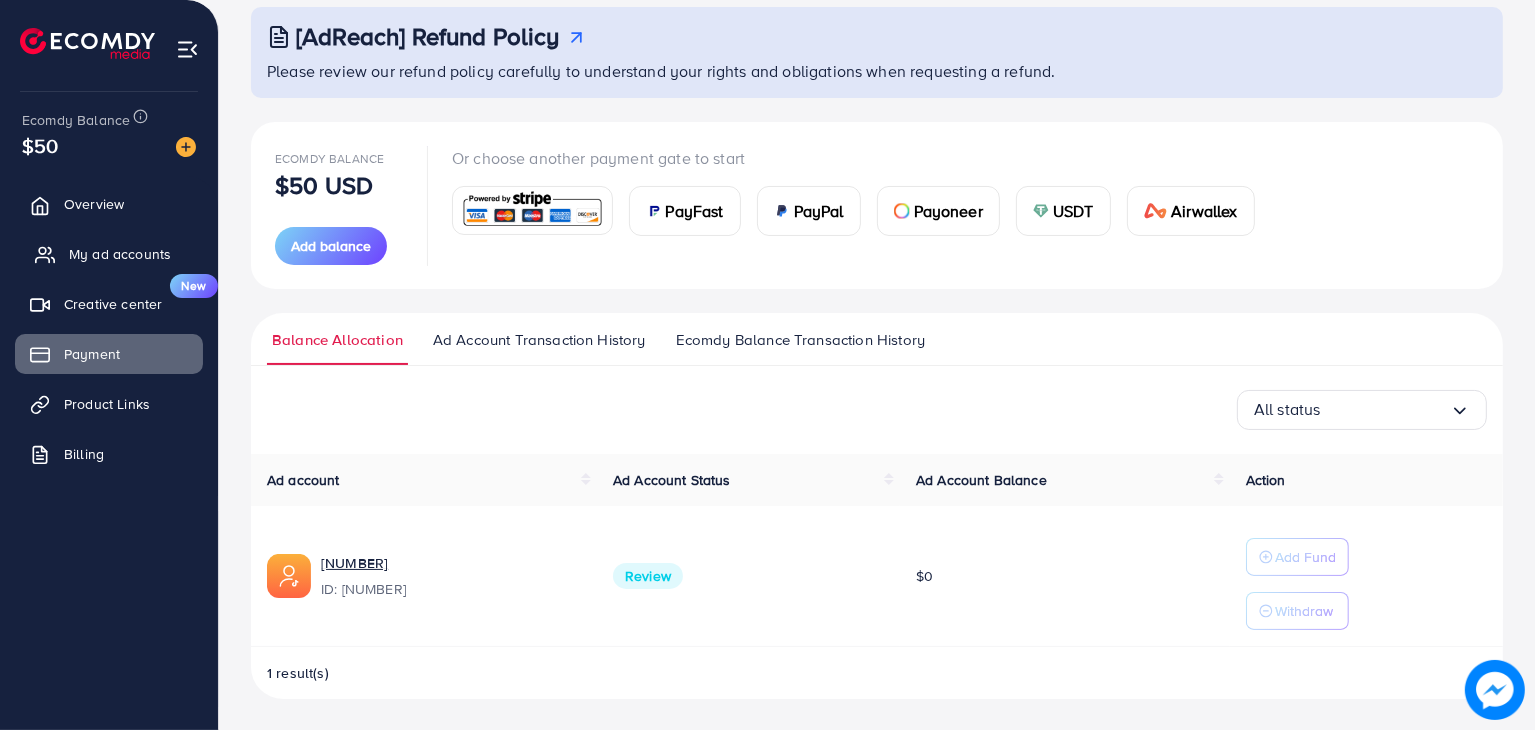 click on "My ad accounts" at bounding box center [120, 254] 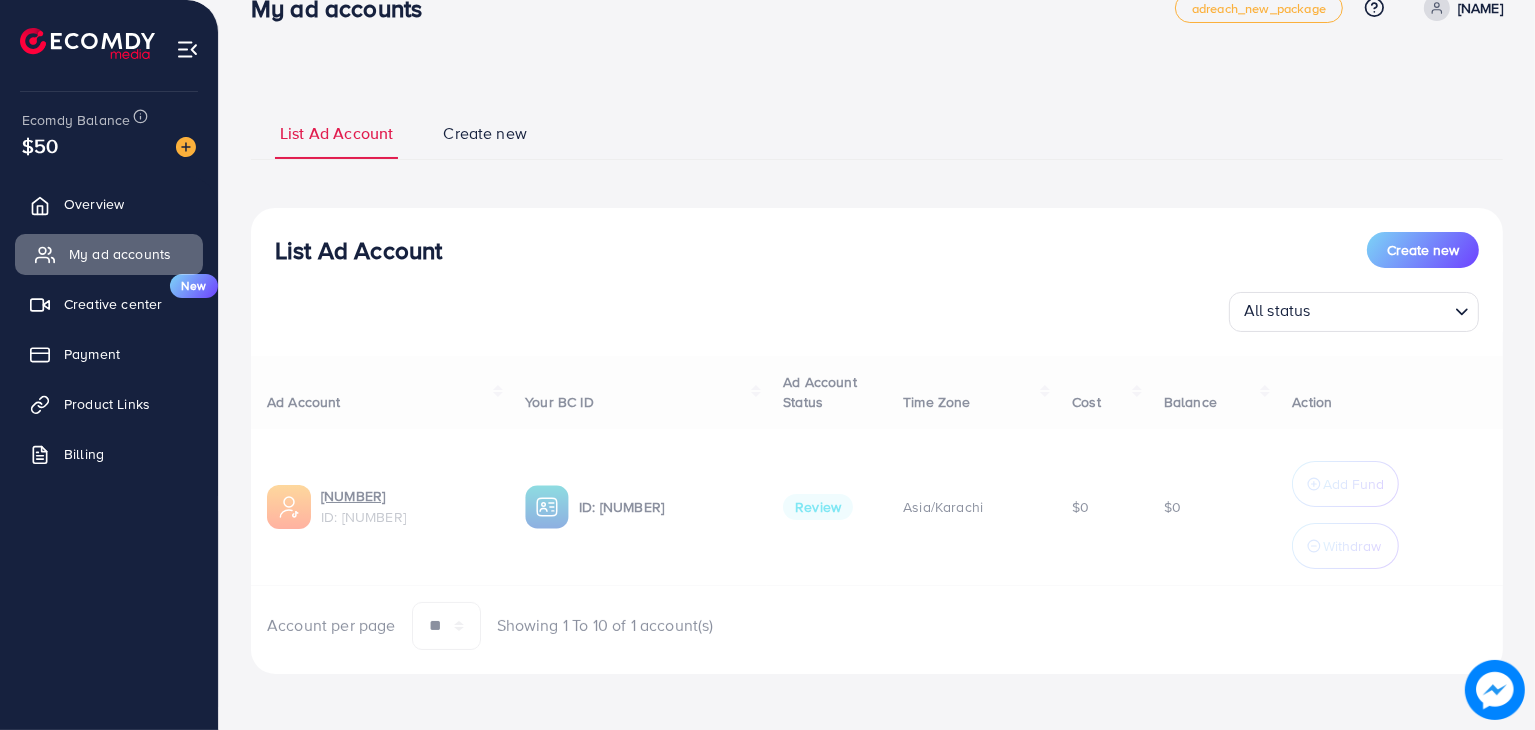 scroll, scrollTop: 0, scrollLeft: 0, axis: both 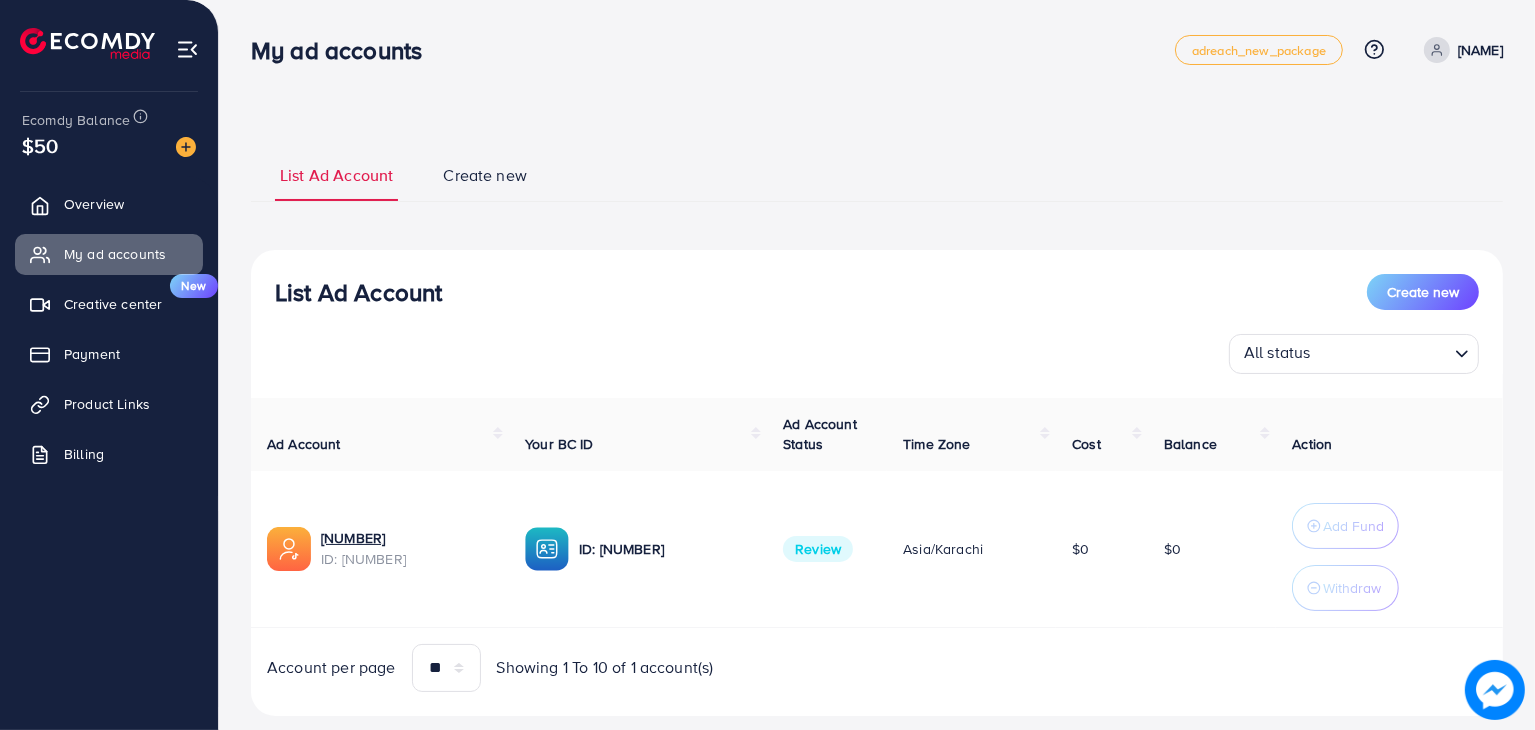 drag, startPoint x: 504, startPoint y: 363, endPoint x: 1001, endPoint y: 517, distance: 520.3124 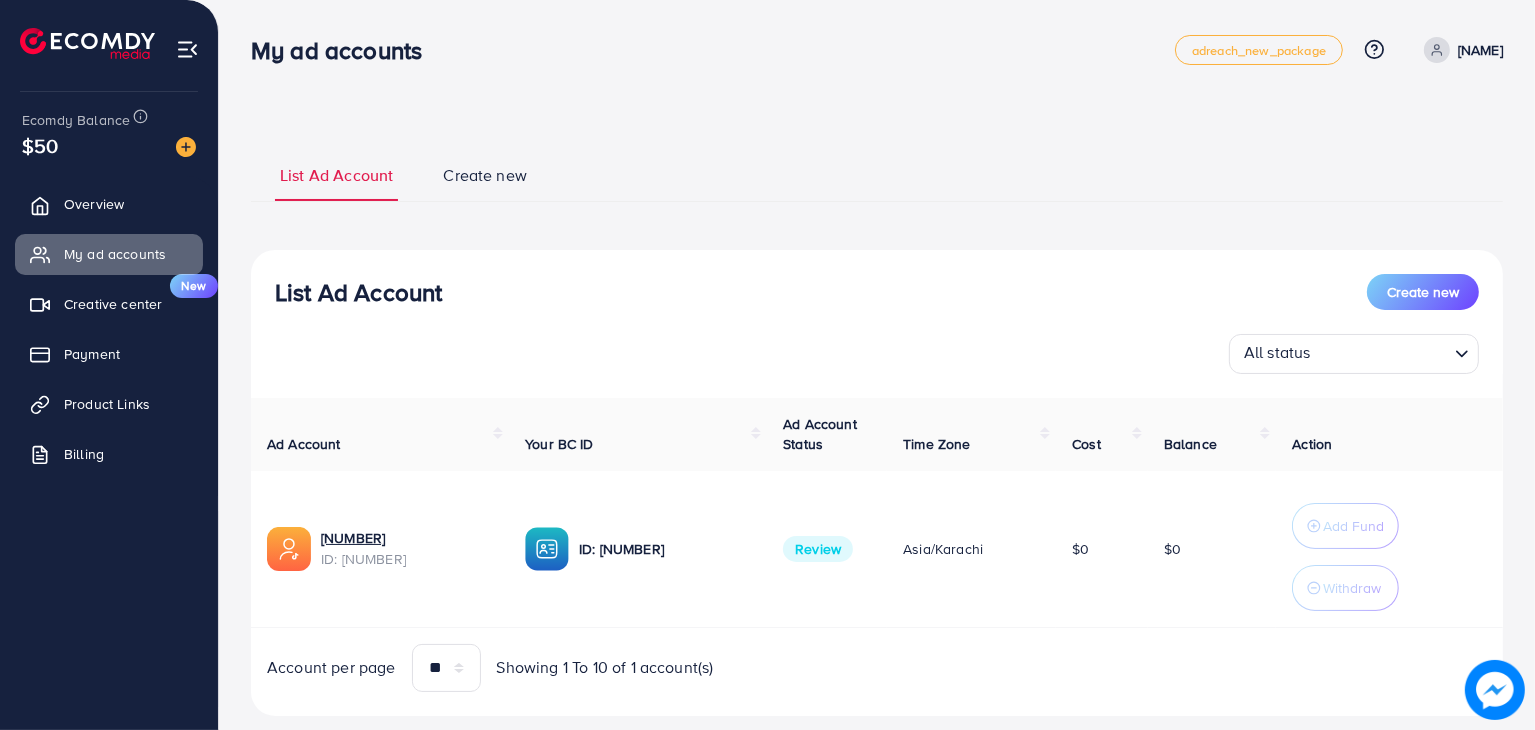 click on "**********" at bounding box center (877, 432) 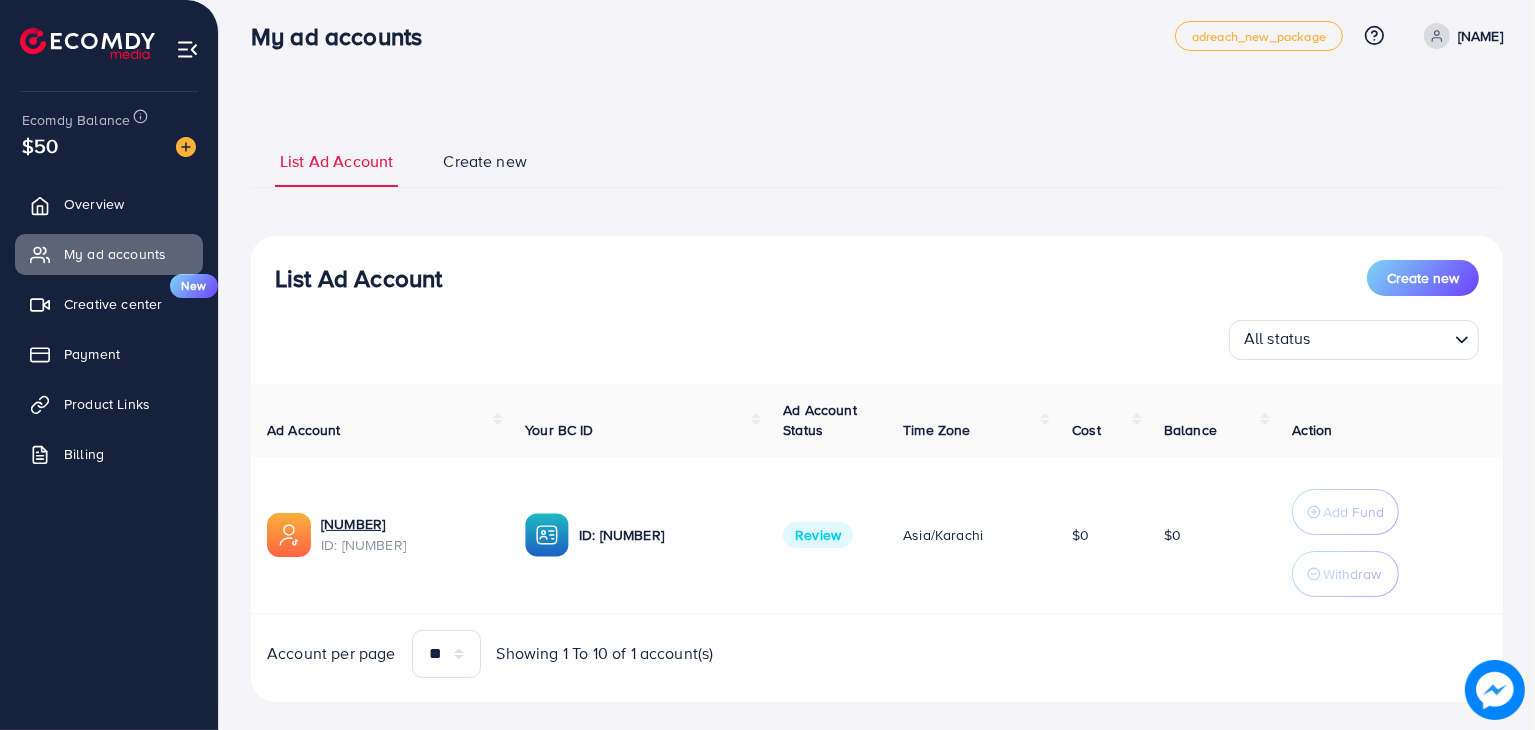 scroll, scrollTop: 0, scrollLeft: 0, axis: both 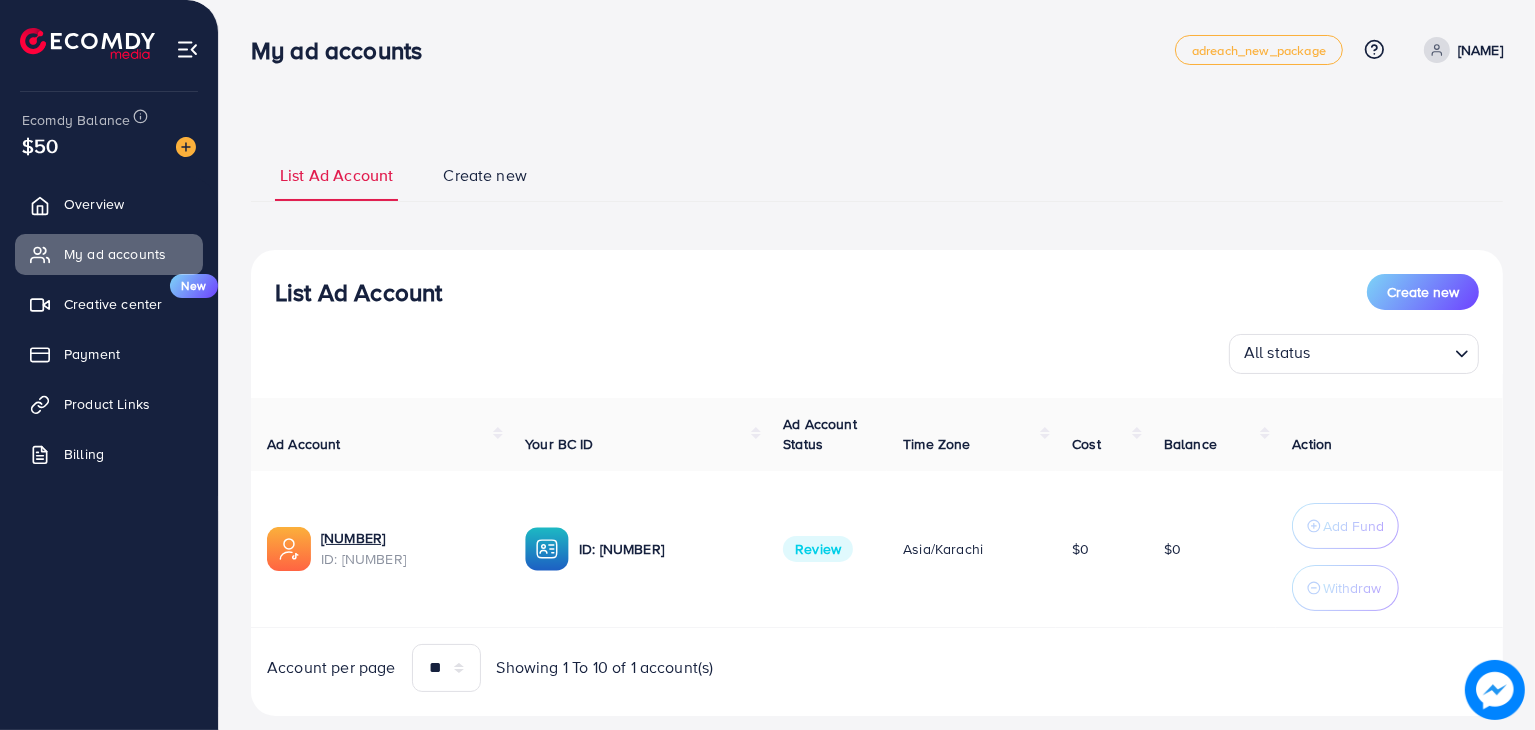 click on "**********" at bounding box center (877, 432) 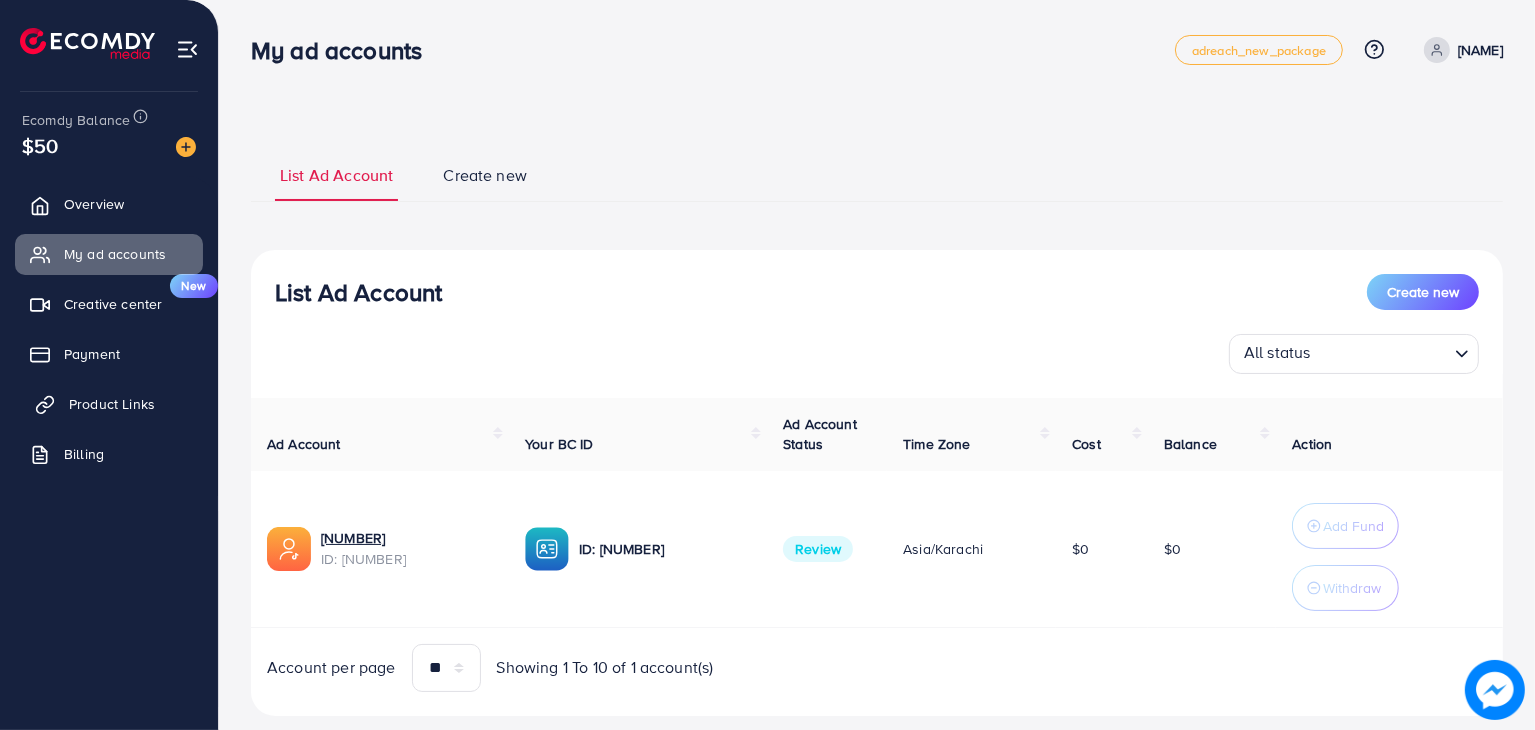 click on "Product Links" at bounding box center [109, 404] 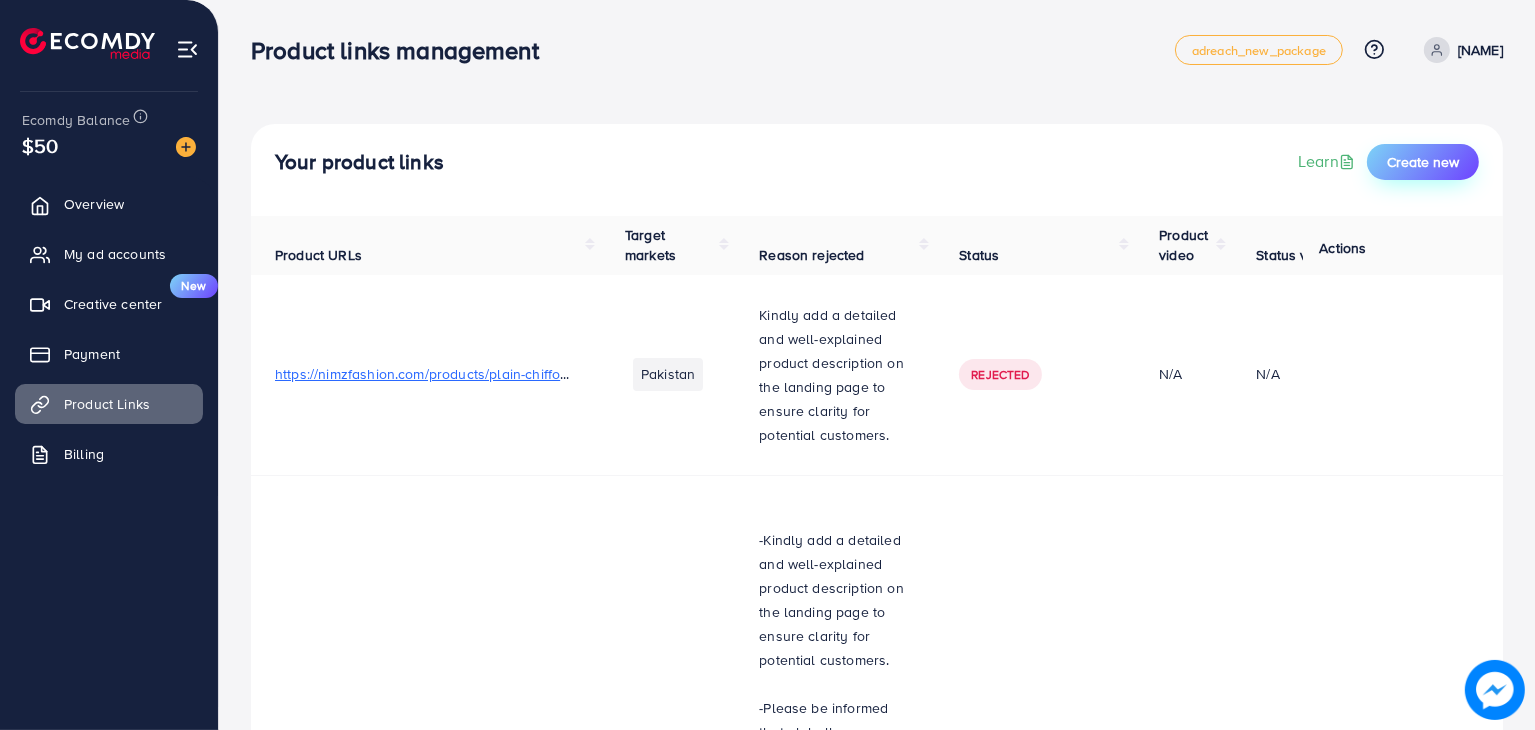 click on "Create new" at bounding box center (1423, 162) 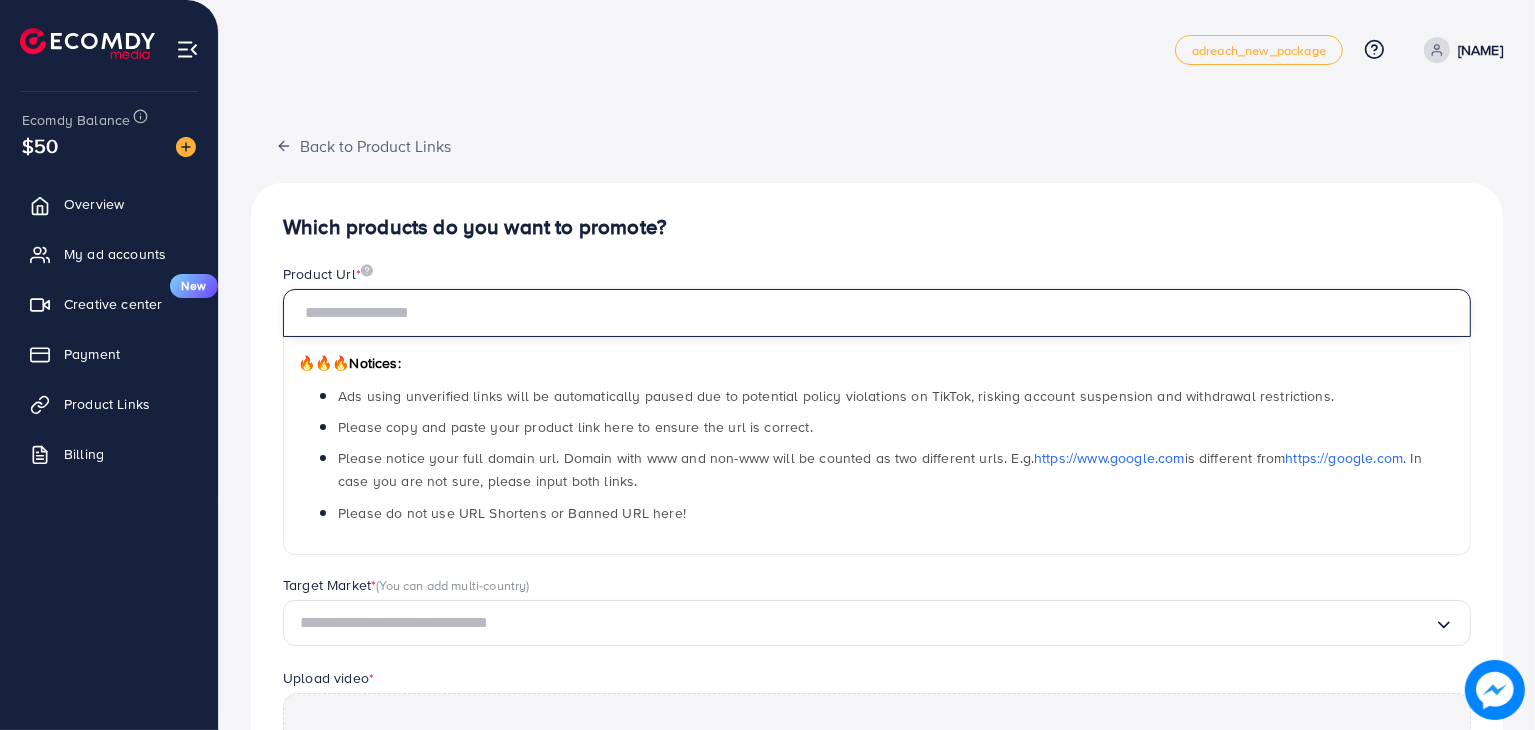click at bounding box center (877, 313) 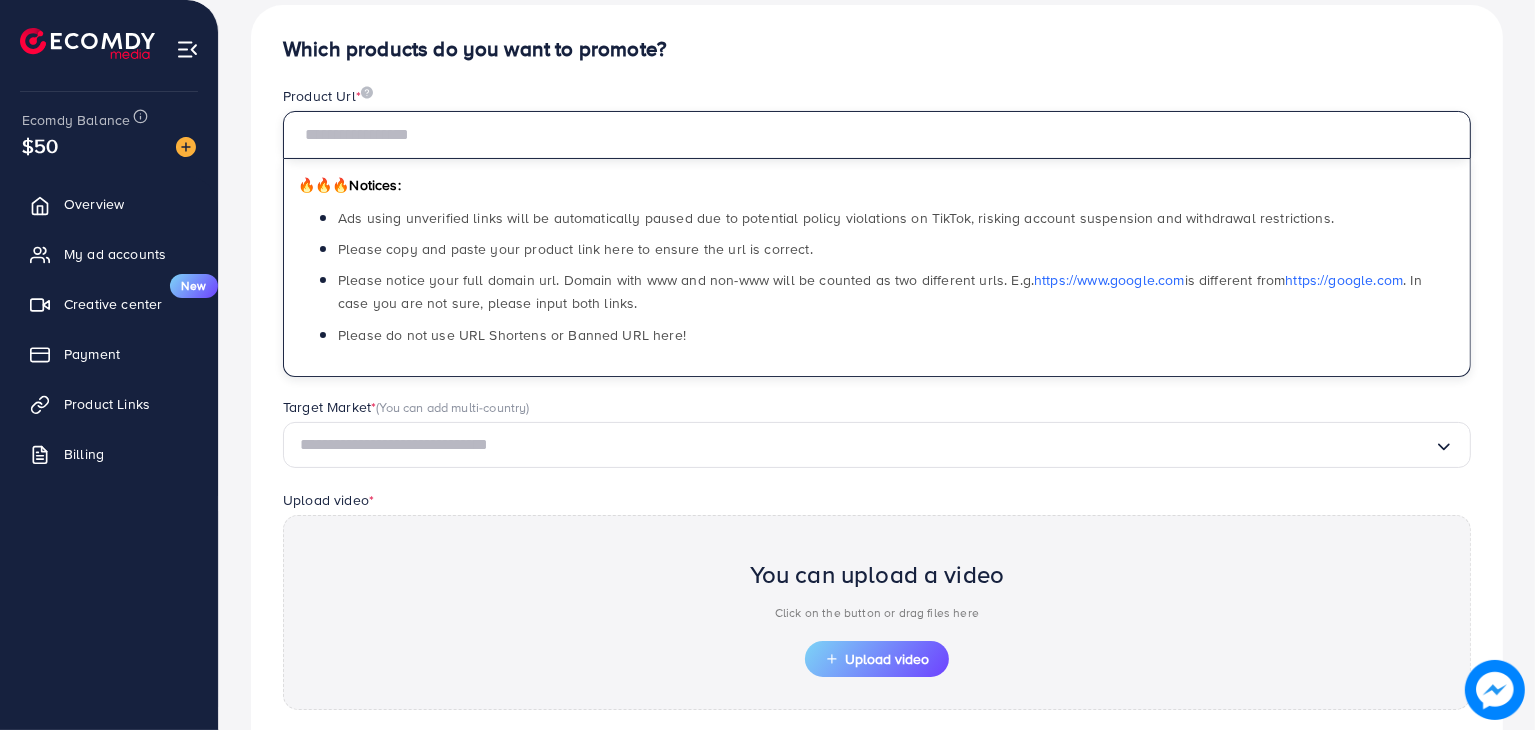 scroll, scrollTop: 200, scrollLeft: 0, axis: vertical 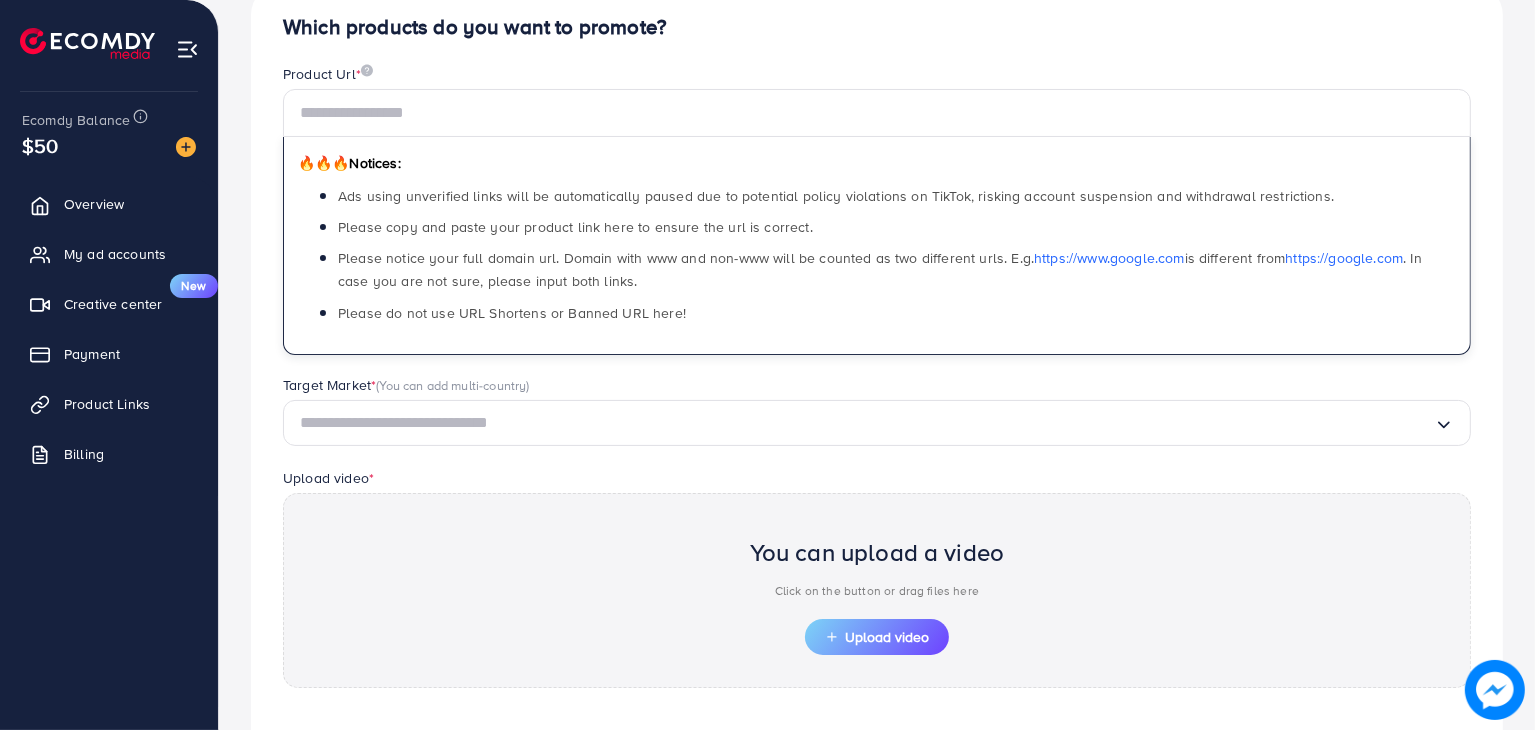 click on "Target Market  *  (You can add multi-country)           Loading..." at bounding box center (877, 411) 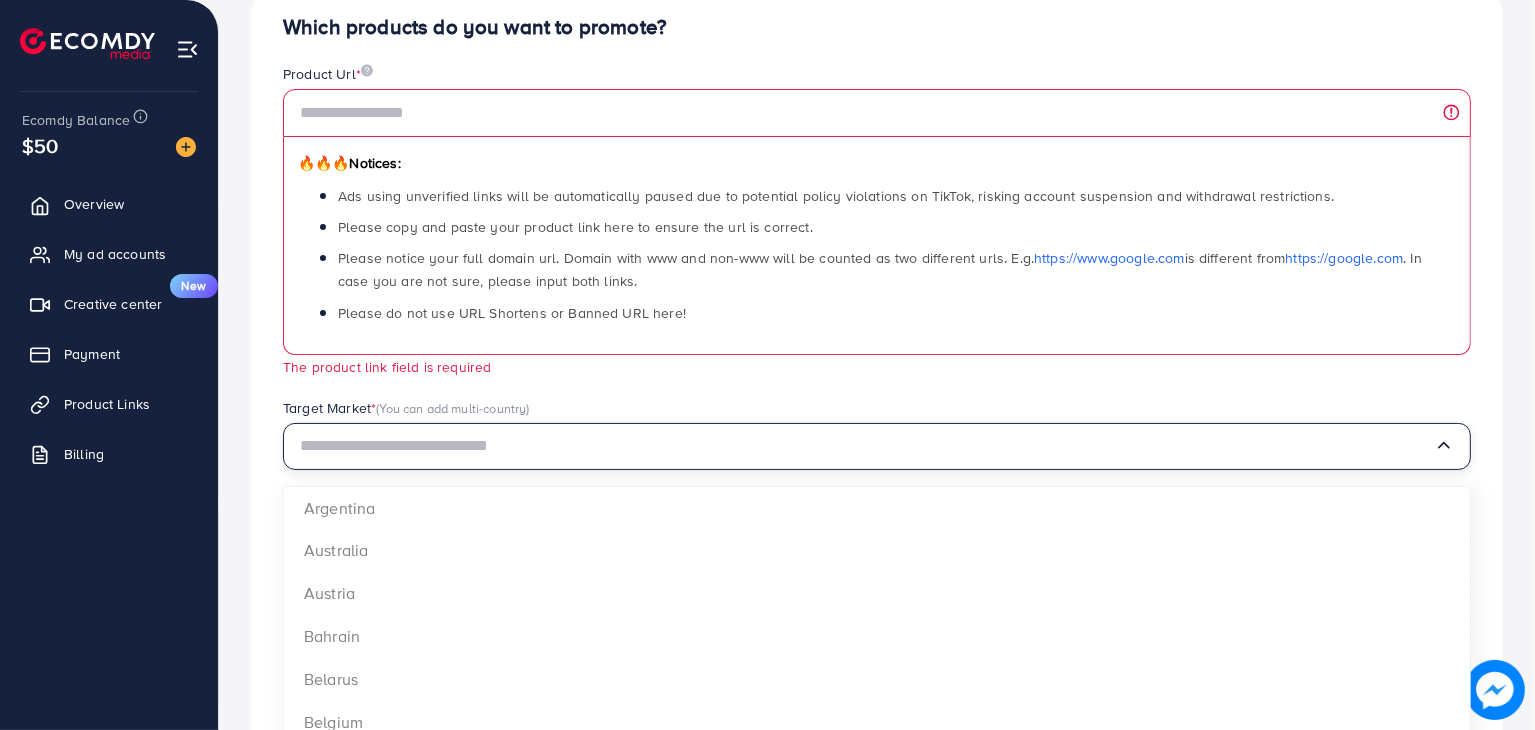 click on "Target Market  *  (You can add multi-country)" at bounding box center [877, 410] 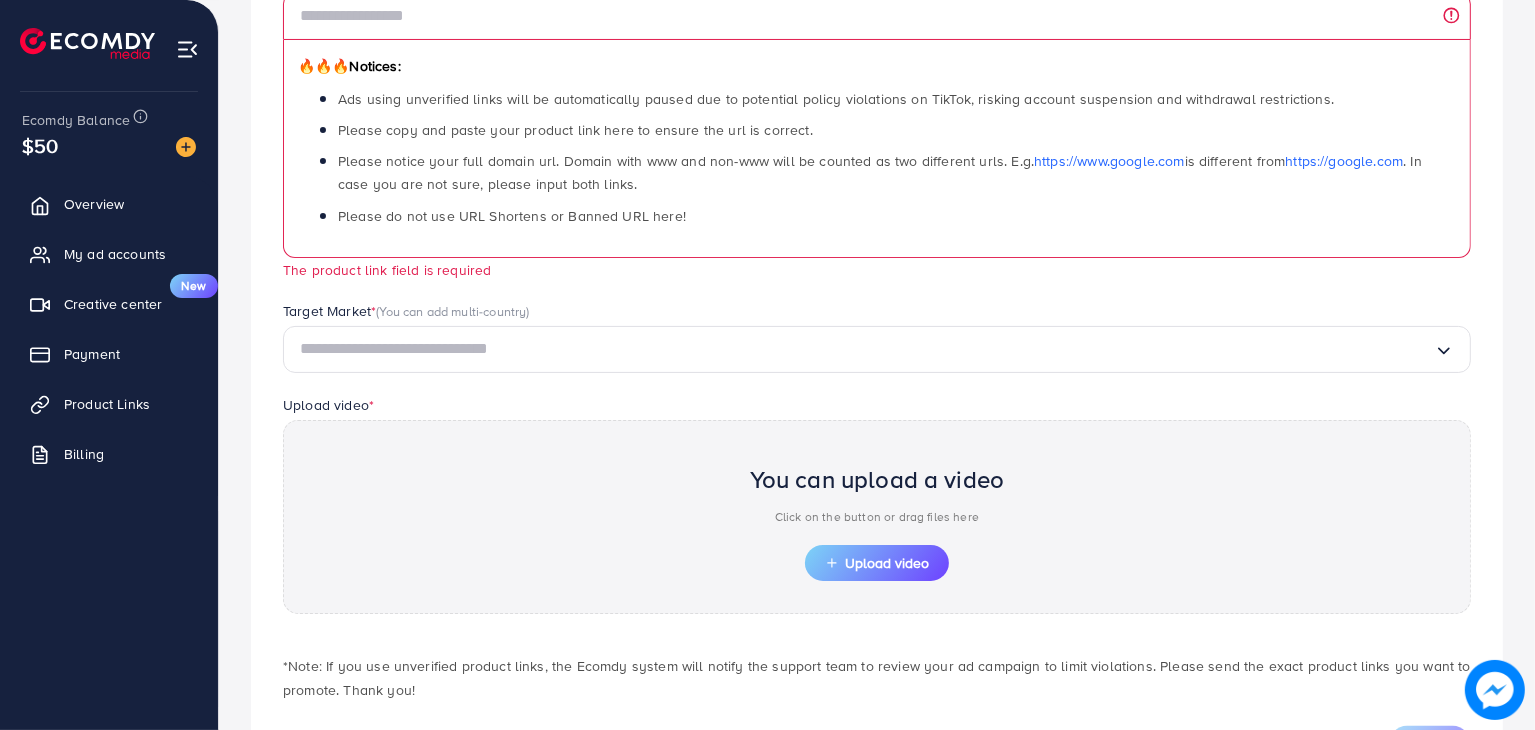 scroll, scrollTop: 292, scrollLeft: 0, axis: vertical 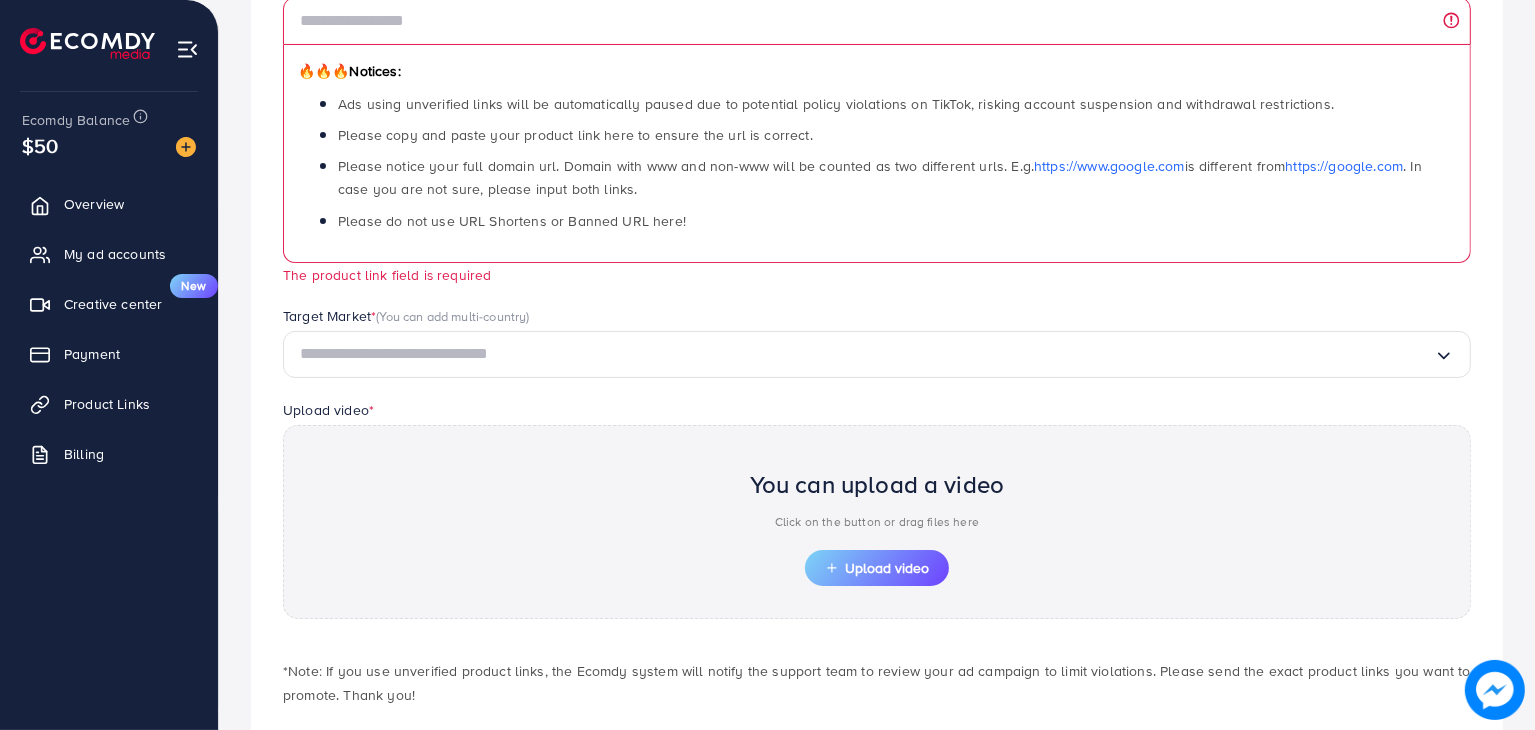 click on "Loading..." at bounding box center (877, 354) 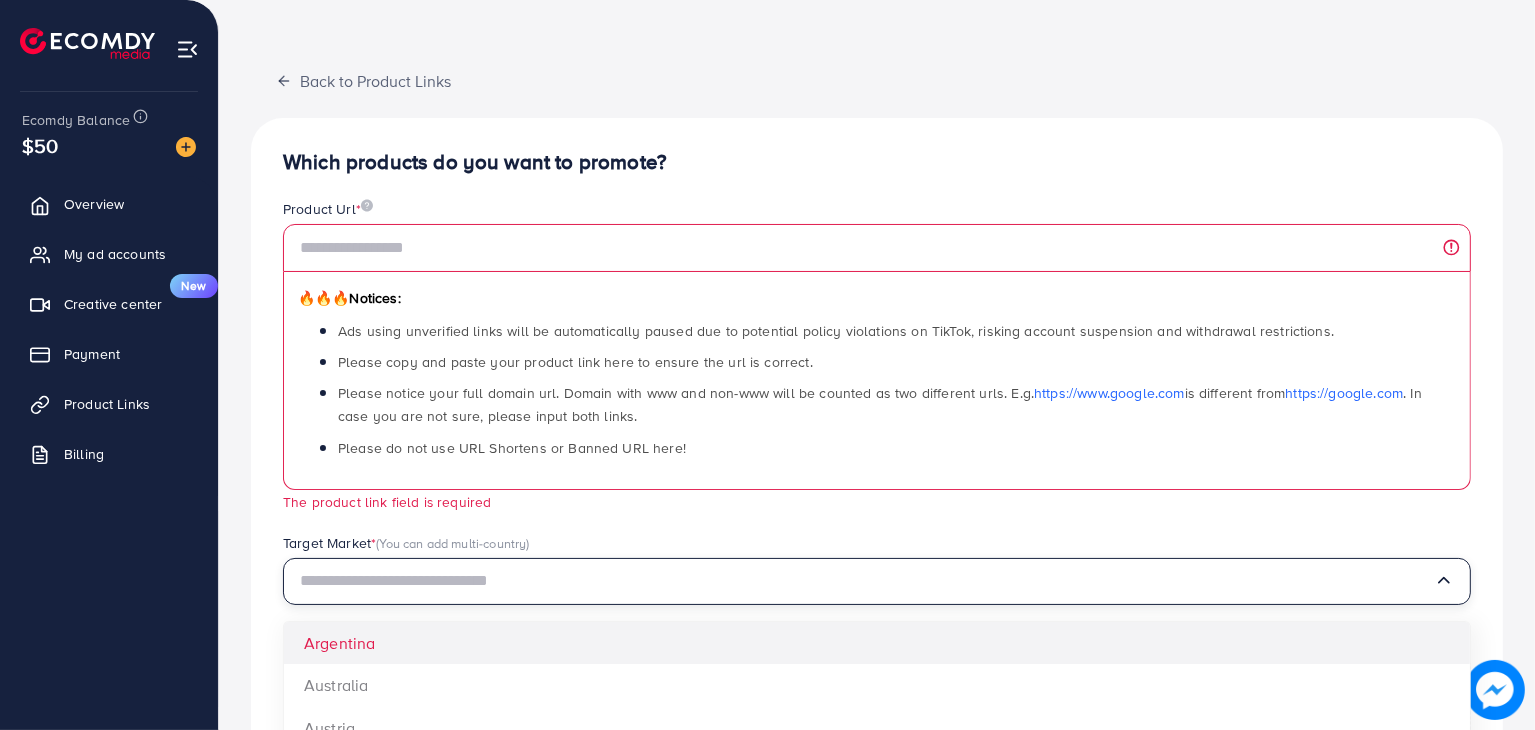 scroll, scrollTop: 0, scrollLeft: 0, axis: both 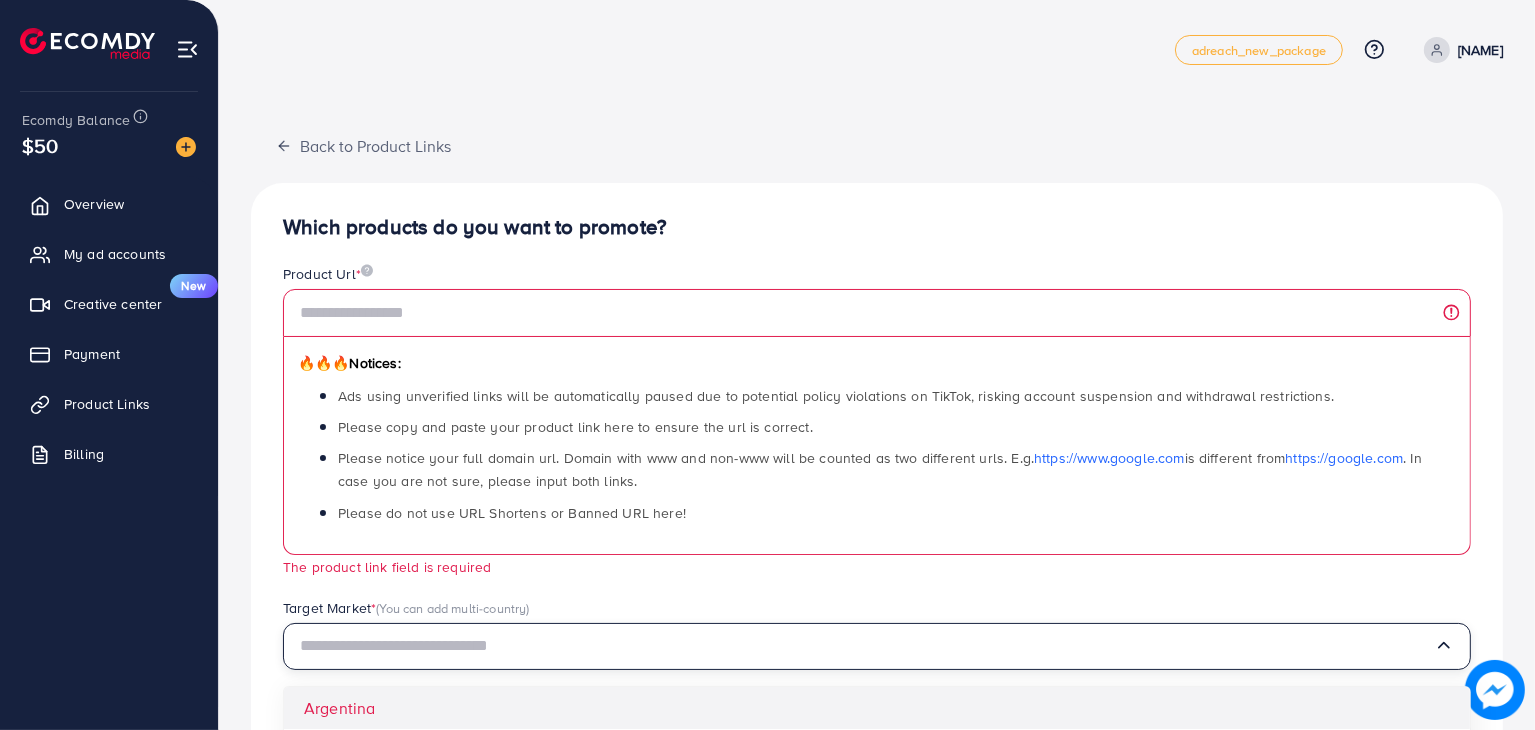 click on "[NAME]" at bounding box center [1480, 50] 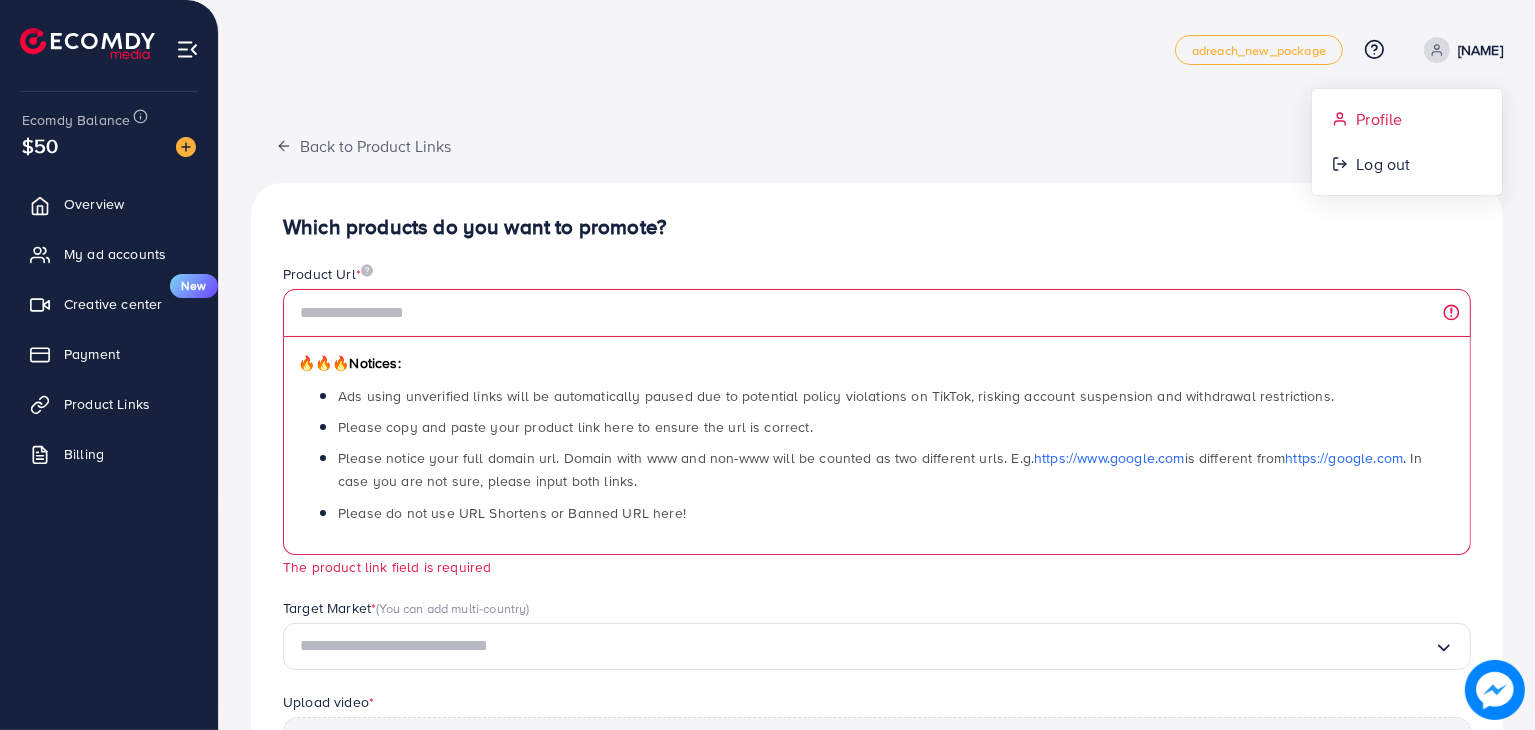 click on "Profile" at bounding box center (1407, 119) 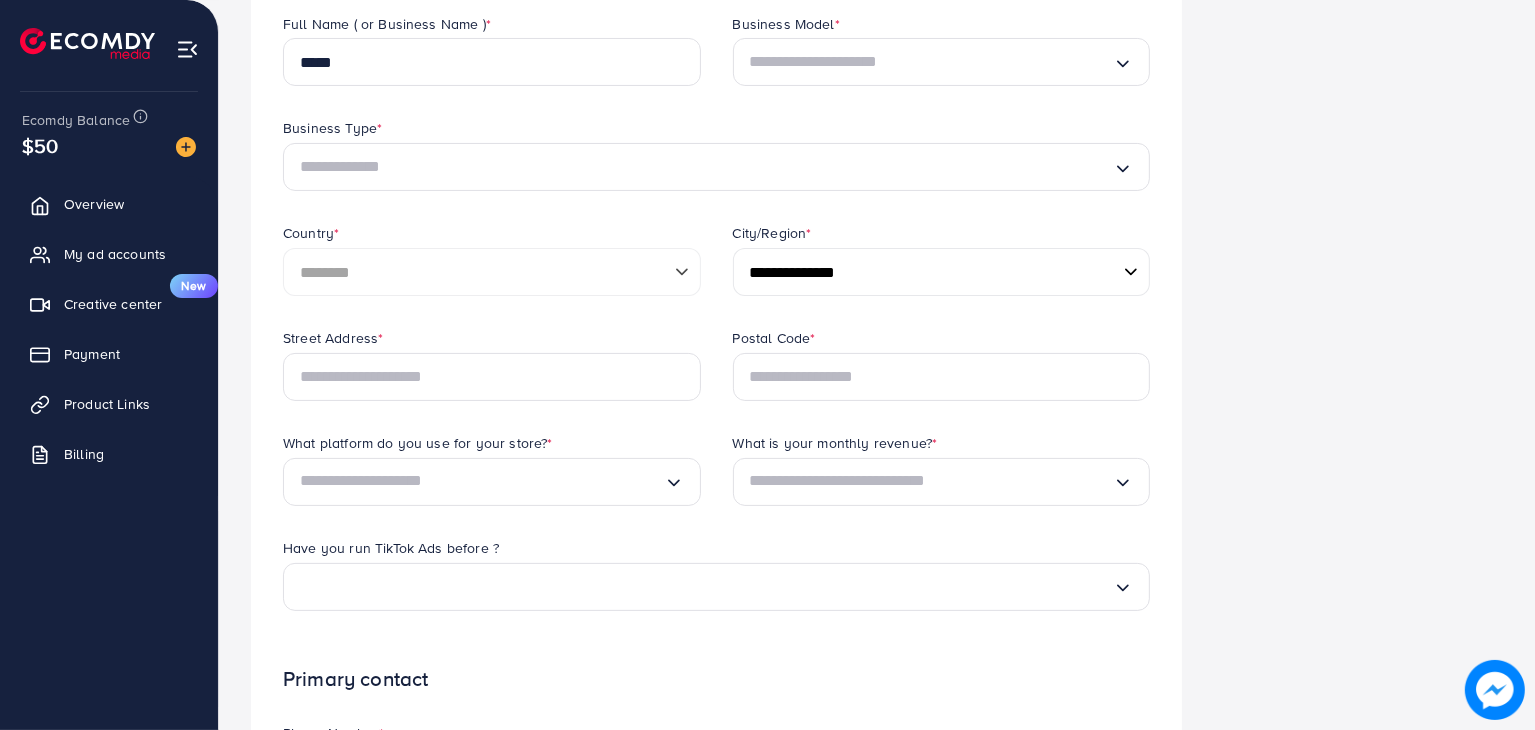 scroll, scrollTop: 0, scrollLeft: 0, axis: both 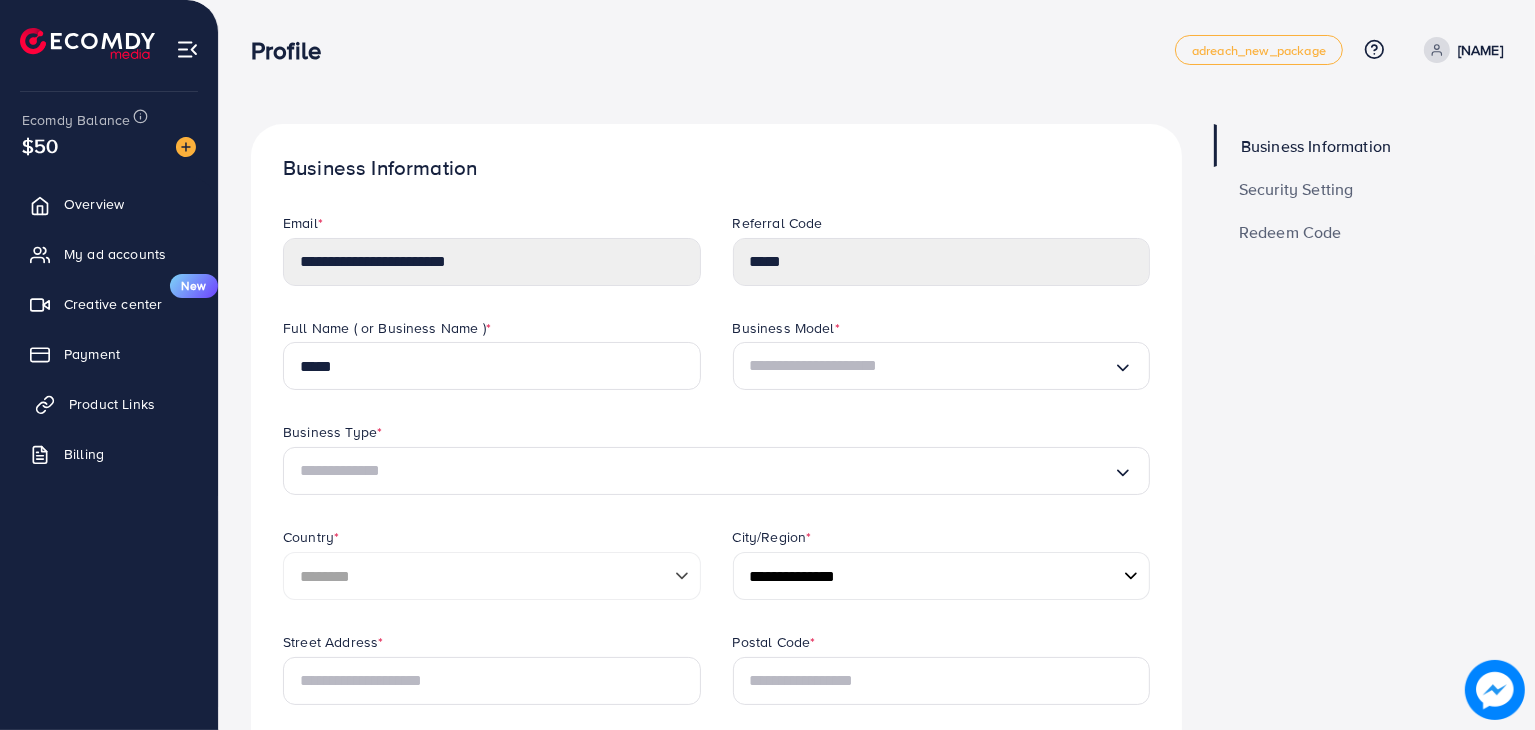 click on "Product Links" at bounding box center (112, 404) 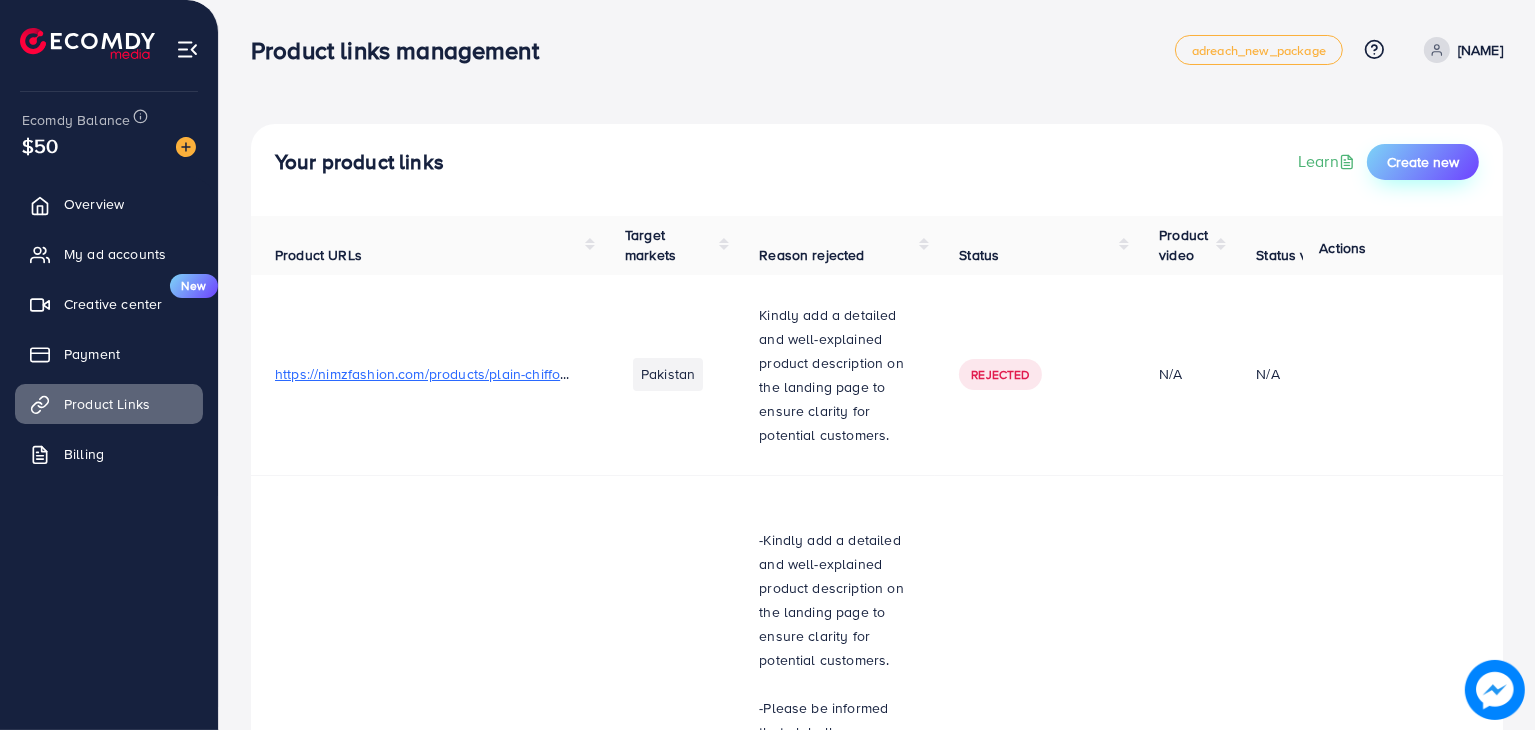 click on "Create new" at bounding box center (1423, 162) 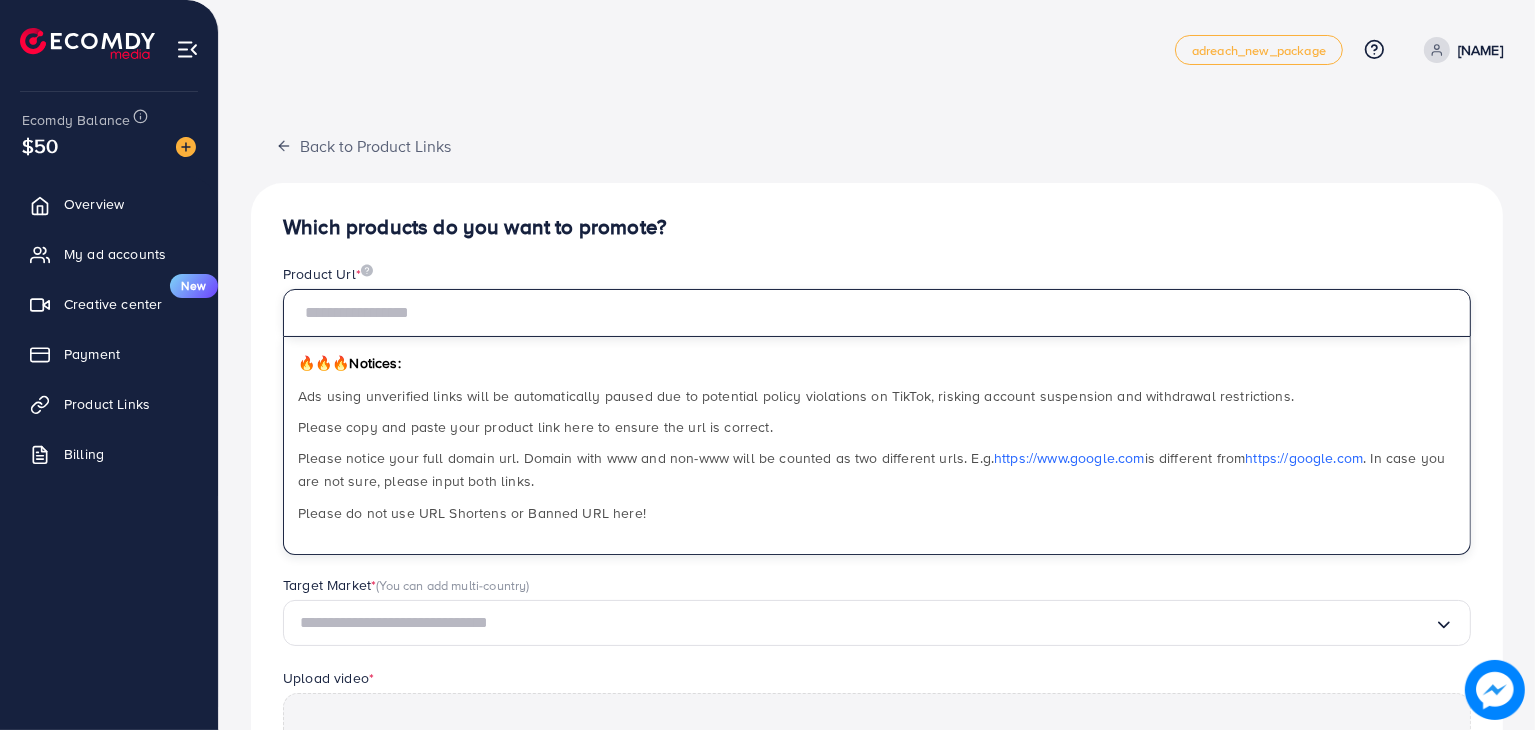 click at bounding box center [877, 313] 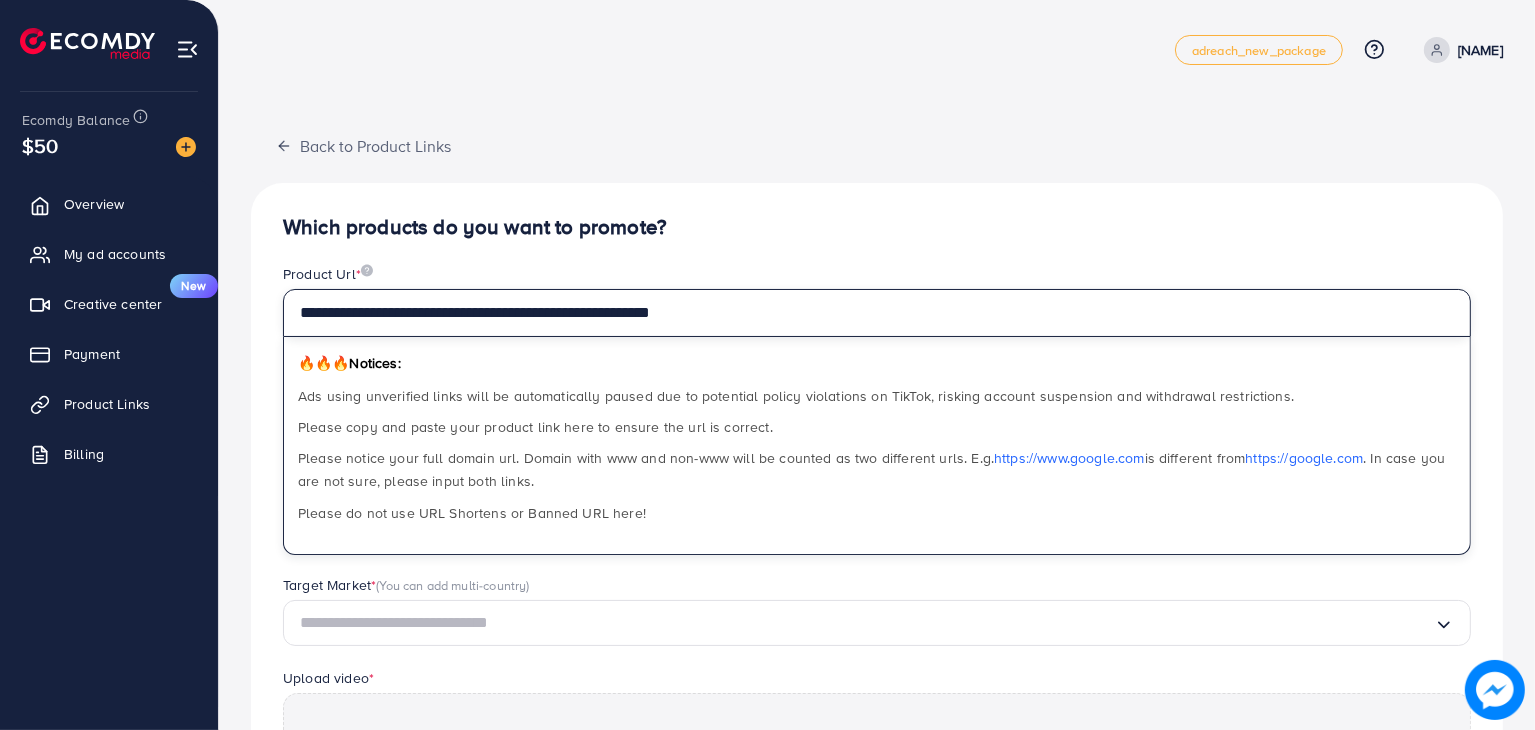 scroll, scrollTop: 200, scrollLeft: 0, axis: vertical 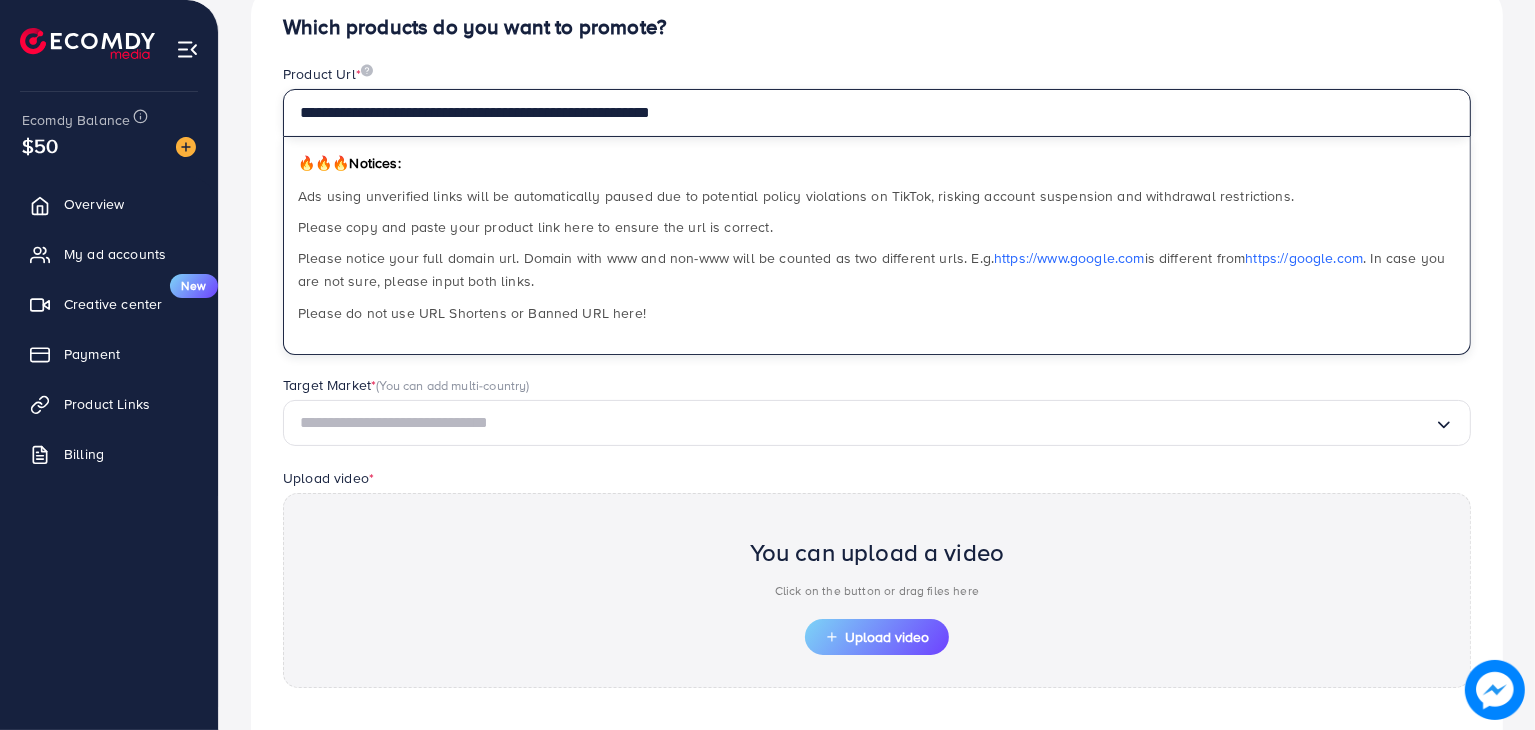 type on "**********" 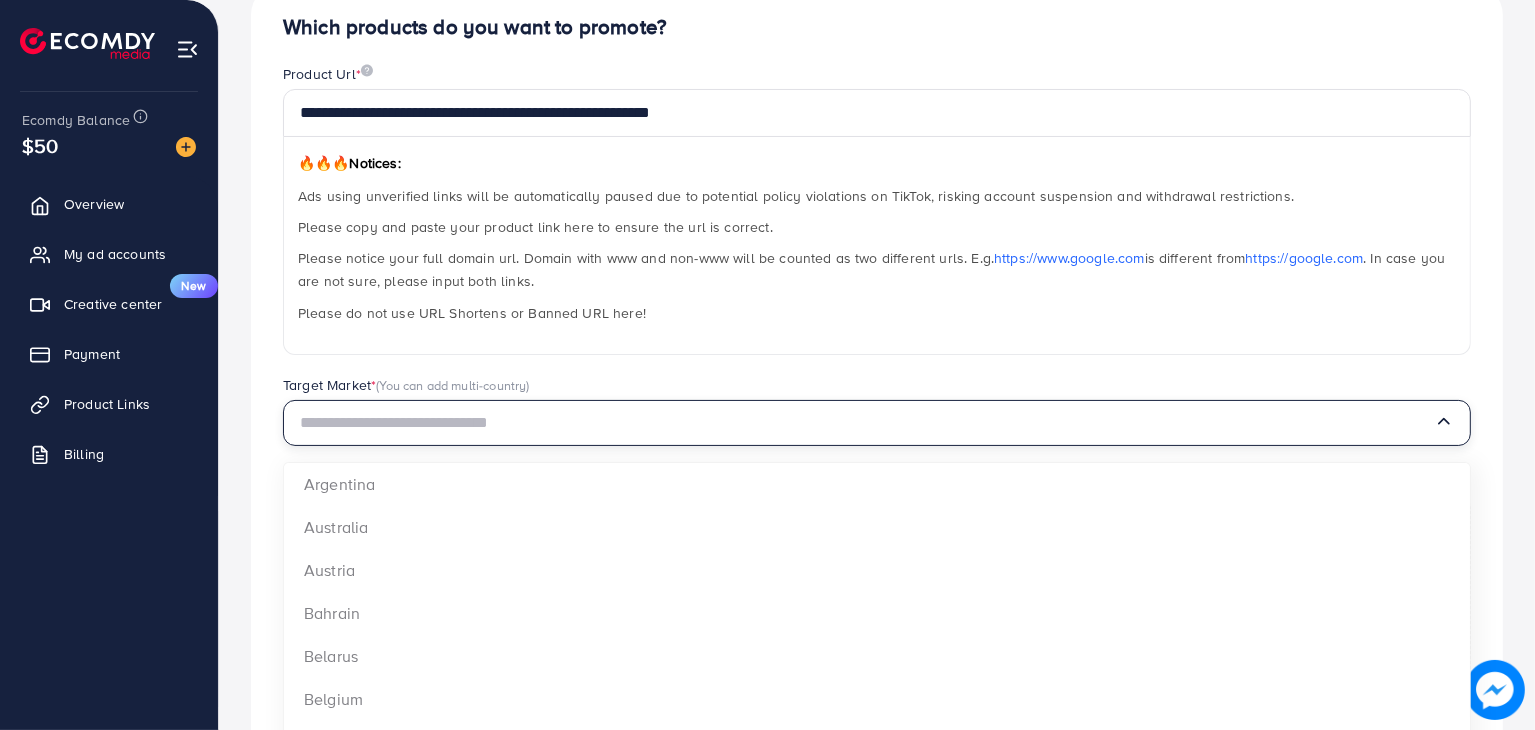 click at bounding box center (867, 423) 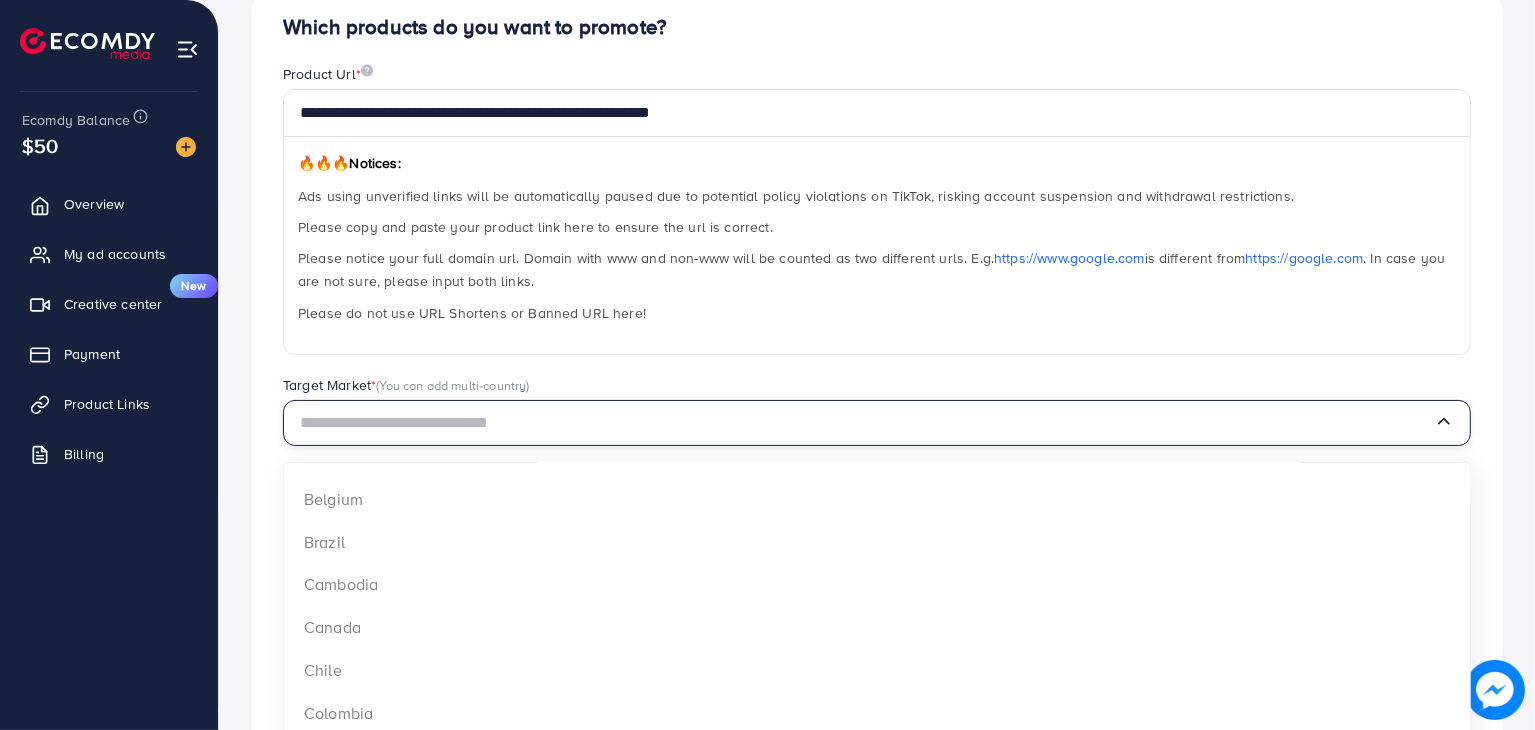 scroll, scrollTop: 171, scrollLeft: 0, axis: vertical 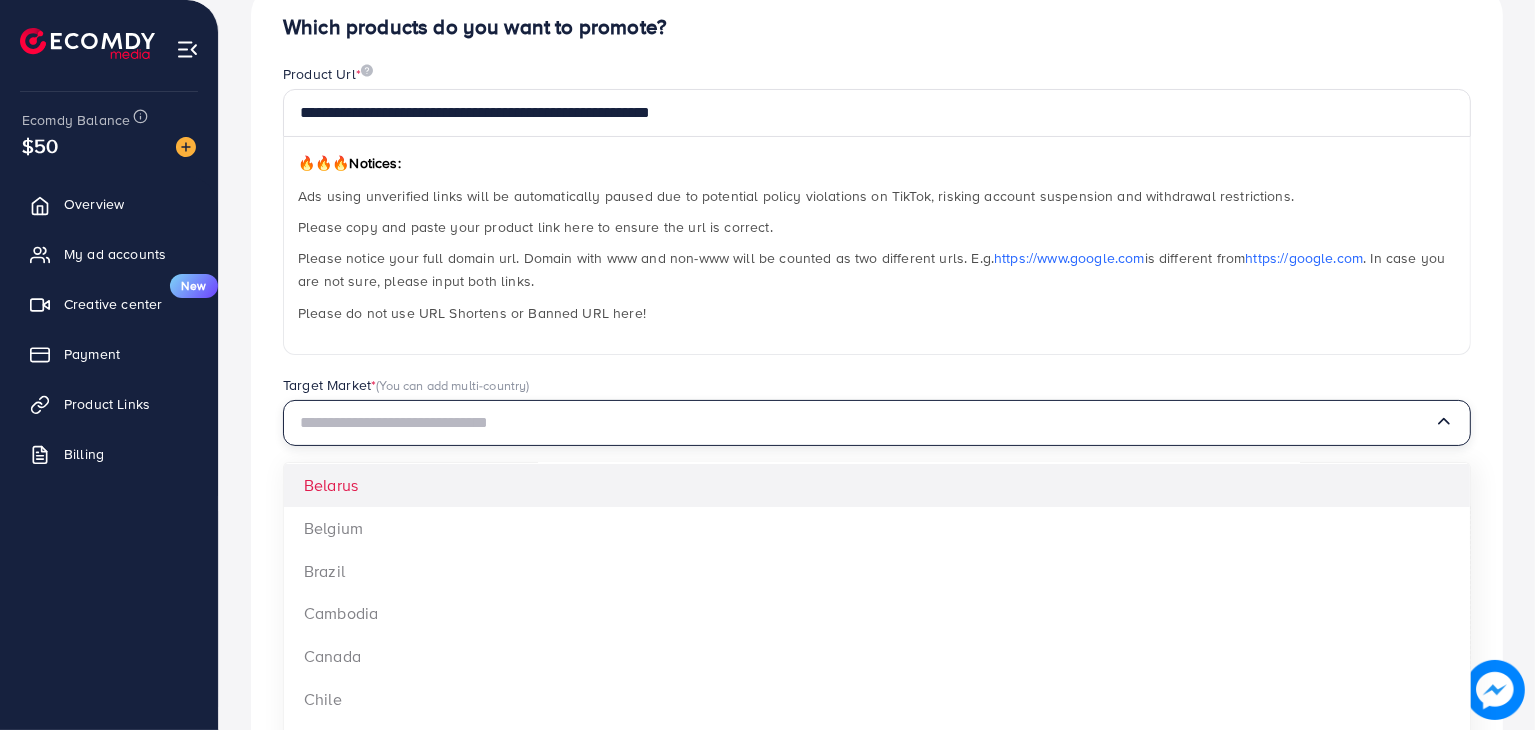 click at bounding box center (867, 423) 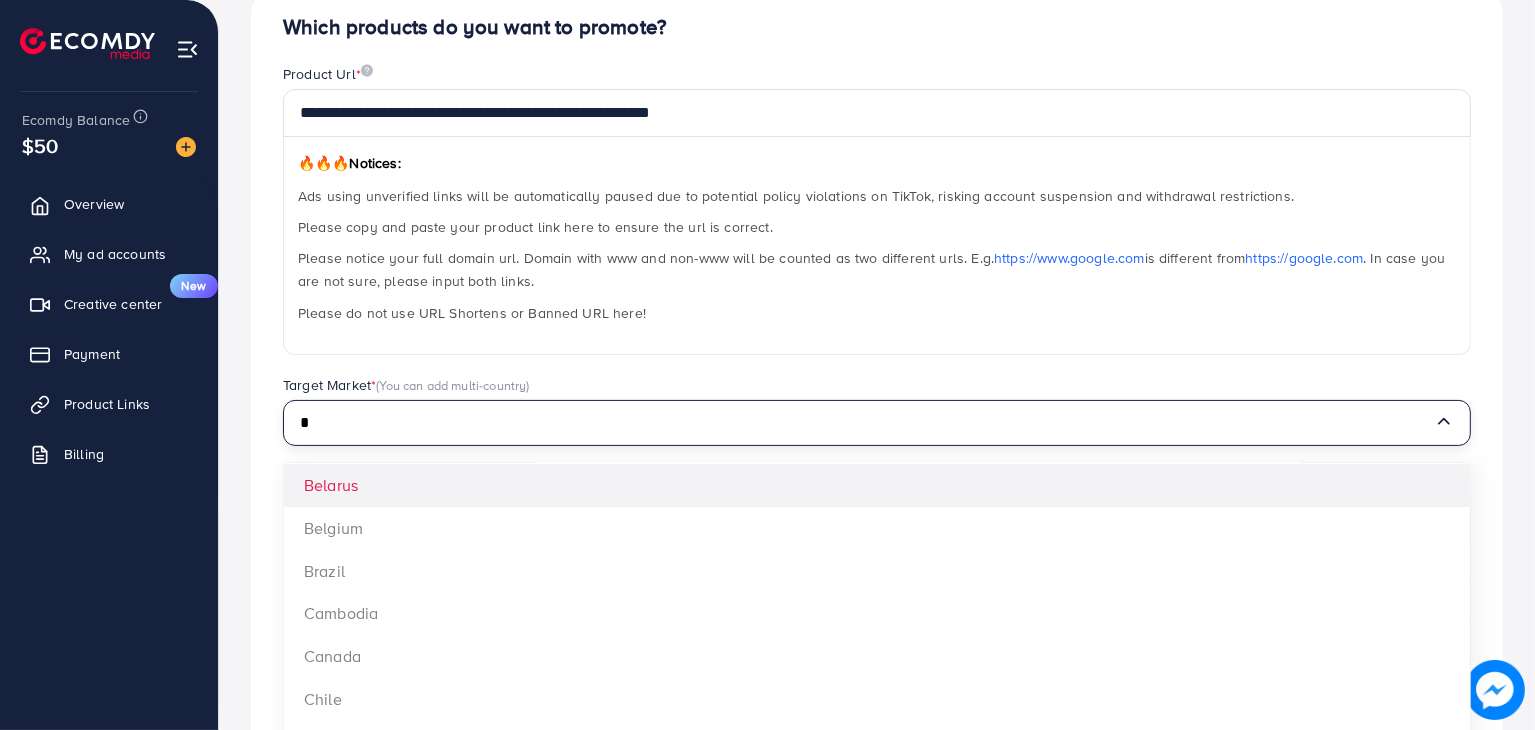 scroll, scrollTop: 0, scrollLeft: 0, axis: both 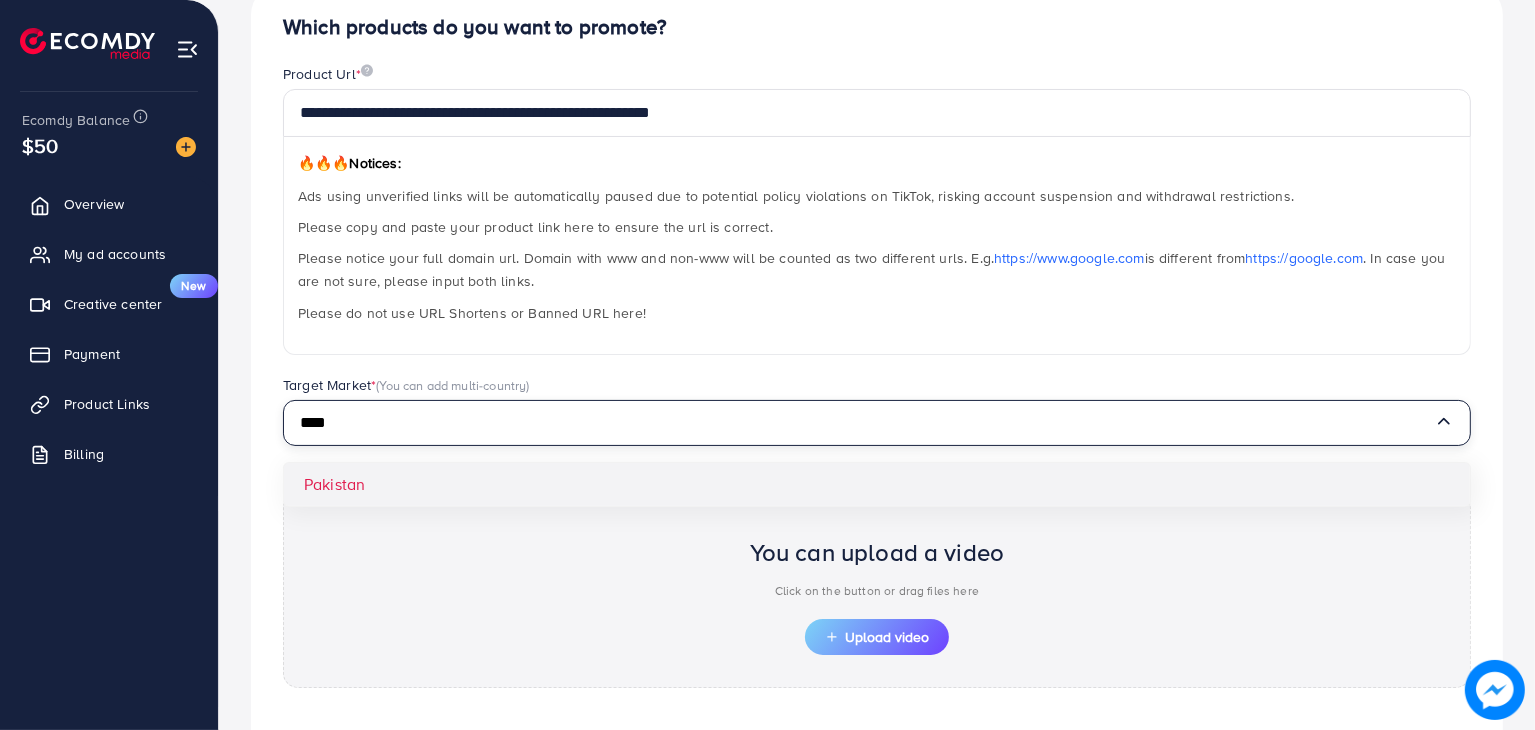 type on "****" 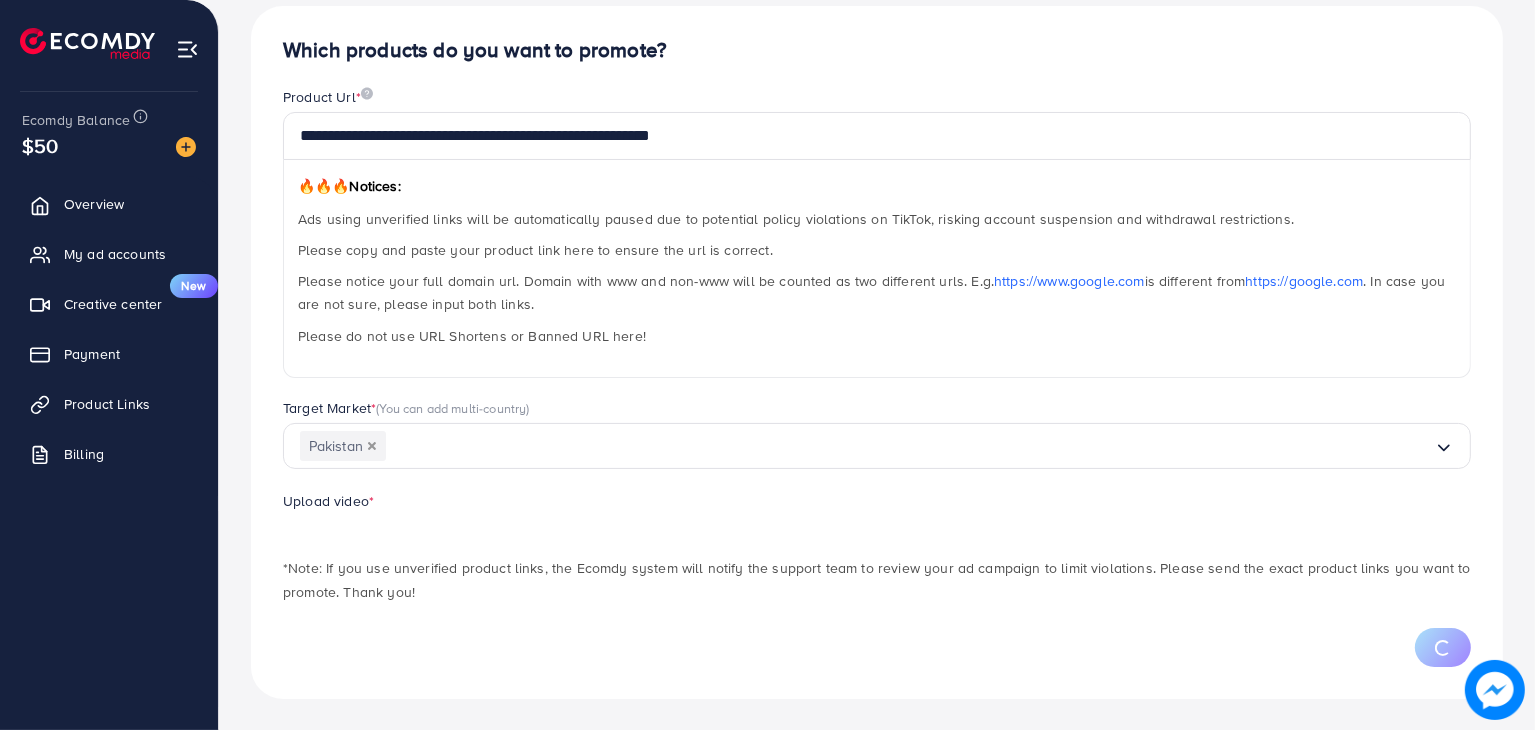 scroll, scrollTop: 273, scrollLeft: 0, axis: vertical 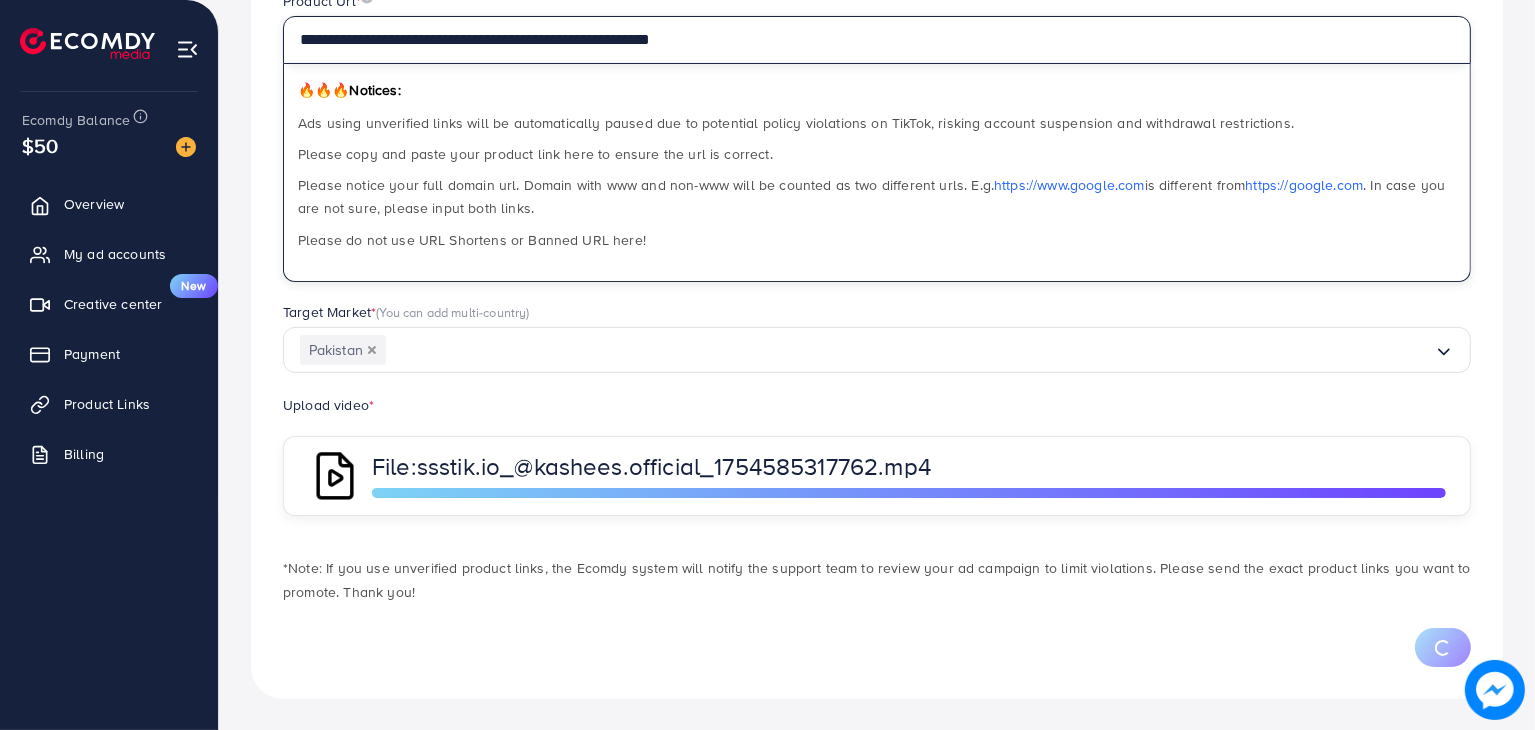 drag, startPoint x: 645, startPoint y: 34, endPoint x: 735, endPoint y: 43, distance: 90.44888 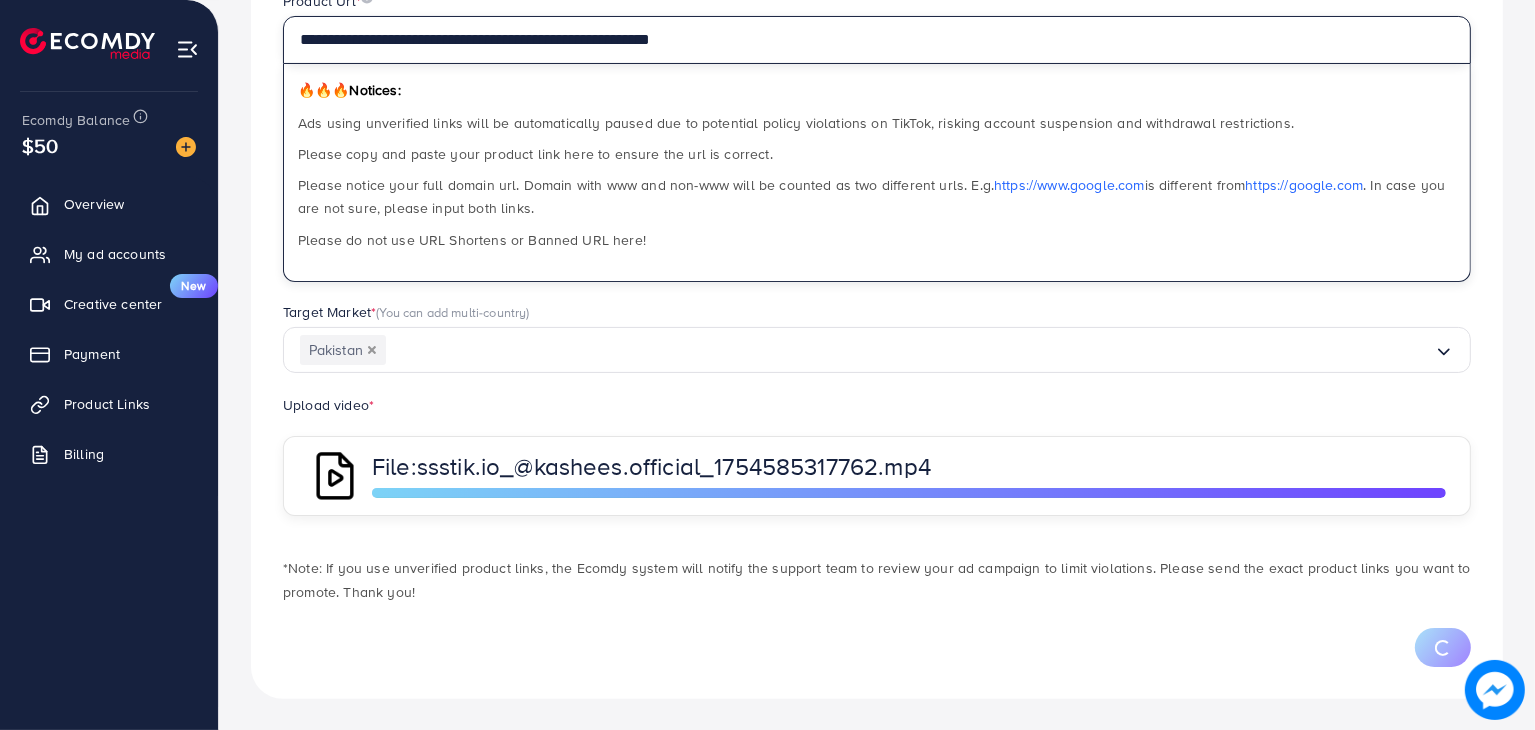 click on "**********" at bounding box center [877, 40] 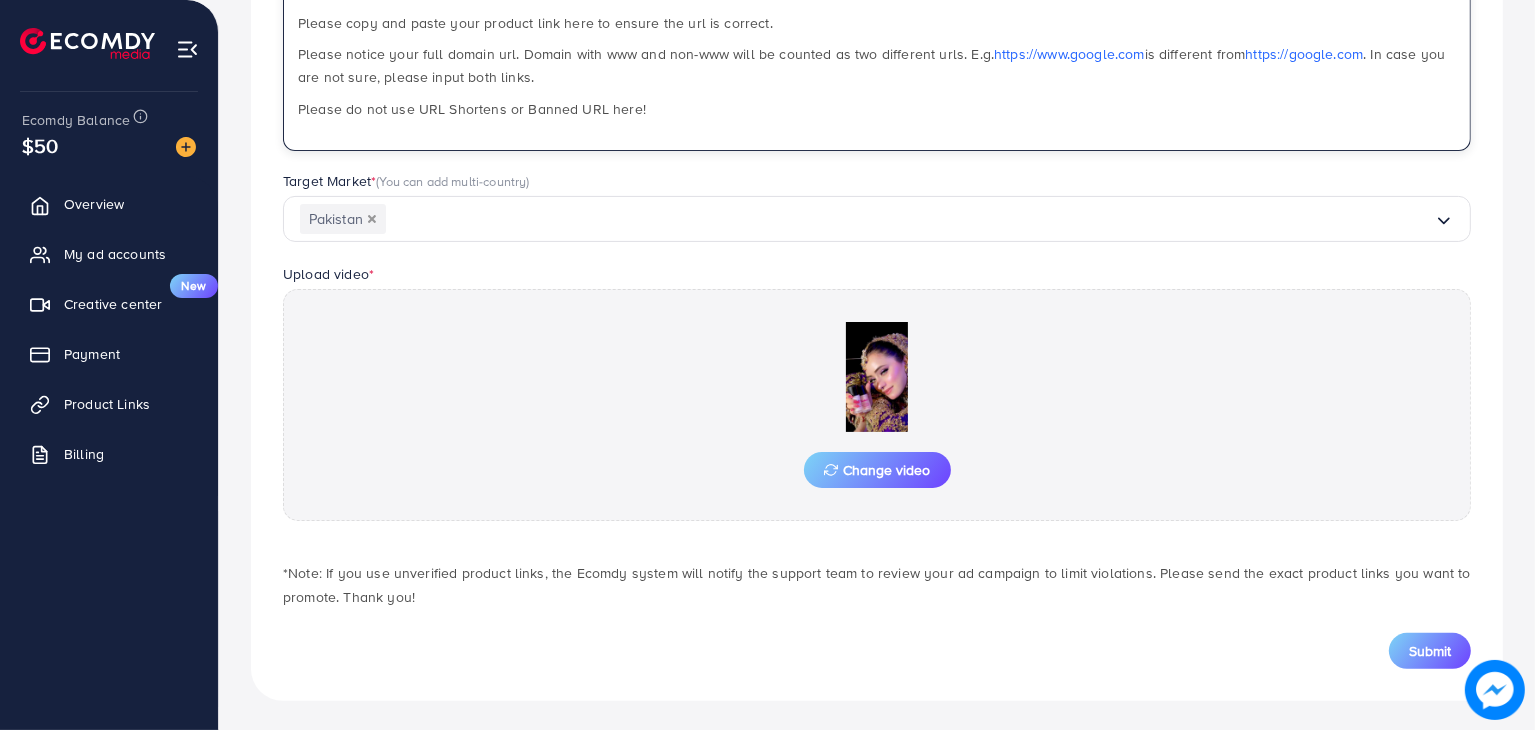 scroll, scrollTop: 406, scrollLeft: 0, axis: vertical 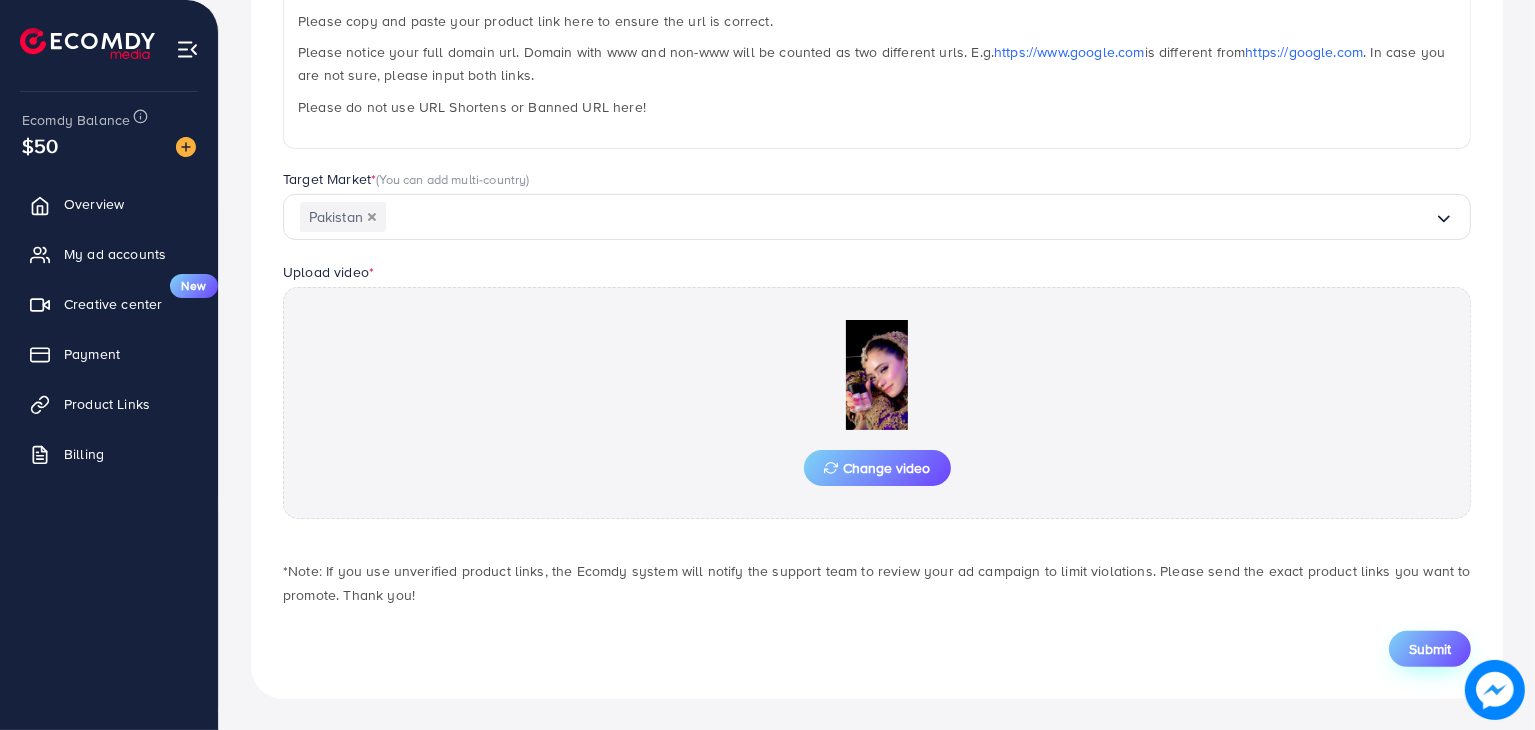 click on "Submit" at bounding box center [1430, 649] 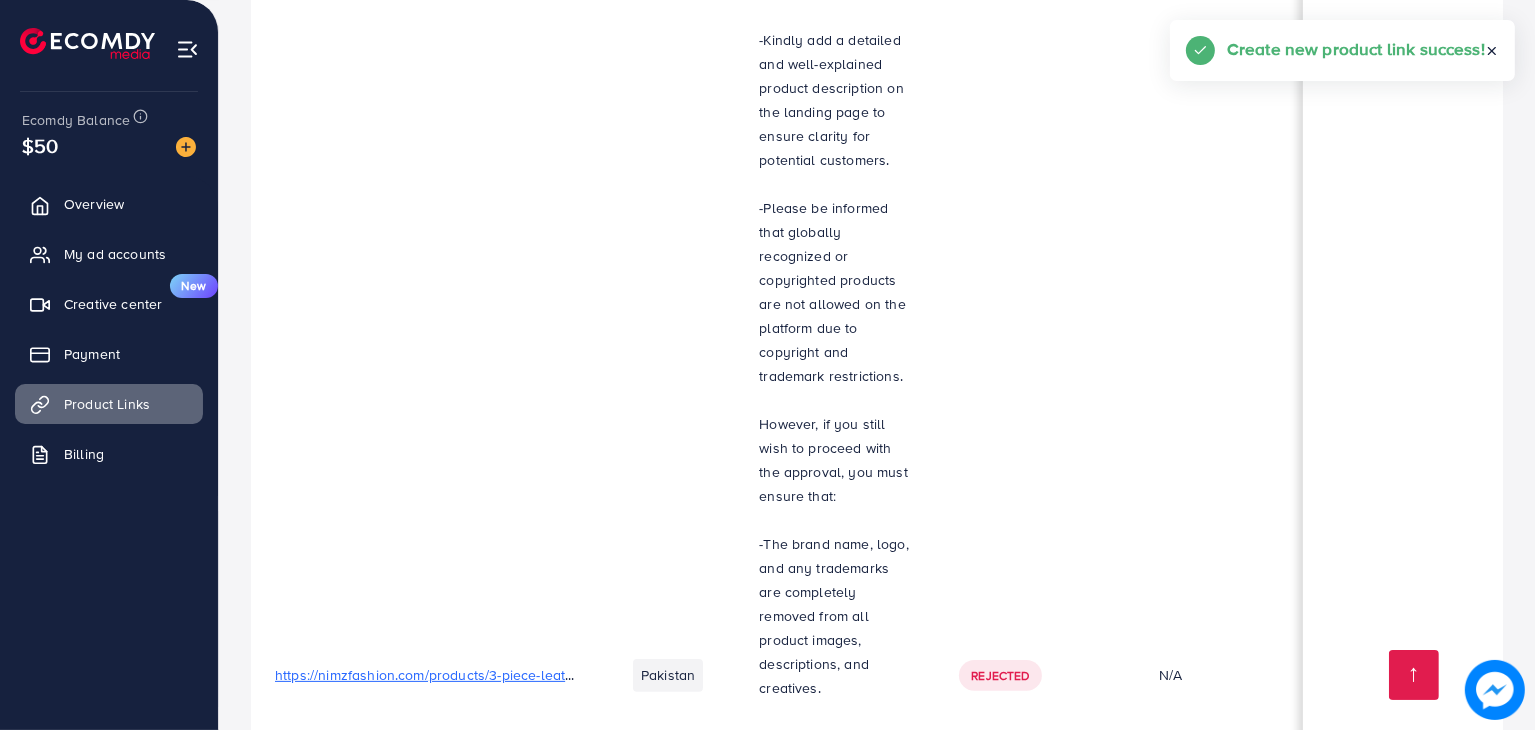scroll, scrollTop: 0, scrollLeft: 0, axis: both 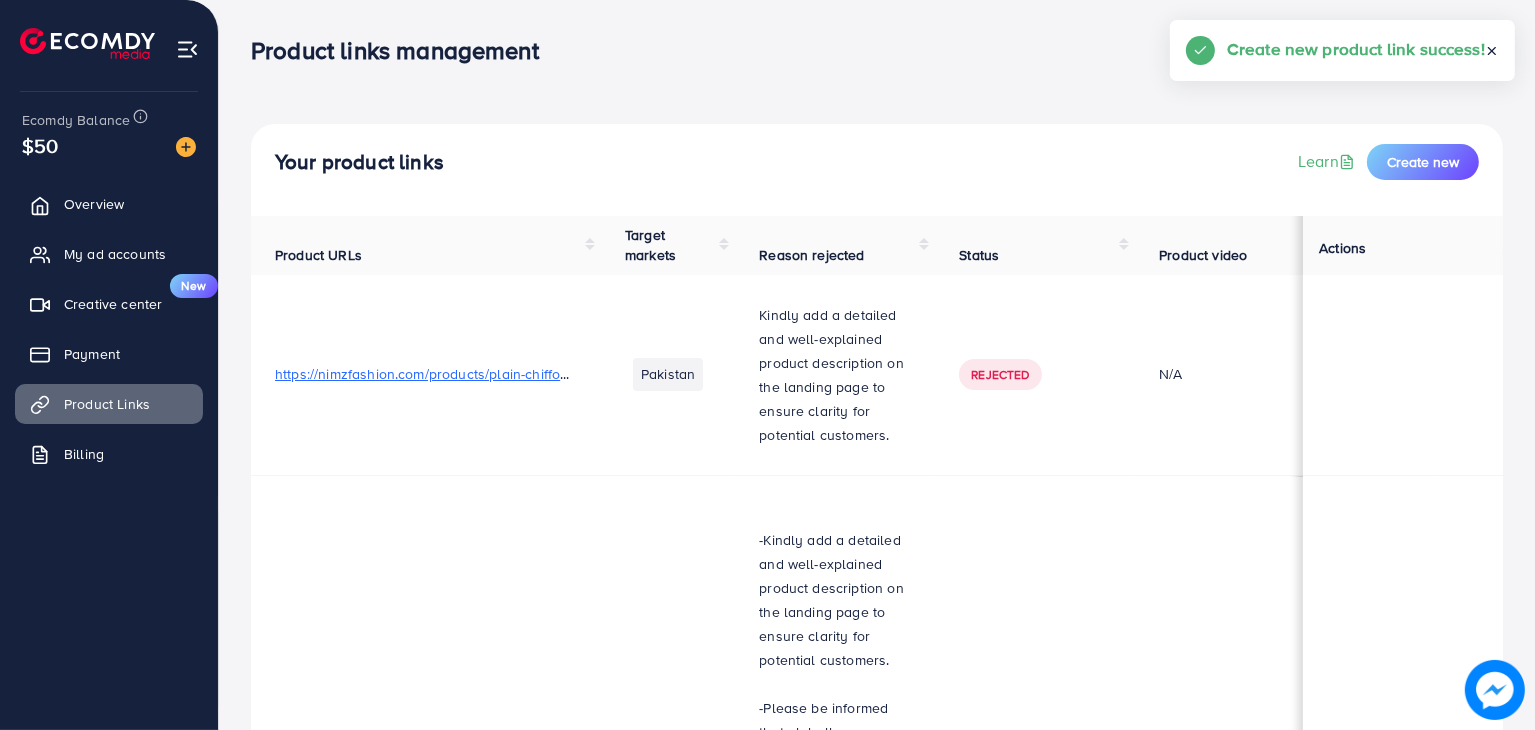 click 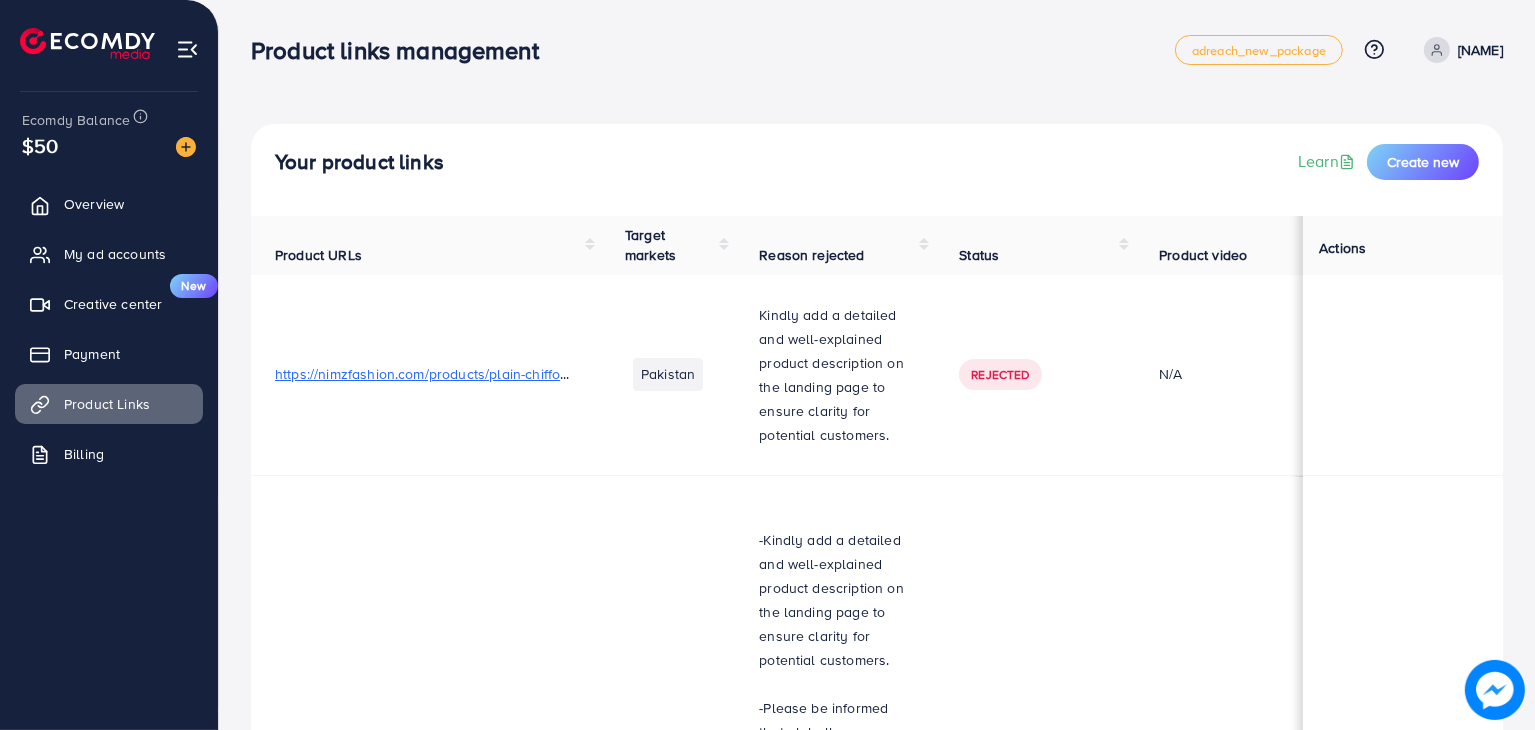click on "Create new product link success!" at bounding box center (1407, 62) 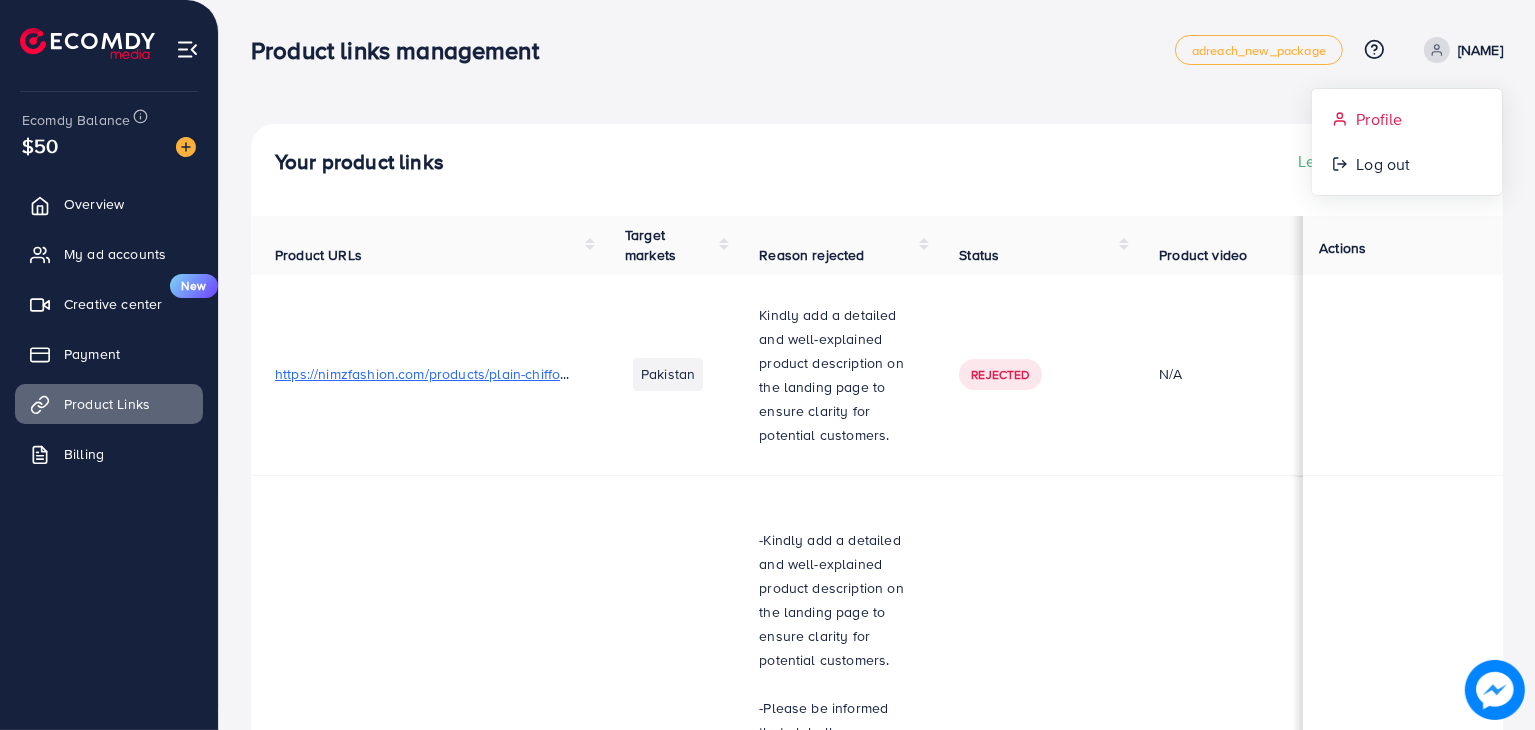 click on "Profile" at bounding box center (1379, 119) 